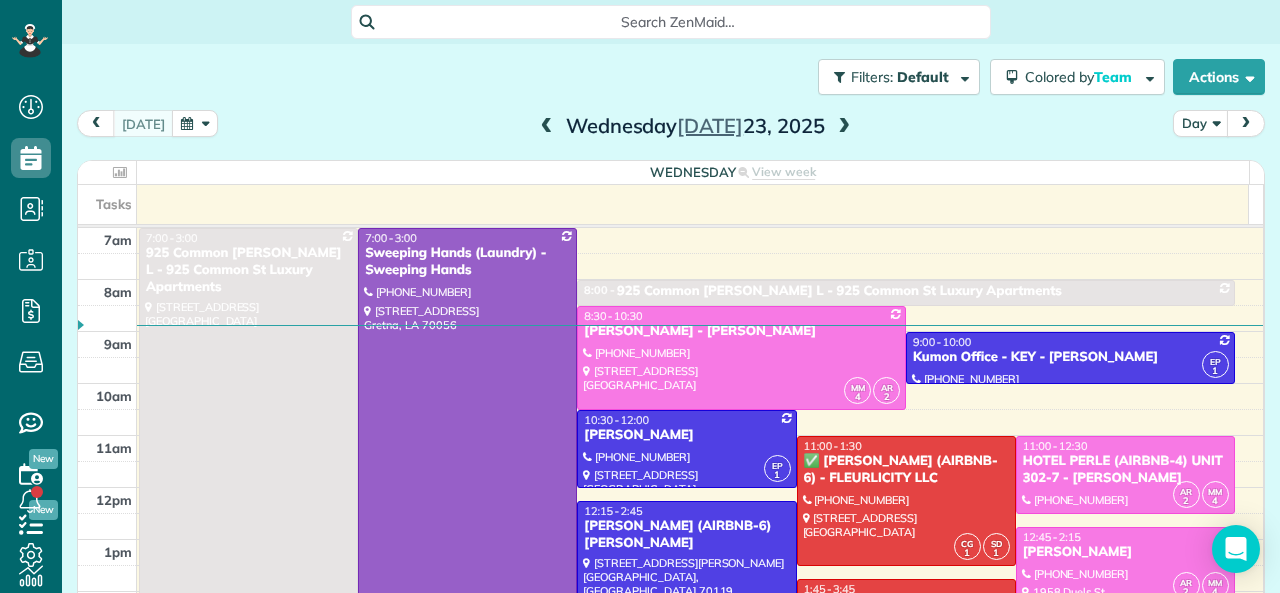 scroll, scrollTop: 0, scrollLeft: 0, axis: both 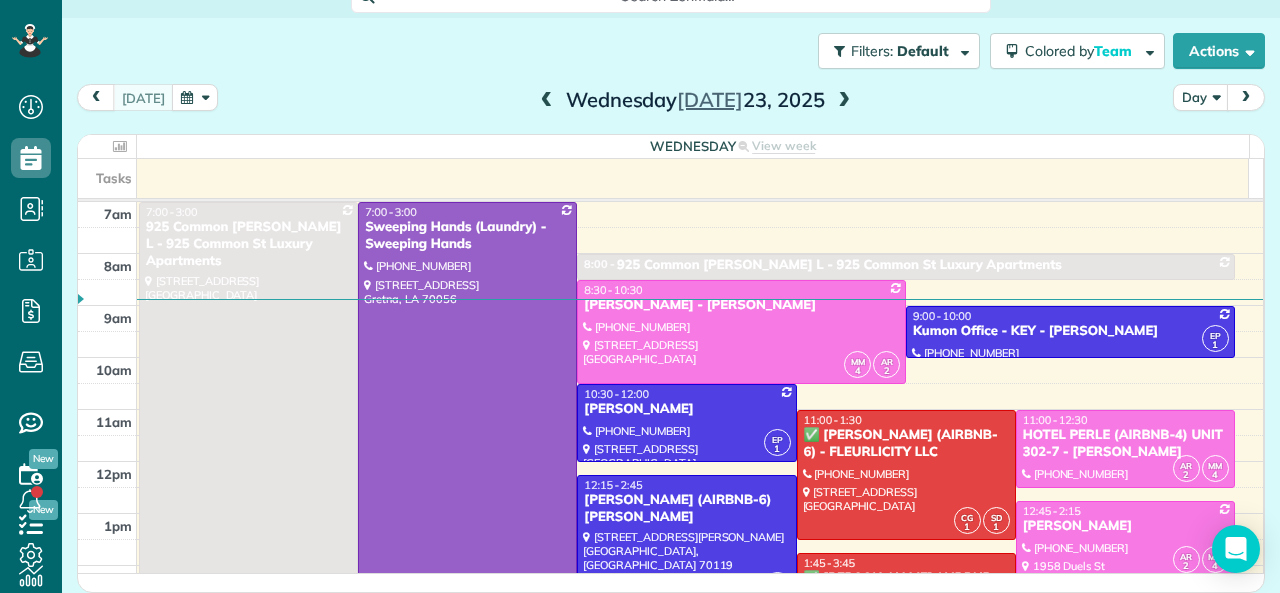 click at bounding box center (547, 101) 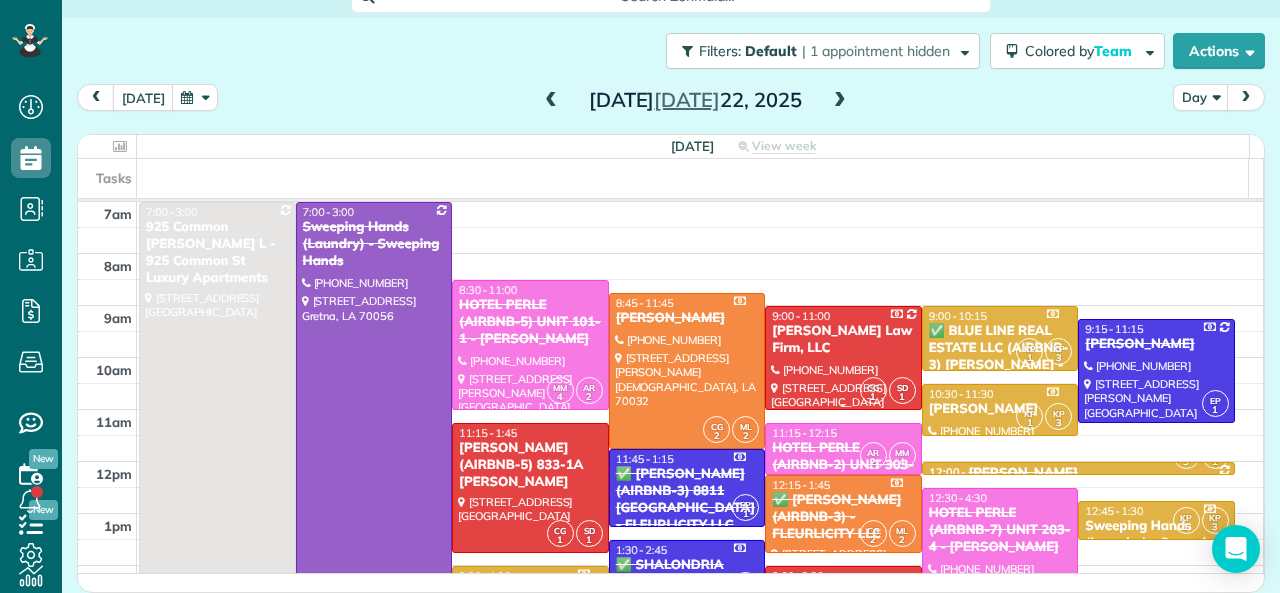 click on "[PERSON_NAME] Law Firm, LLC" at bounding box center (843, 340) 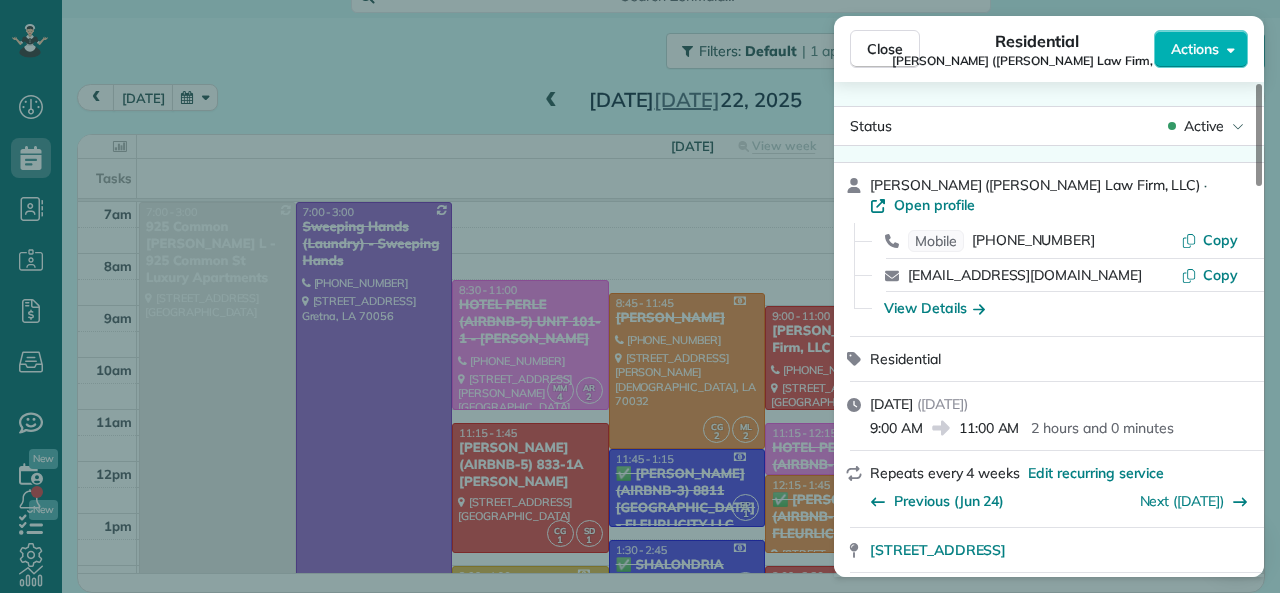 drag, startPoint x: 873, startPoint y: 414, endPoint x: 919, endPoint y: 411, distance: 46.09772 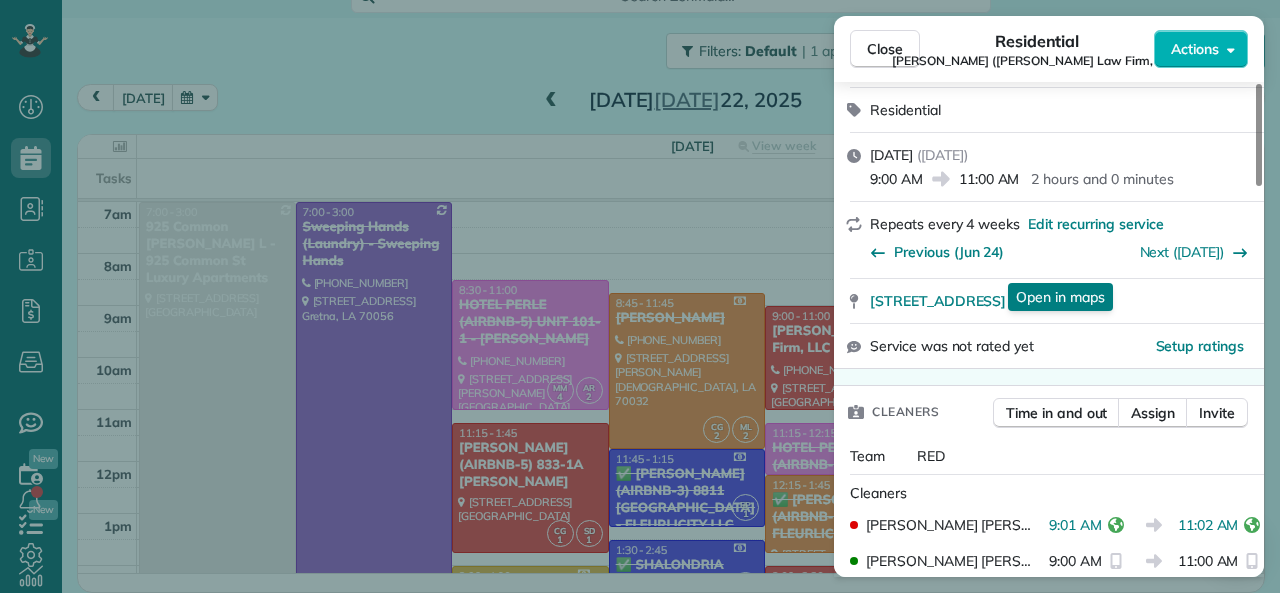 scroll, scrollTop: 300, scrollLeft: 0, axis: vertical 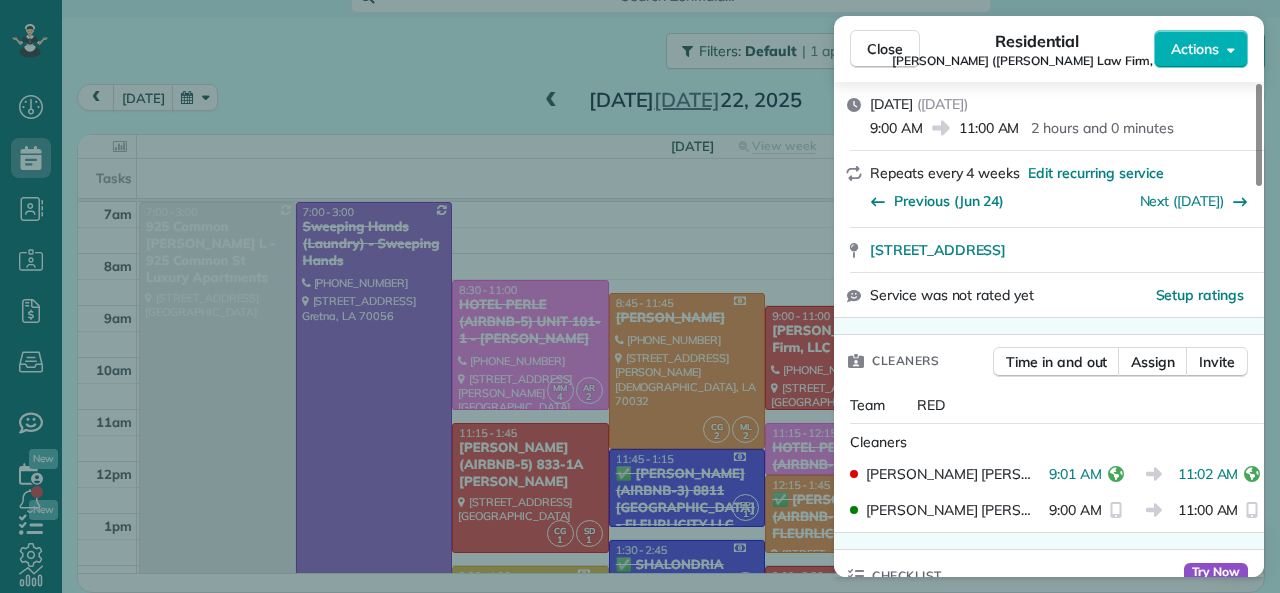 drag, startPoint x: 1038, startPoint y: 456, endPoint x: 1087, endPoint y: 459, distance: 49.09175 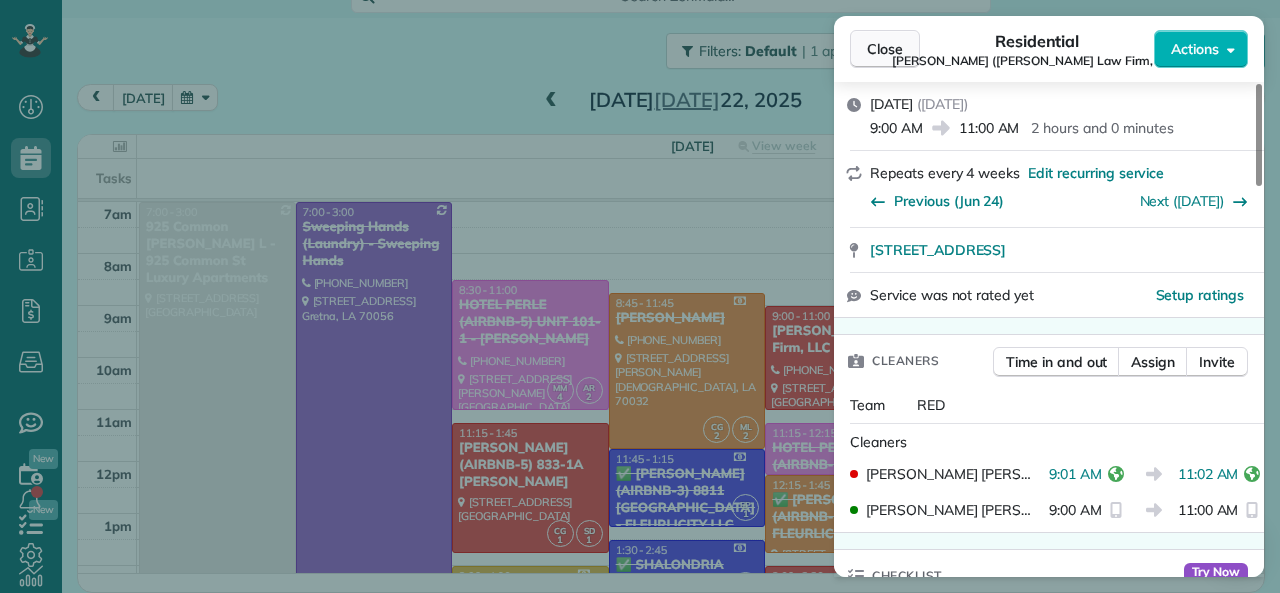 click on "Close" at bounding box center [885, 49] 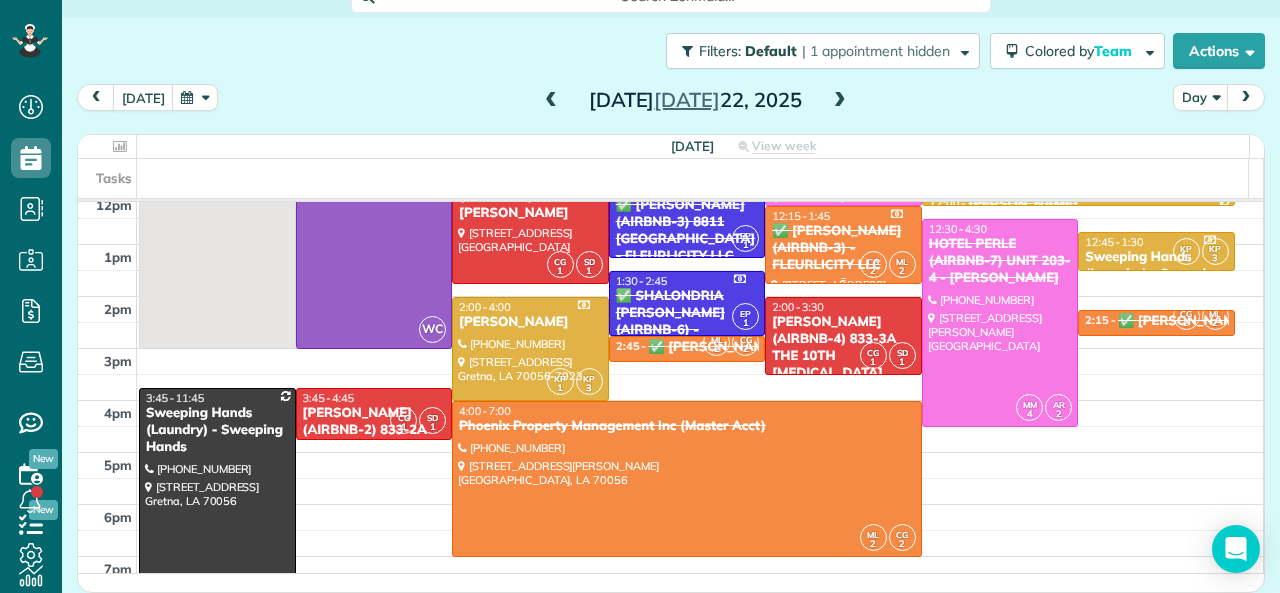 scroll, scrollTop: 300, scrollLeft: 0, axis: vertical 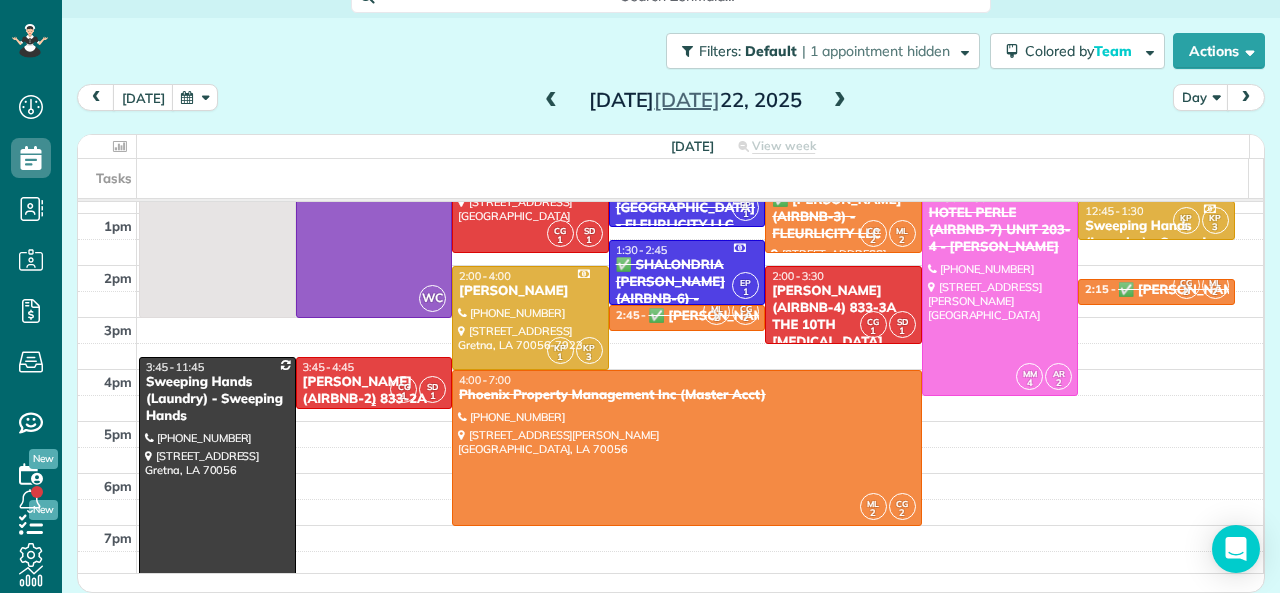click on "NICK BRUNO (AIRBNB-2) 833-2A THE HUDSON" at bounding box center [374, 399] 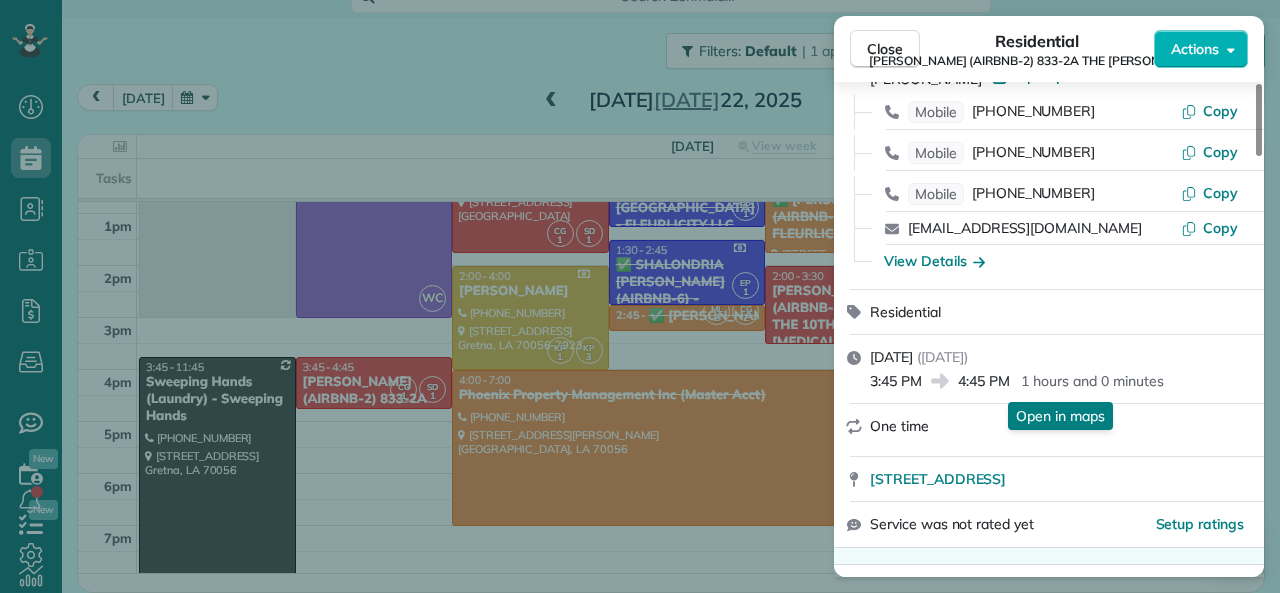 scroll, scrollTop: 300, scrollLeft: 0, axis: vertical 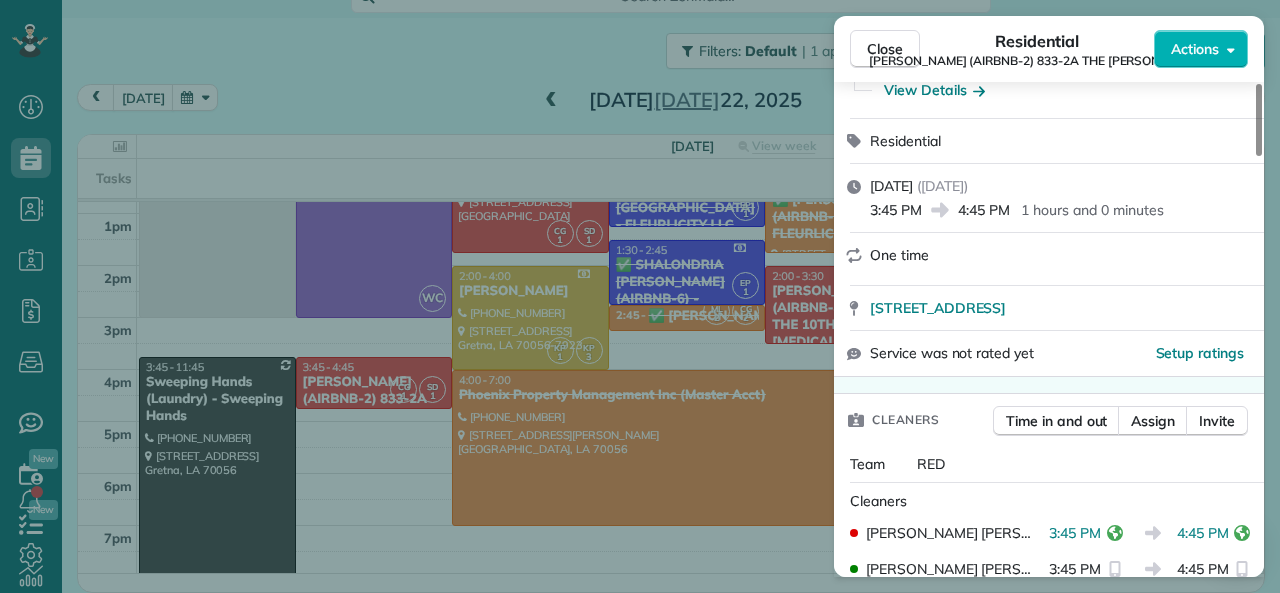 drag, startPoint x: 963, startPoint y: 210, endPoint x: 1010, endPoint y: 211, distance: 47.010635 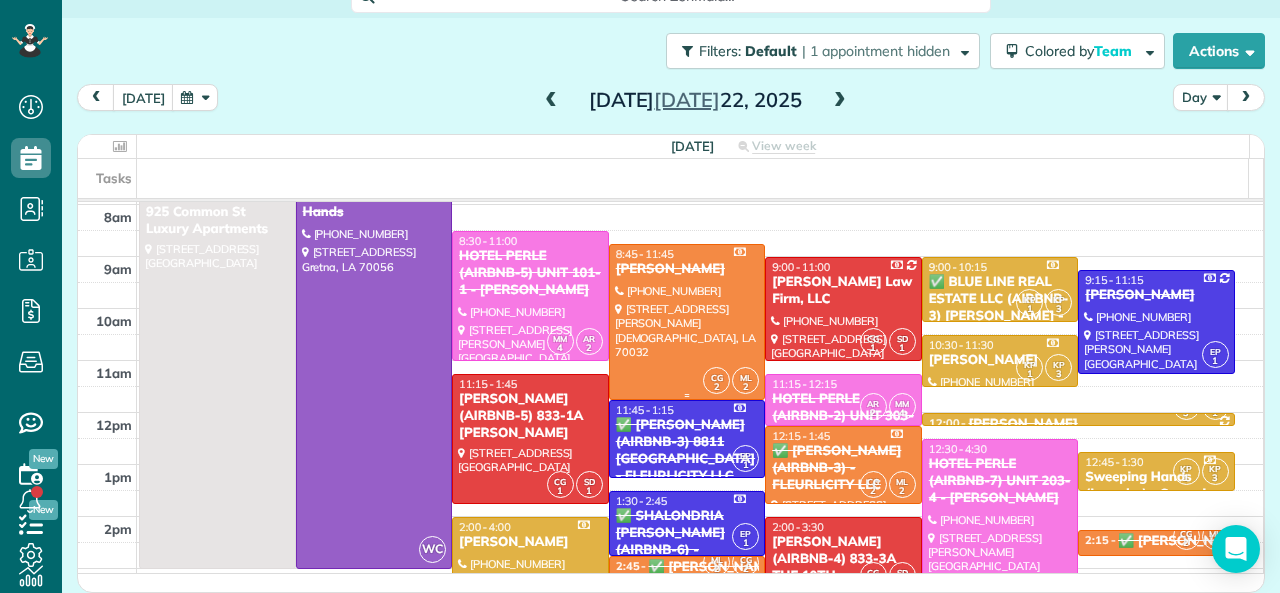 scroll, scrollTop: 0, scrollLeft: 0, axis: both 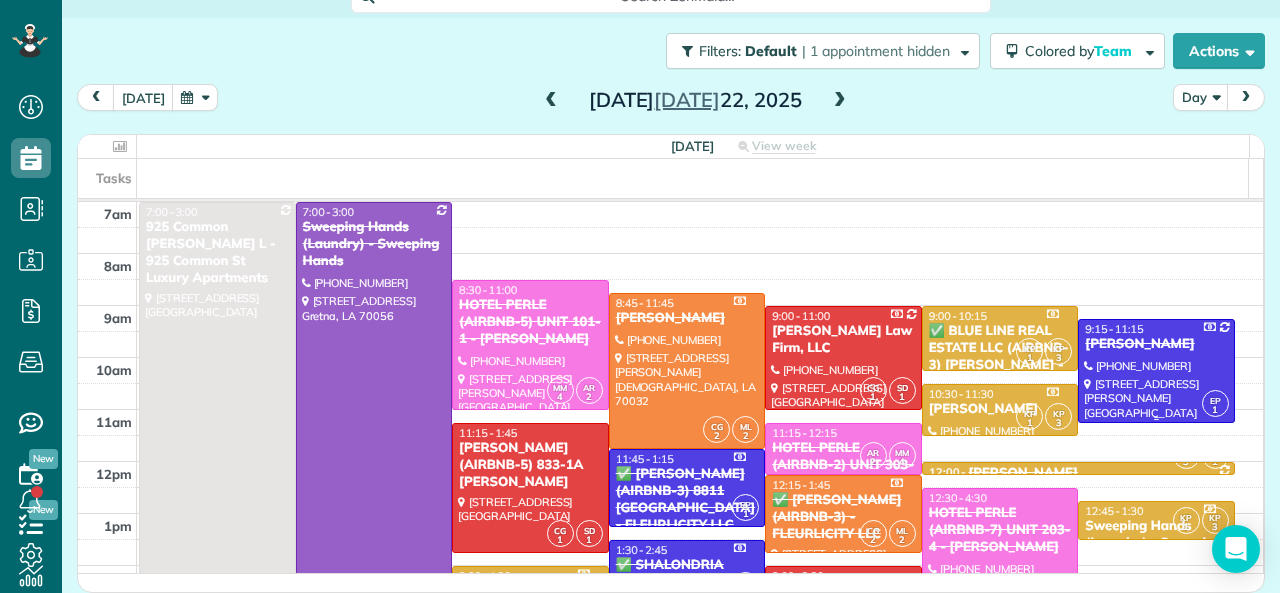 click on "COURTENAY MILLER" at bounding box center [1156, 344] 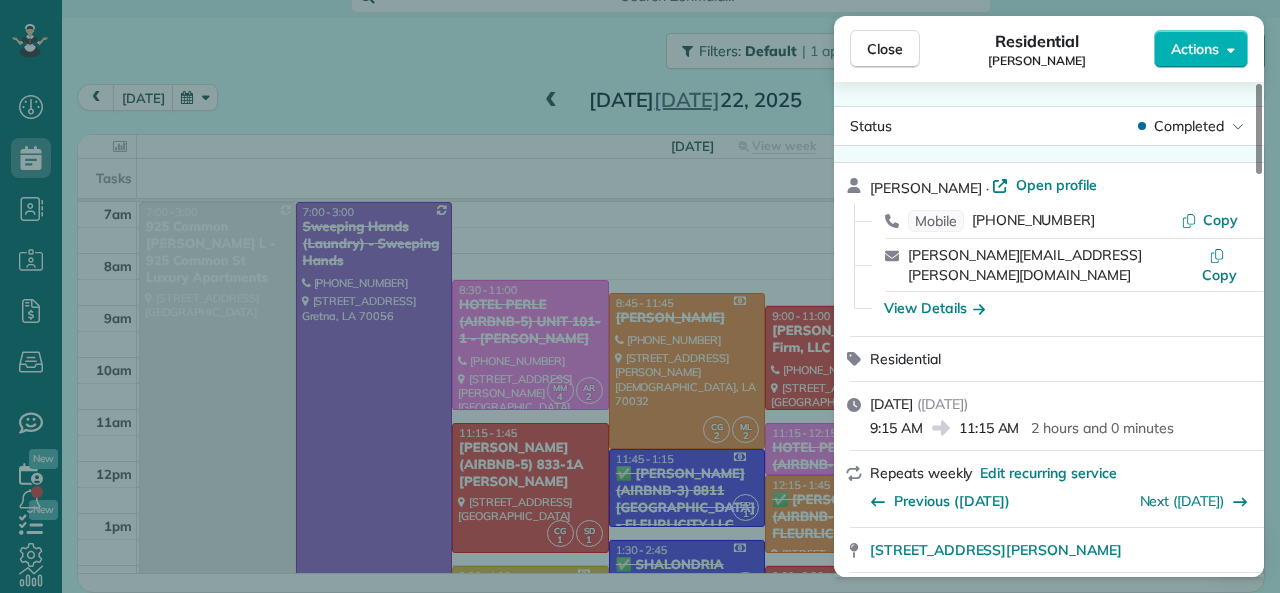 drag, startPoint x: 869, startPoint y: 413, endPoint x: 884, endPoint y: 412, distance: 15.033297 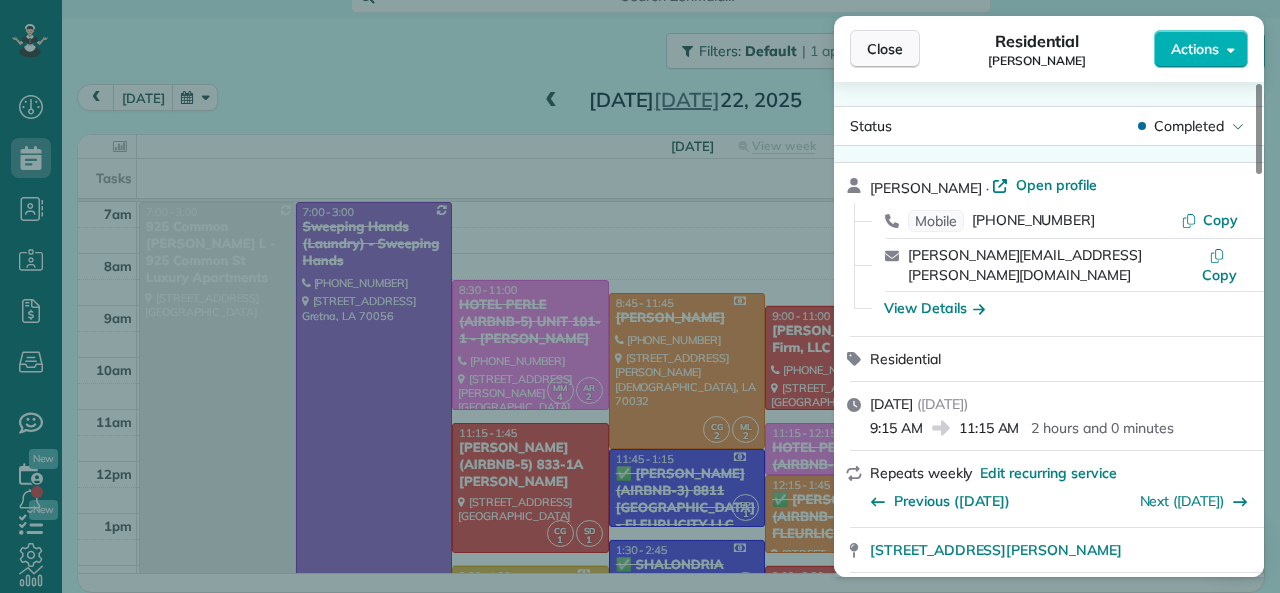 click on "Close" at bounding box center (885, 49) 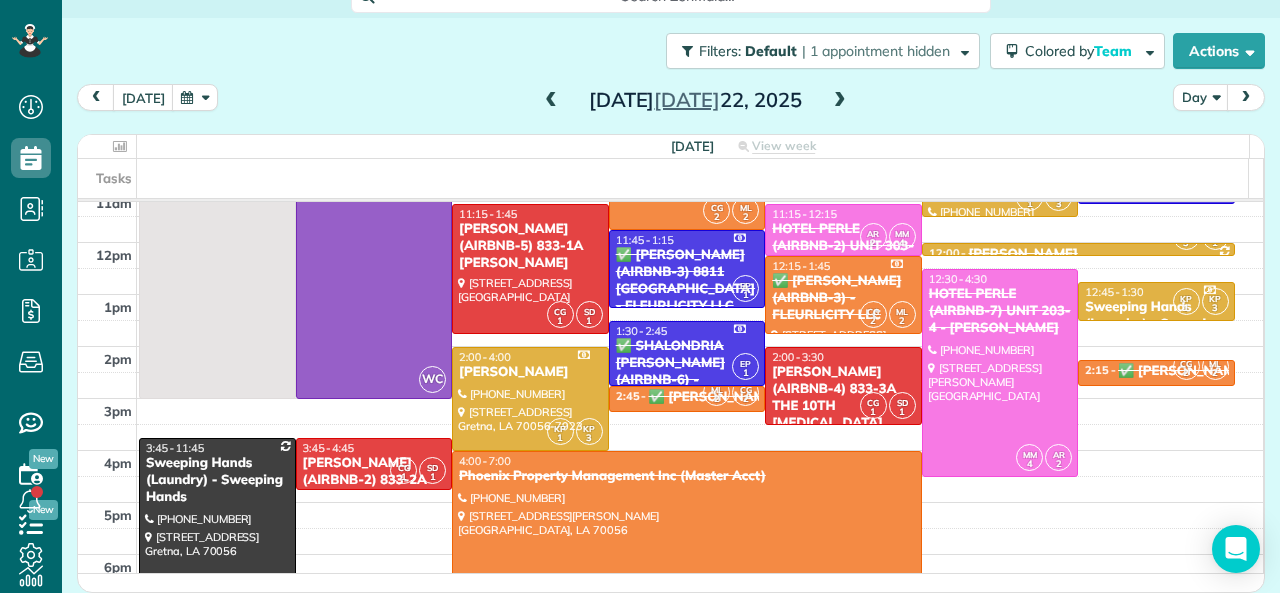 scroll, scrollTop: 300, scrollLeft: 0, axis: vertical 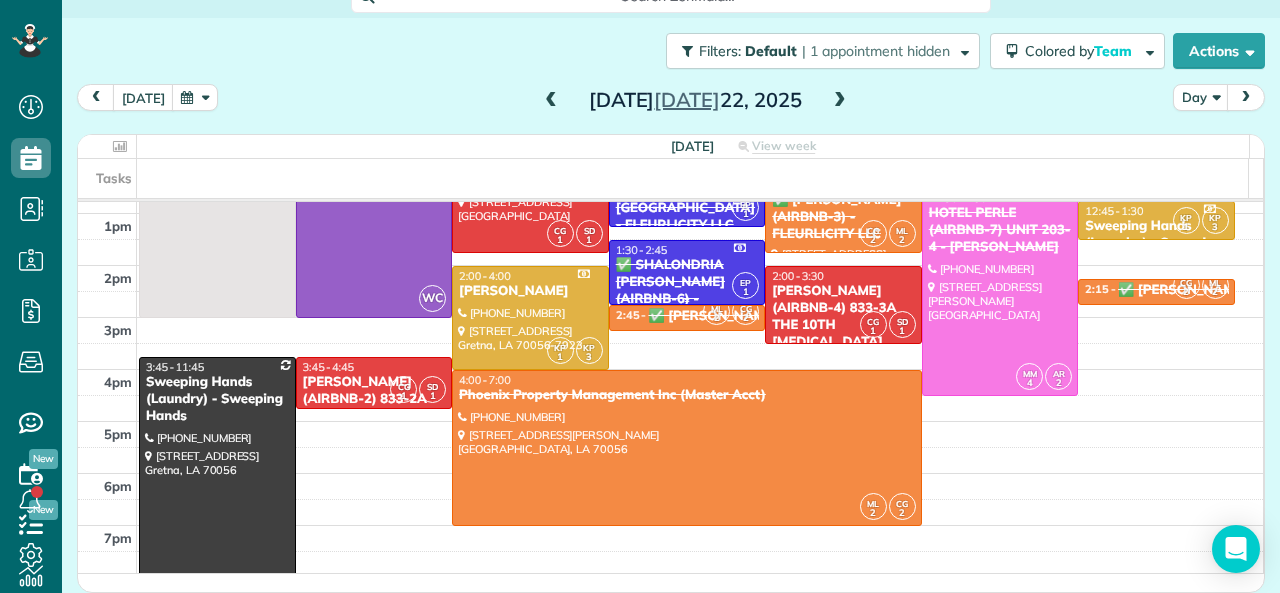 click on "✅ SHALONDRIA SIMPSON (AIRBNB-6) - FLEURLICITY LLC" at bounding box center [687, 291] 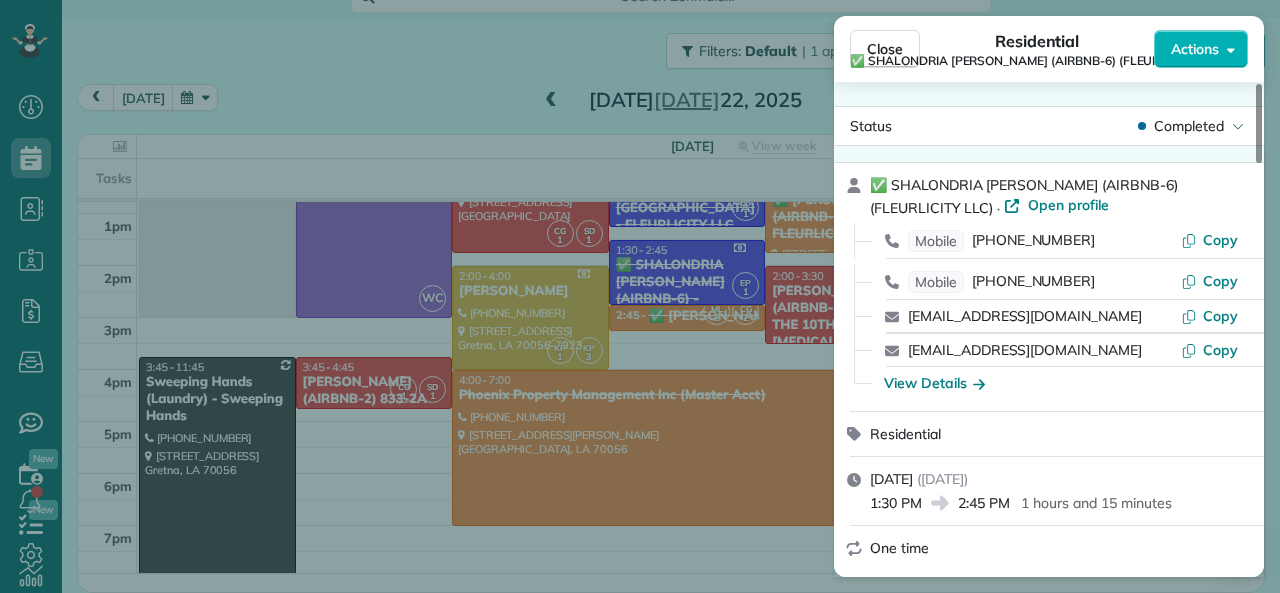 drag, startPoint x: 962, startPoint y: 501, endPoint x: 1008, endPoint y: 503, distance: 46.043457 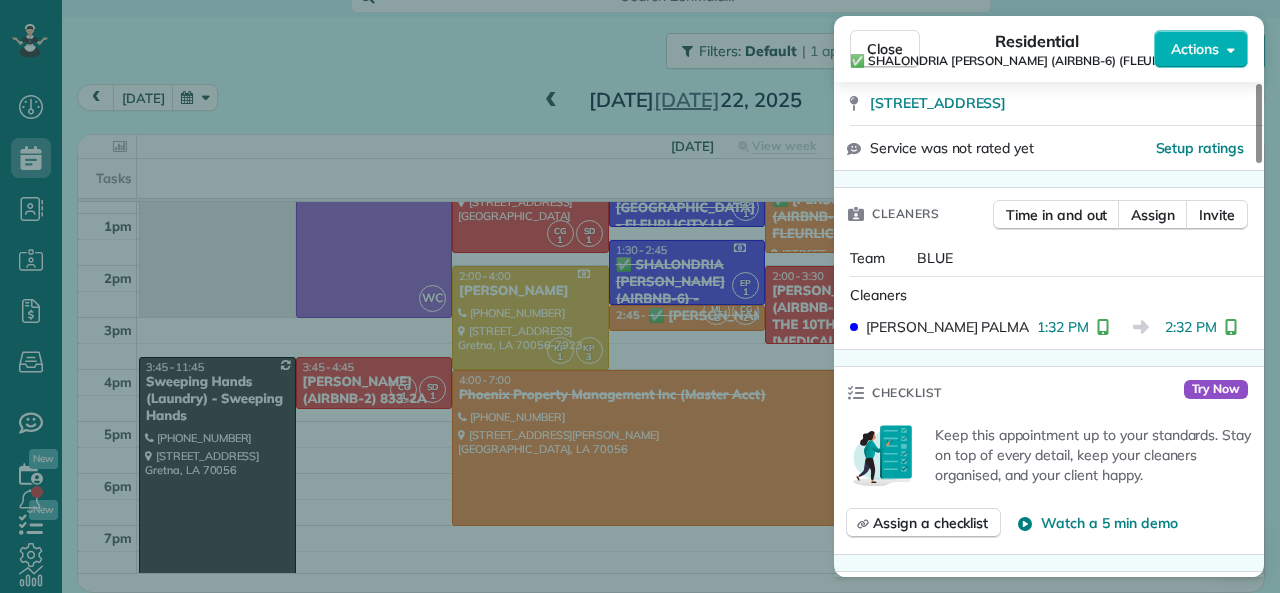 scroll, scrollTop: 500, scrollLeft: 0, axis: vertical 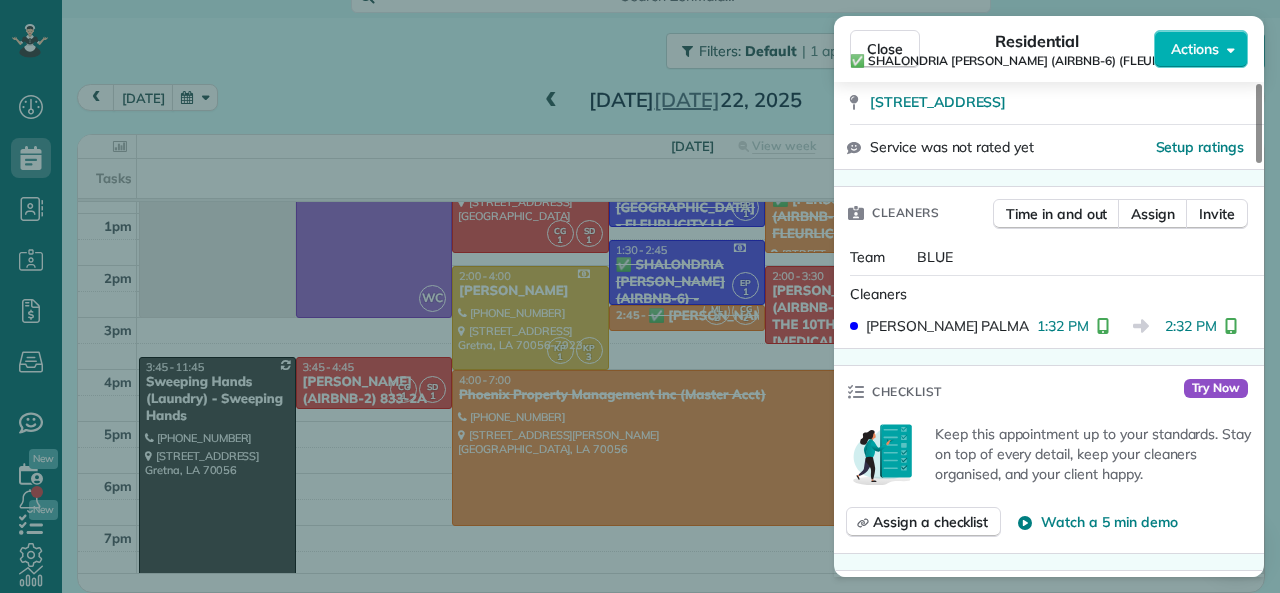 drag, startPoint x: 1168, startPoint y: 329, endPoint x: 1217, endPoint y: 330, distance: 49.010204 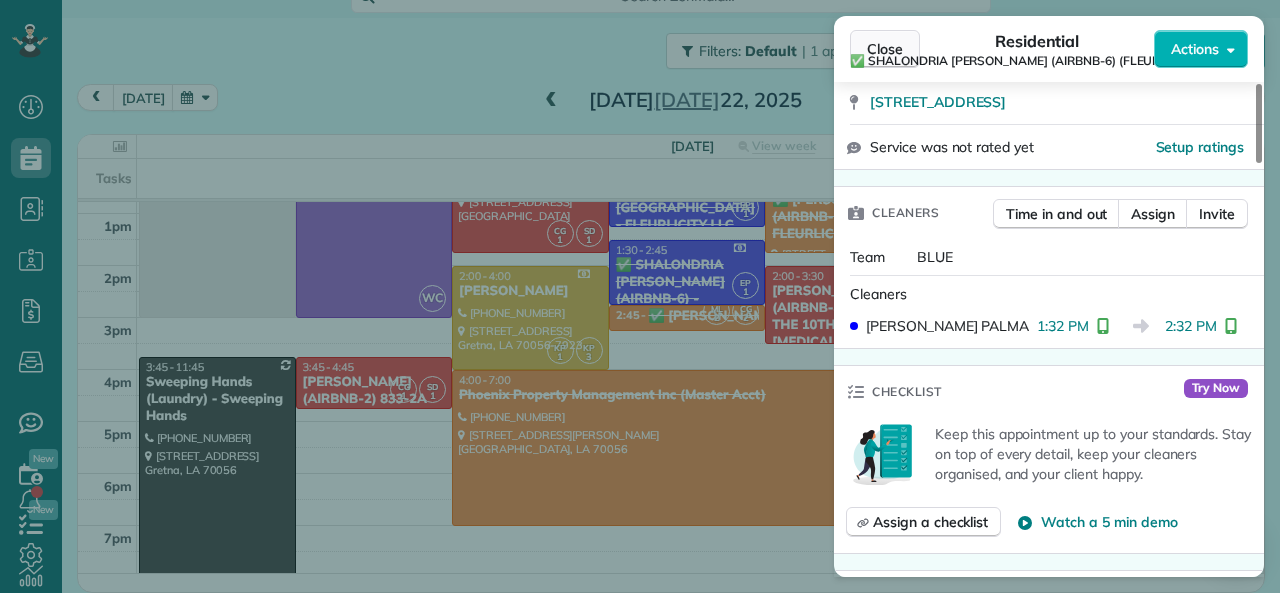 click on "Close" at bounding box center [885, 49] 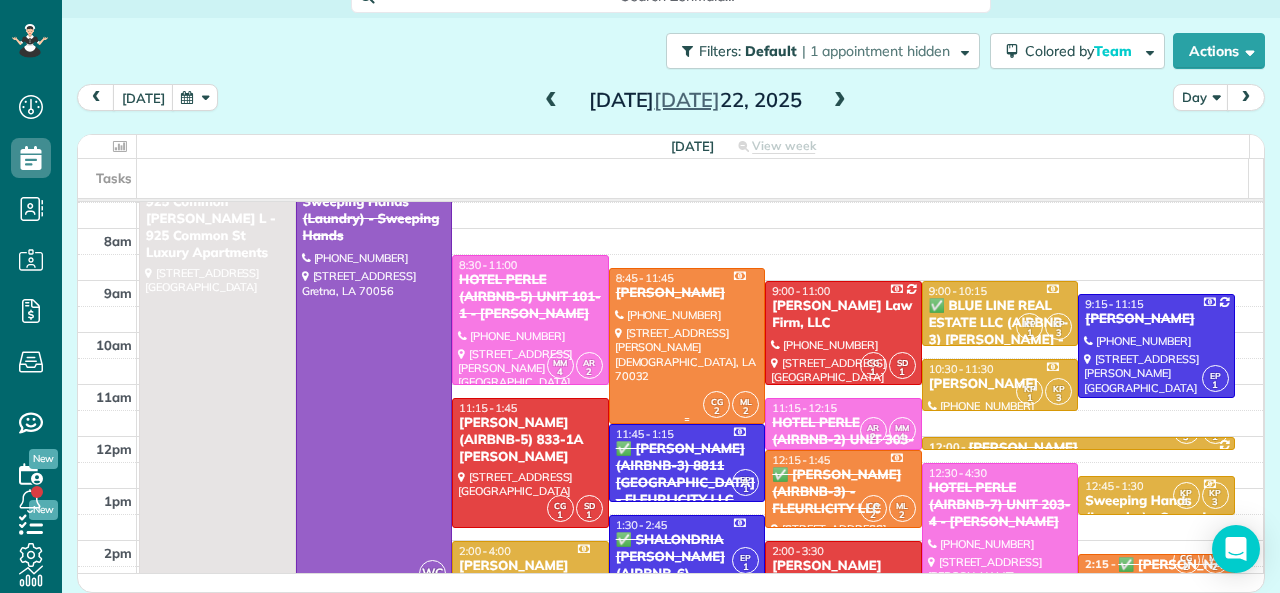 scroll, scrollTop: 0, scrollLeft: 0, axis: both 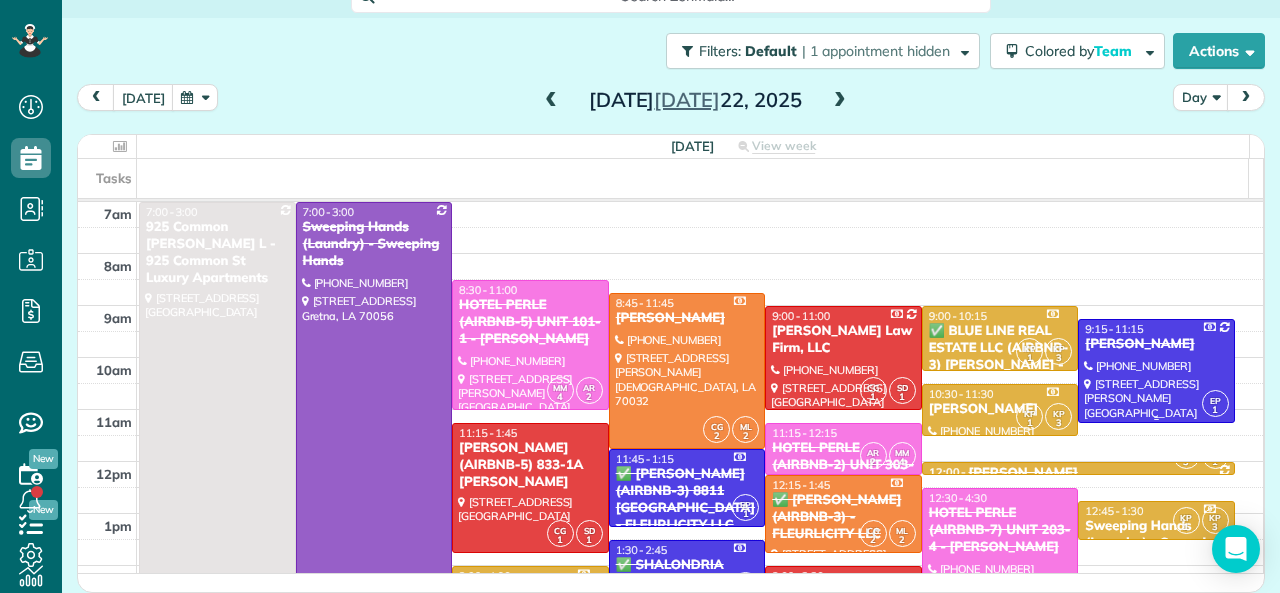 click at bounding box center (1156, 371) 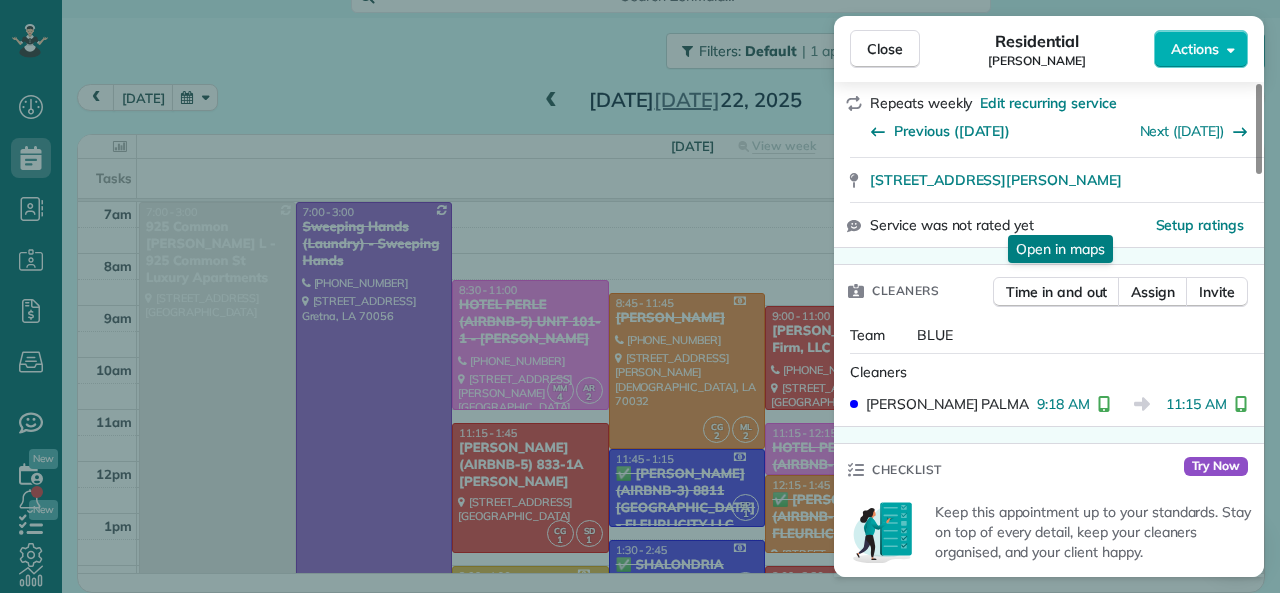 scroll, scrollTop: 400, scrollLeft: 0, axis: vertical 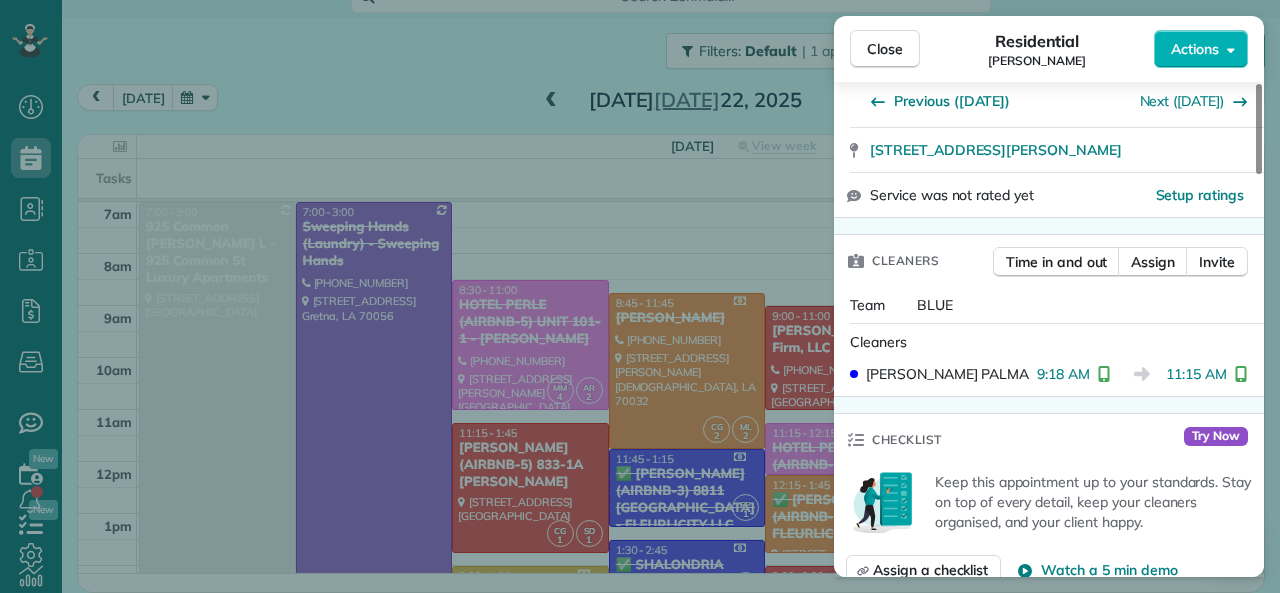 drag, startPoint x: 1039, startPoint y: 355, endPoint x: 1088, endPoint y: 355, distance: 49 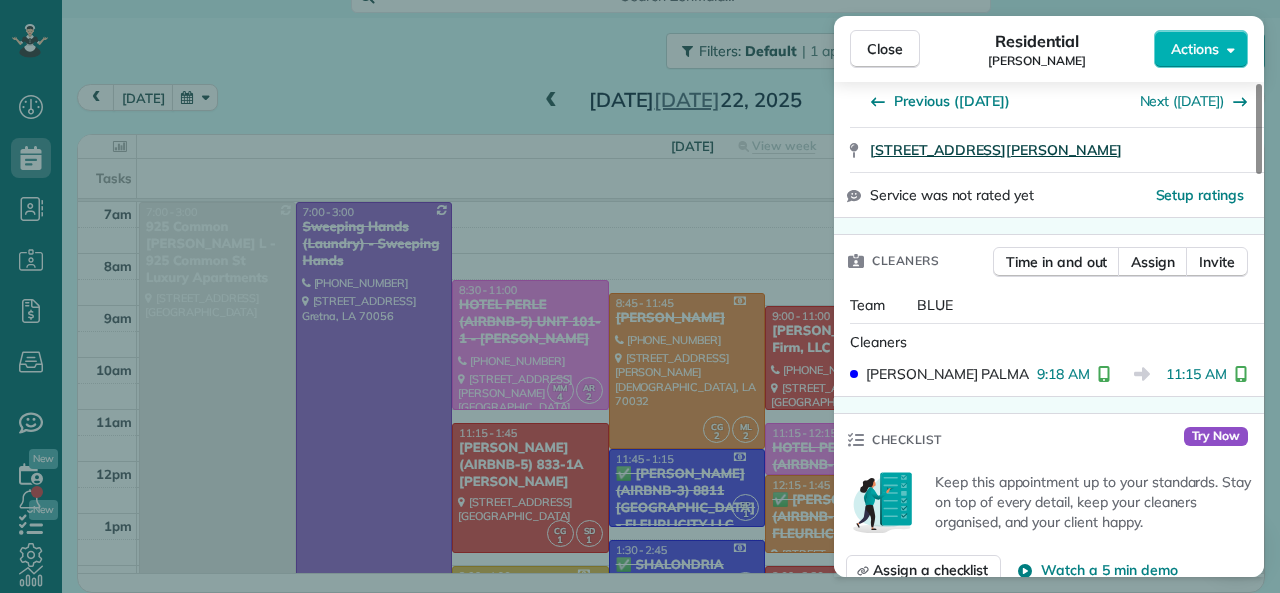 drag, startPoint x: 876, startPoint y: 35, endPoint x: 952, endPoint y: 133, distance: 124.01613 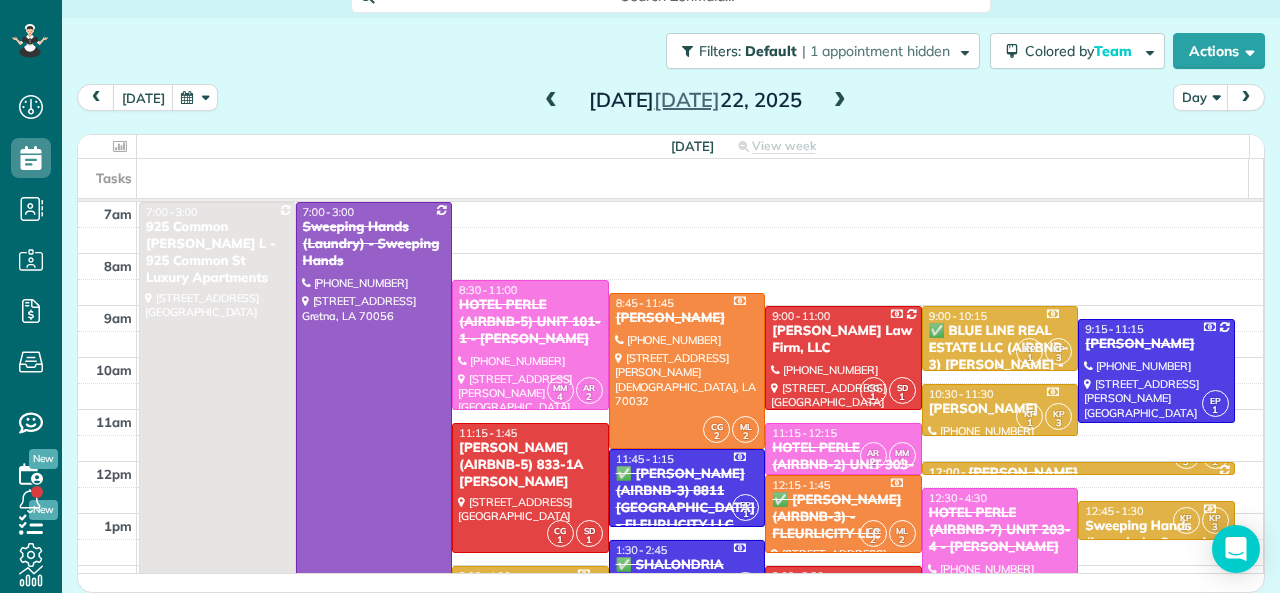 click on "✅ BLUE LINE REAL ESTATE LLC (AIRBNB-3) DAVID - FLEURLICITY LLC" at bounding box center (1000, 357) 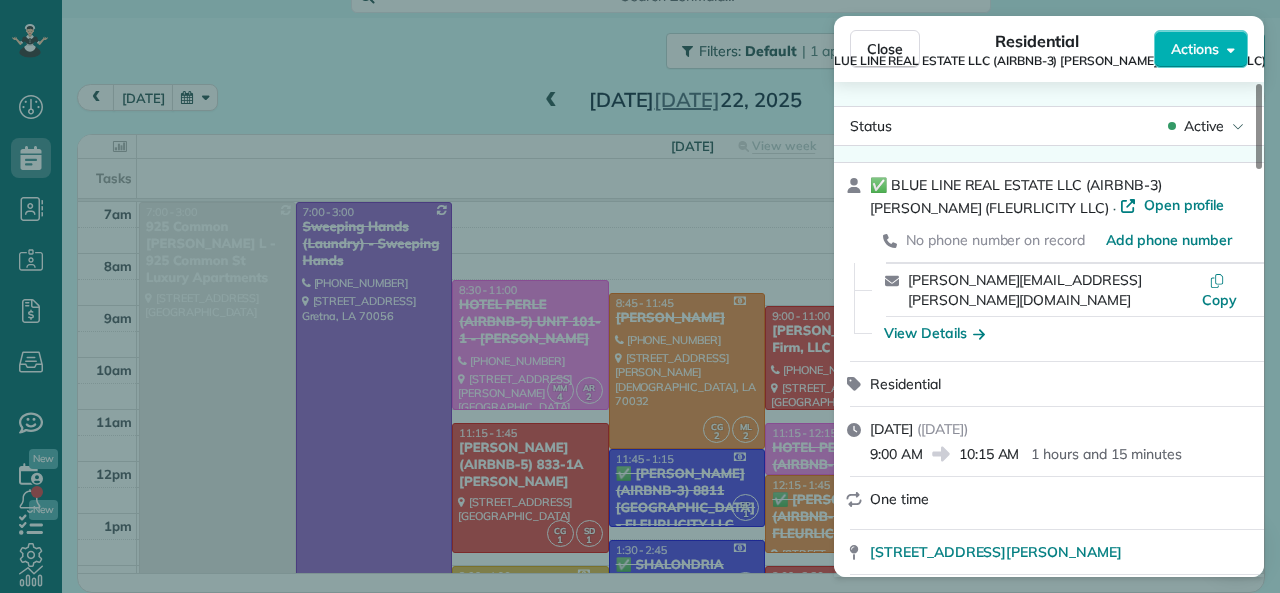 drag, startPoint x: 871, startPoint y: 436, endPoint x: 919, endPoint y: 435, distance: 48.010414 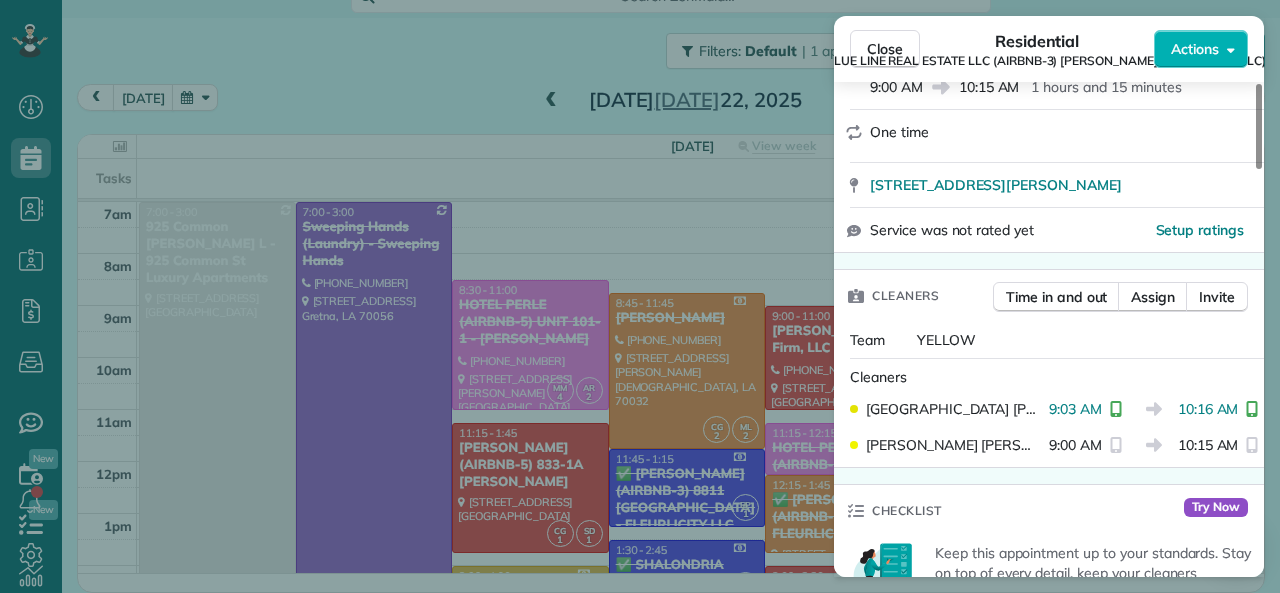 scroll, scrollTop: 400, scrollLeft: 0, axis: vertical 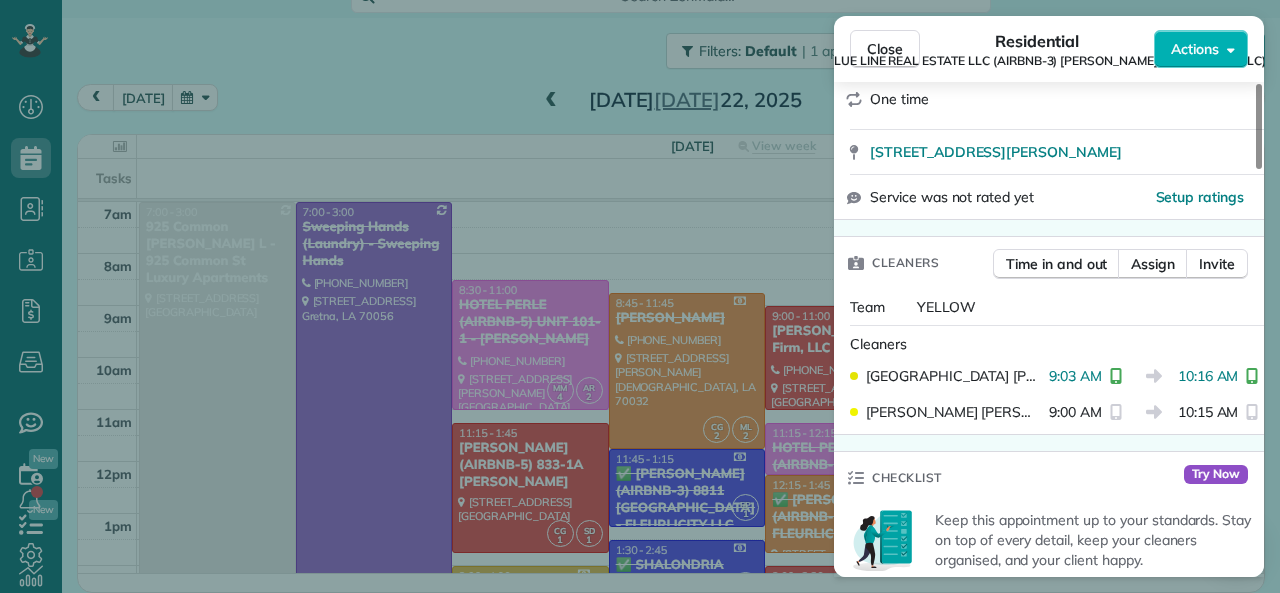 drag, startPoint x: 1039, startPoint y: 359, endPoint x: 1088, endPoint y: 358, distance: 49.010204 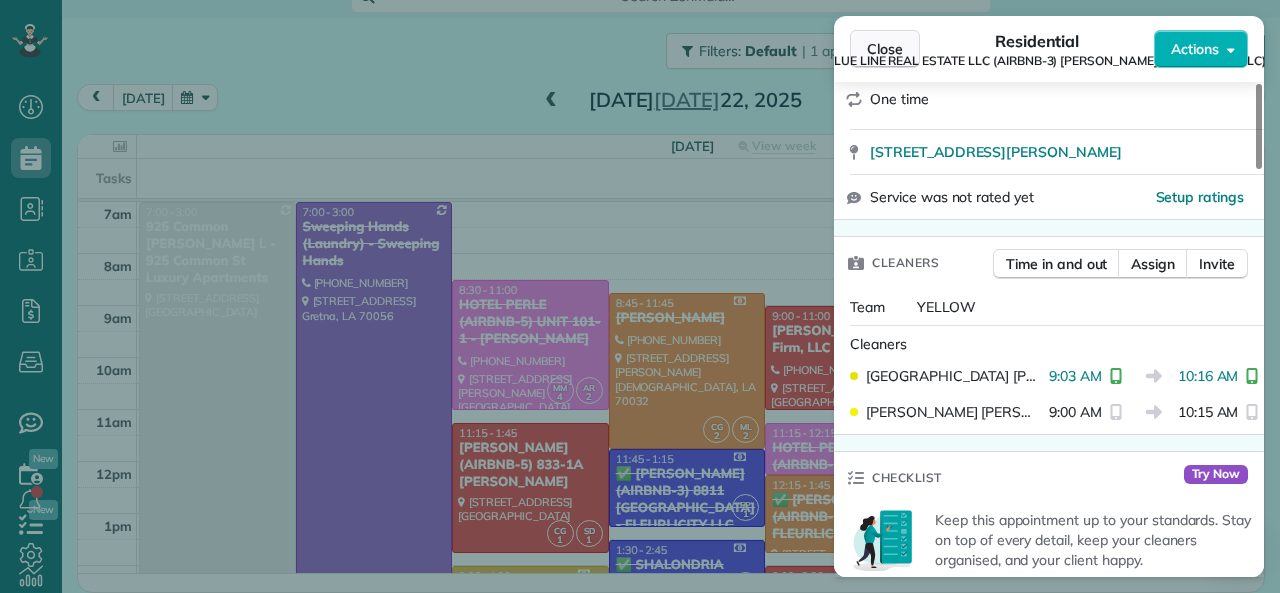 click on "Close" at bounding box center (885, 49) 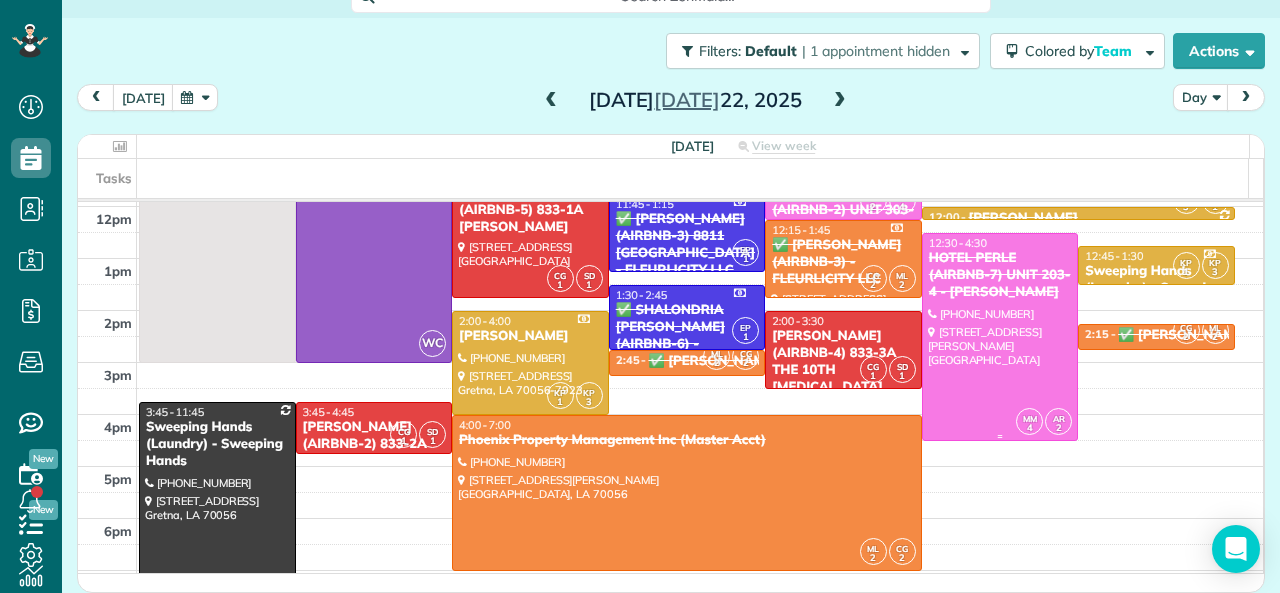scroll, scrollTop: 300, scrollLeft: 0, axis: vertical 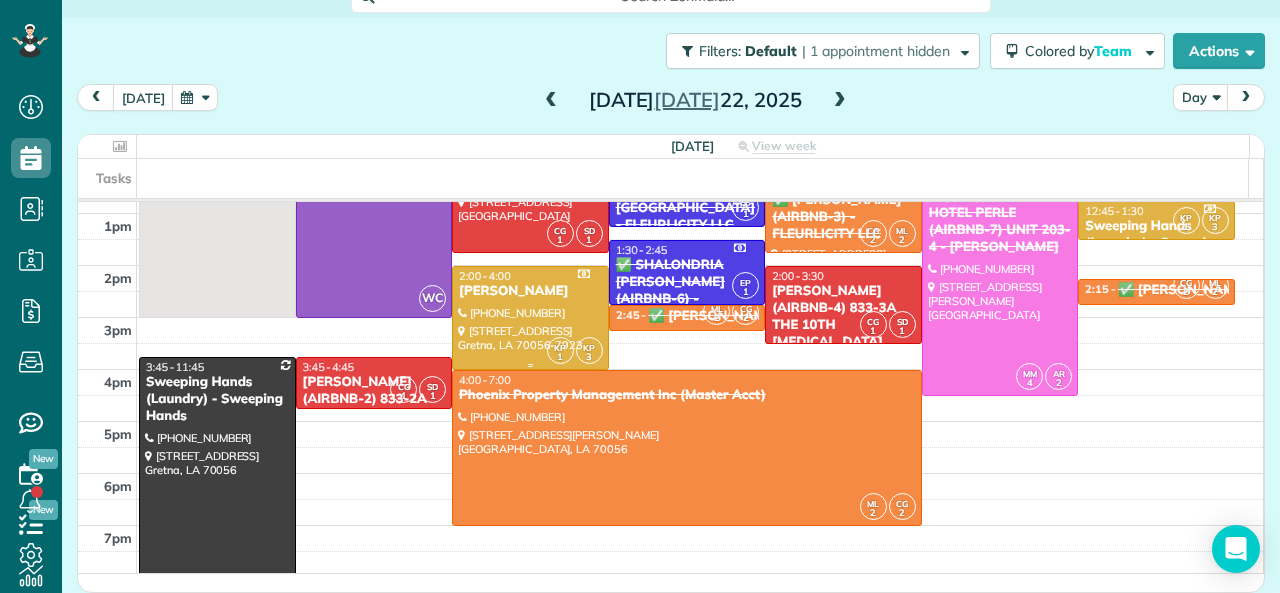 click at bounding box center (530, 318) 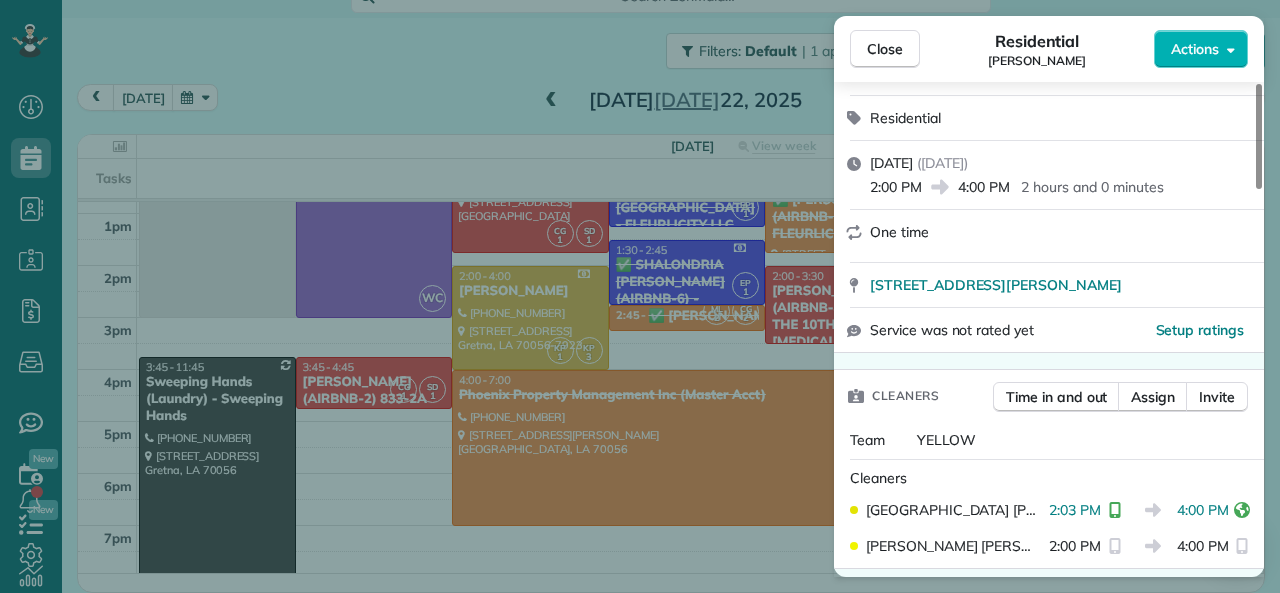 scroll, scrollTop: 300, scrollLeft: 0, axis: vertical 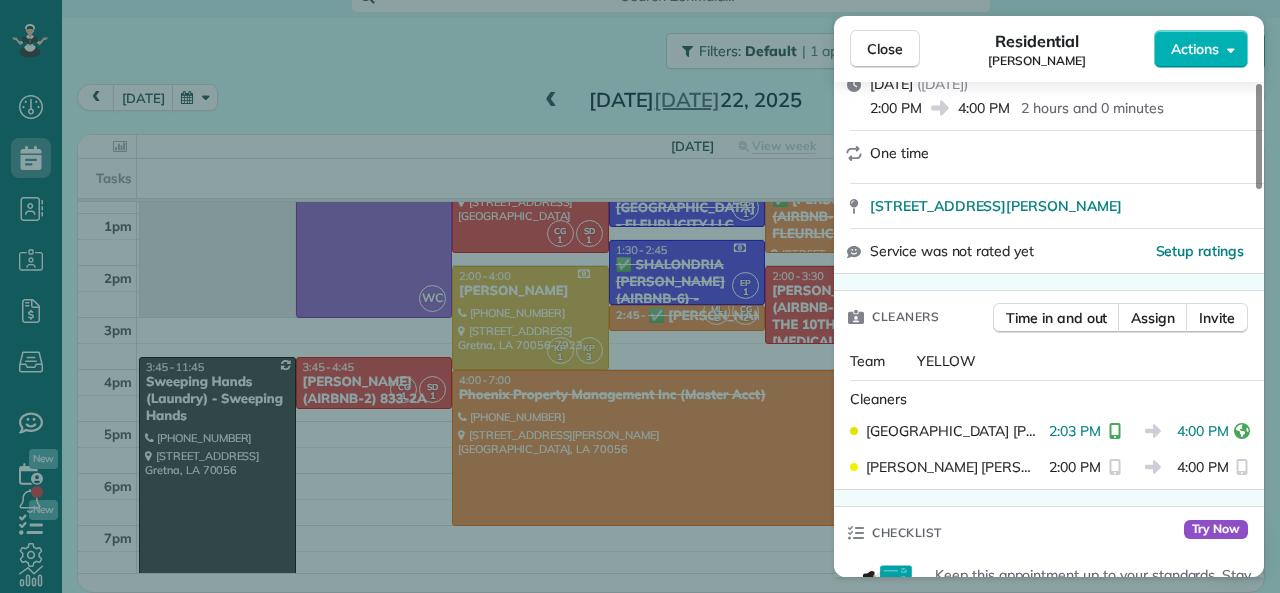 drag, startPoint x: 1168, startPoint y: 432, endPoint x: 1216, endPoint y: 432, distance: 48 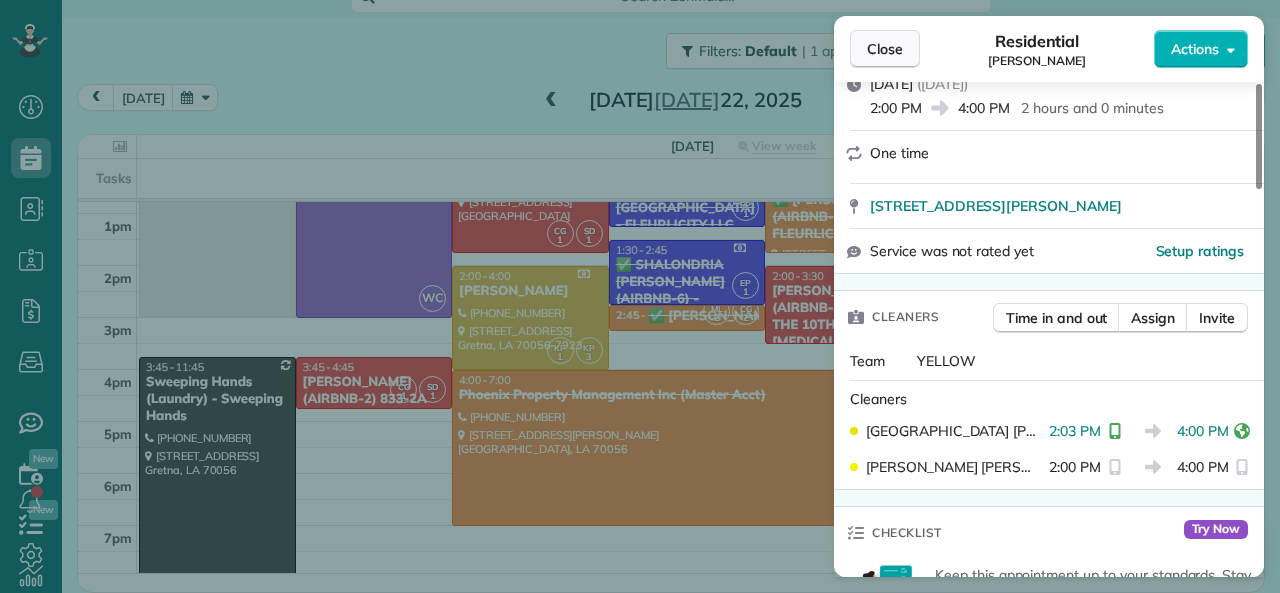 click on "Close" at bounding box center [885, 49] 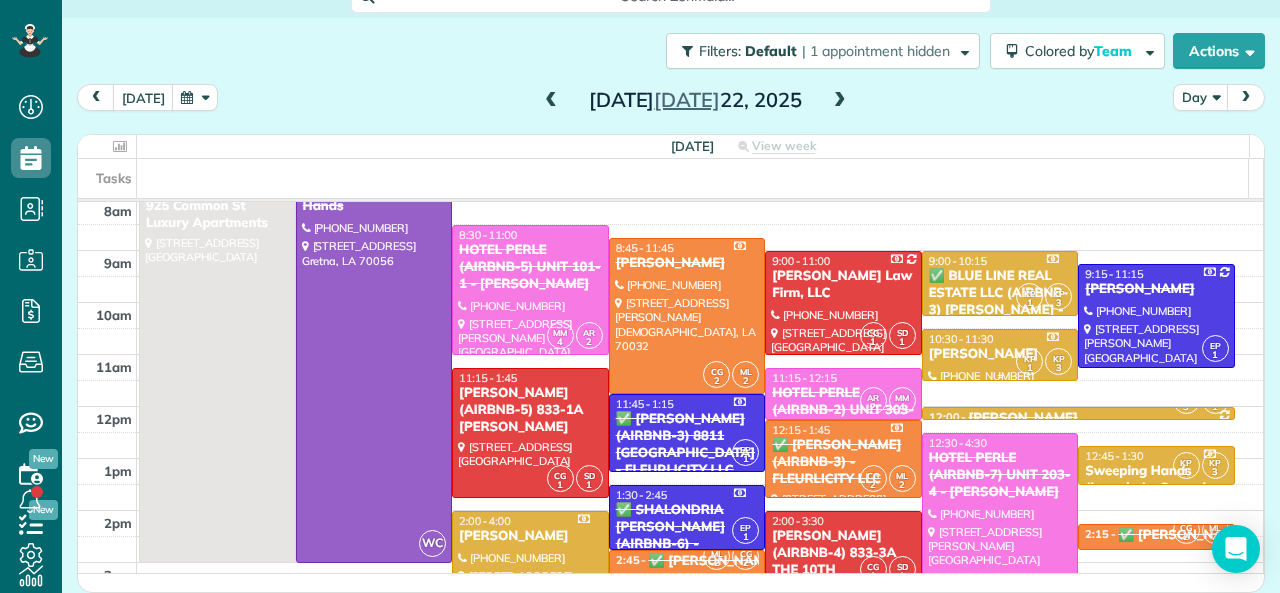 scroll, scrollTop: 0, scrollLeft: 0, axis: both 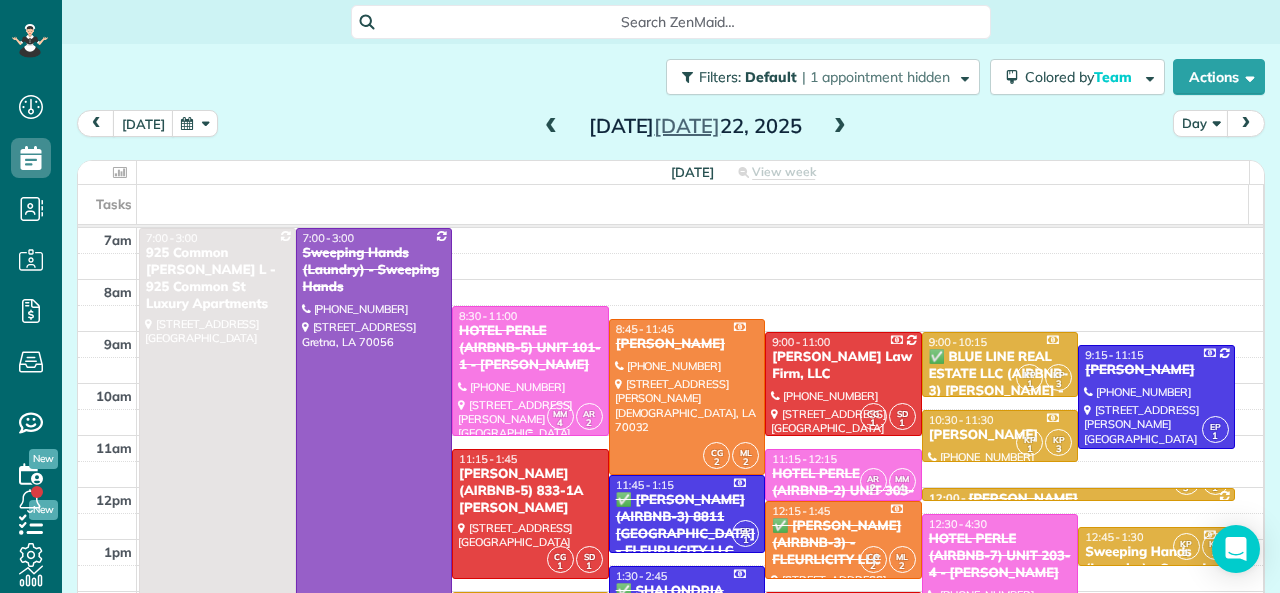 click on "HOTEL PERLE (AIRBNB-5) UNIT 101-1 - NICK BRUNO" at bounding box center [530, 348] 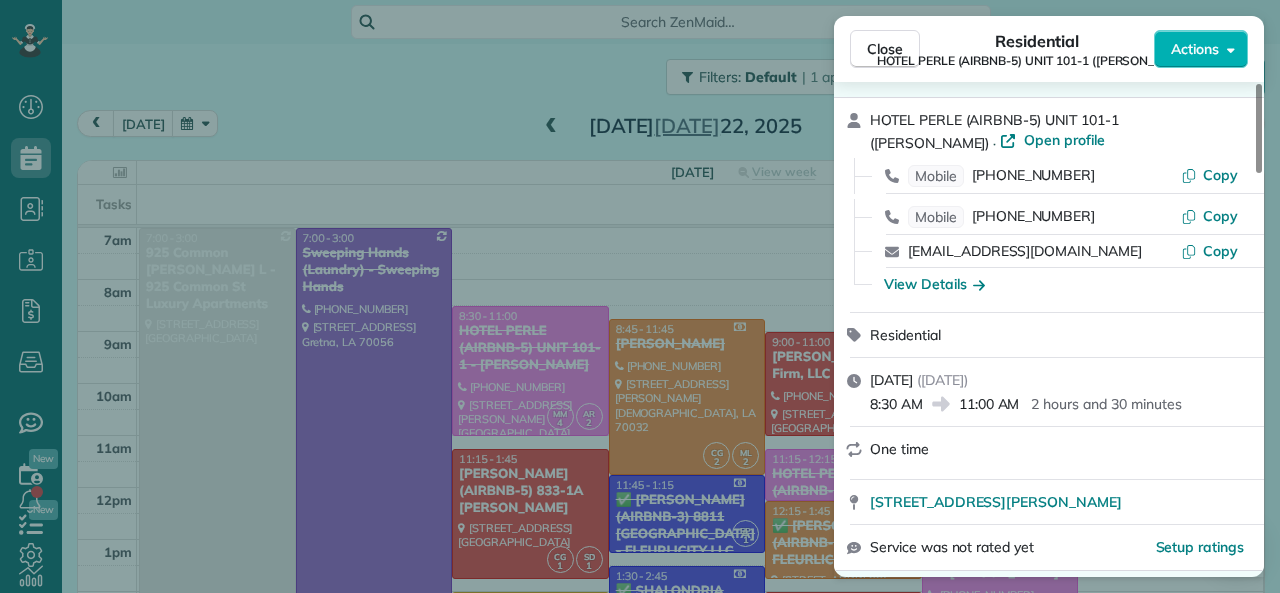 scroll, scrollTop: 100, scrollLeft: 0, axis: vertical 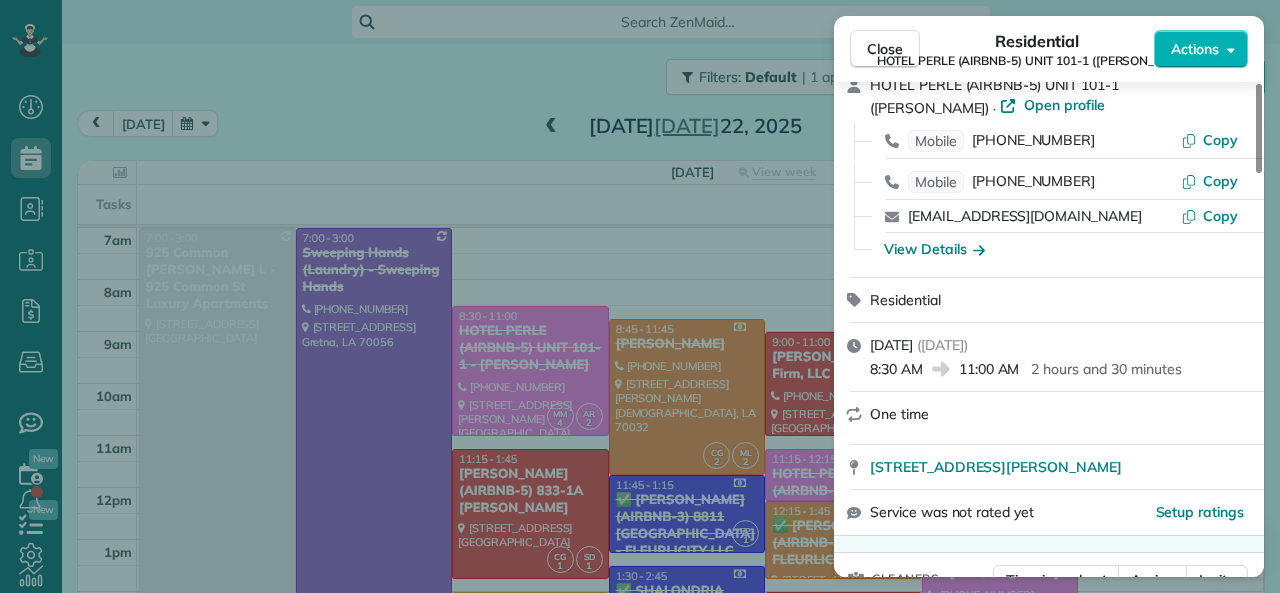 drag, startPoint x: 871, startPoint y: 369, endPoint x: 922, endPoint y: 371, distance: 51.0392 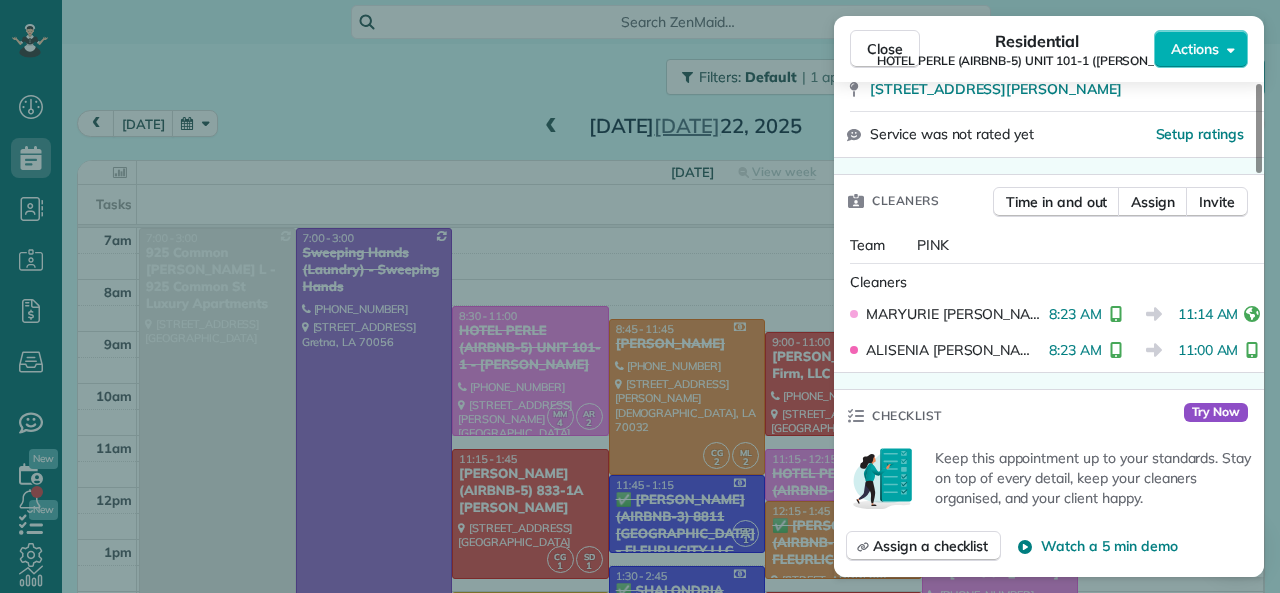 scroll, scrollTop: 500, scrollLeft: 0, axis: vertical 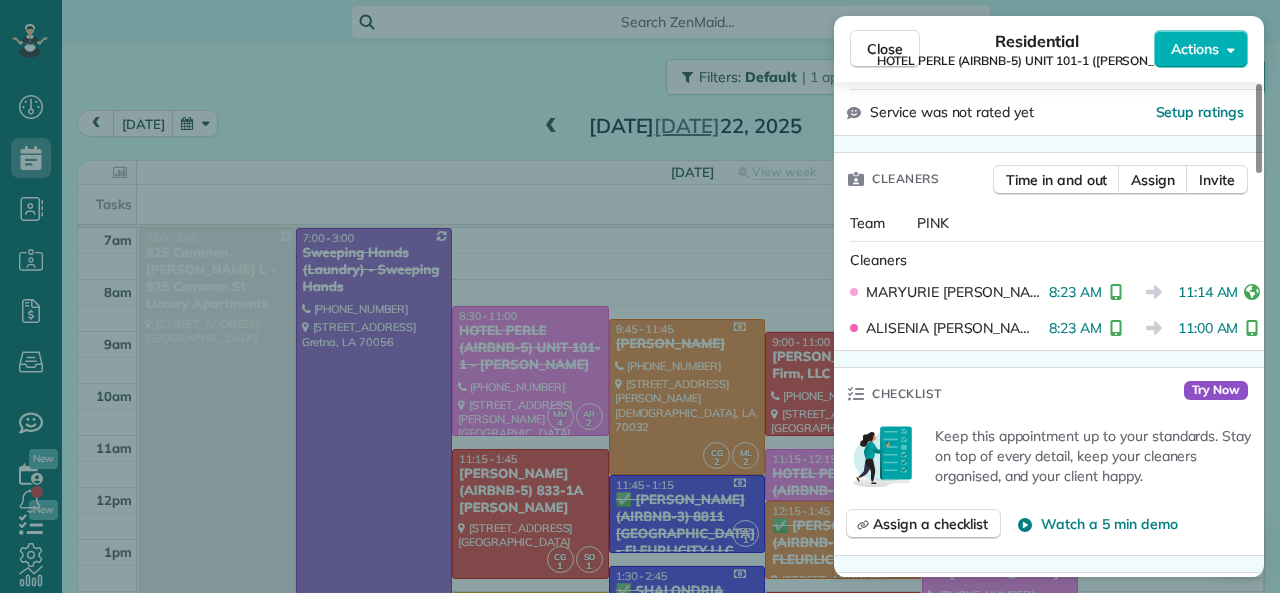 drag, startPoint x: 1037, startPoint y: 292, endPoint x: 1089, endPoint y: 294, distance: 52.03845 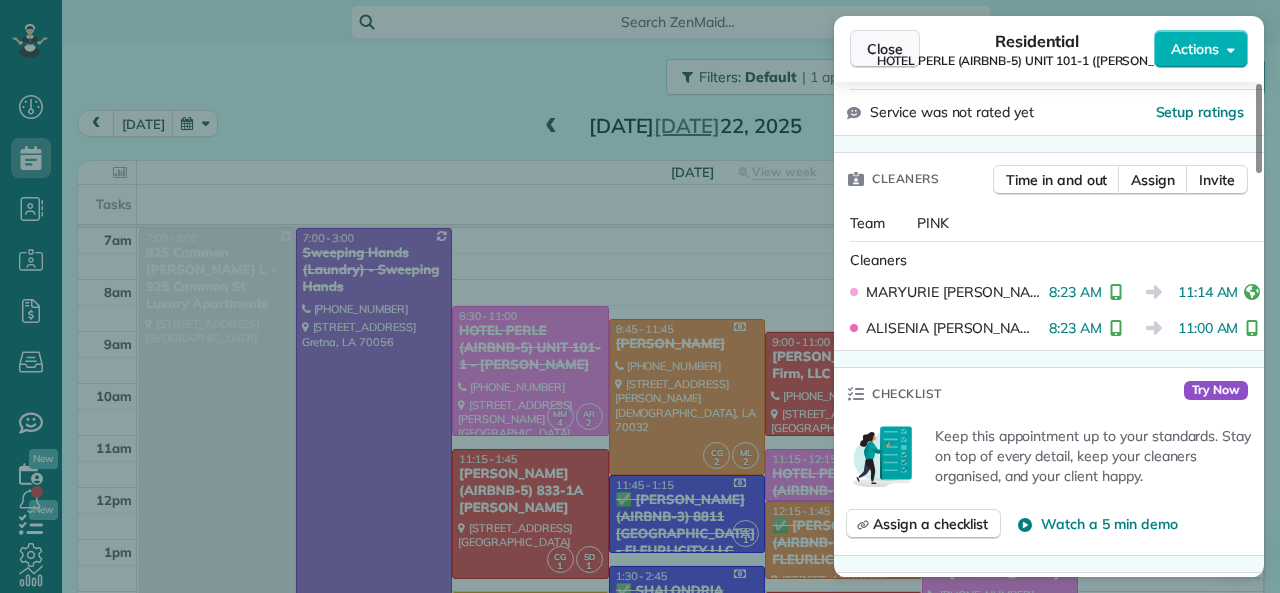 click on "Close" at bounding box center [885, 49] 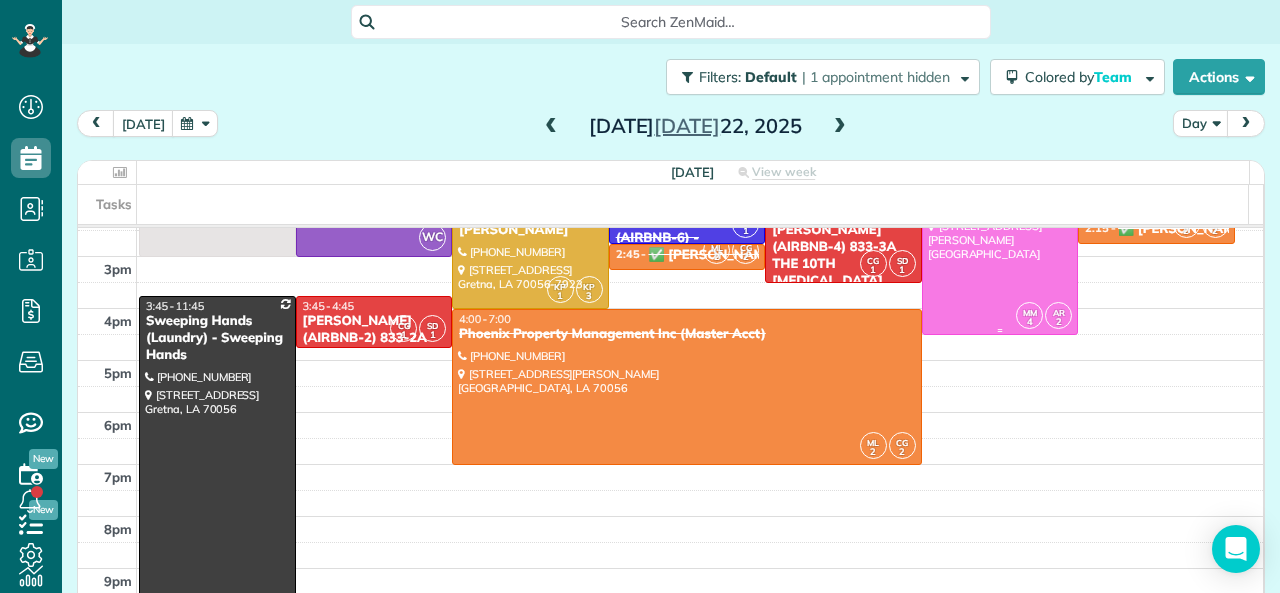scroll, scrollTop: 300, scrollLeft: 0, axis: vertical 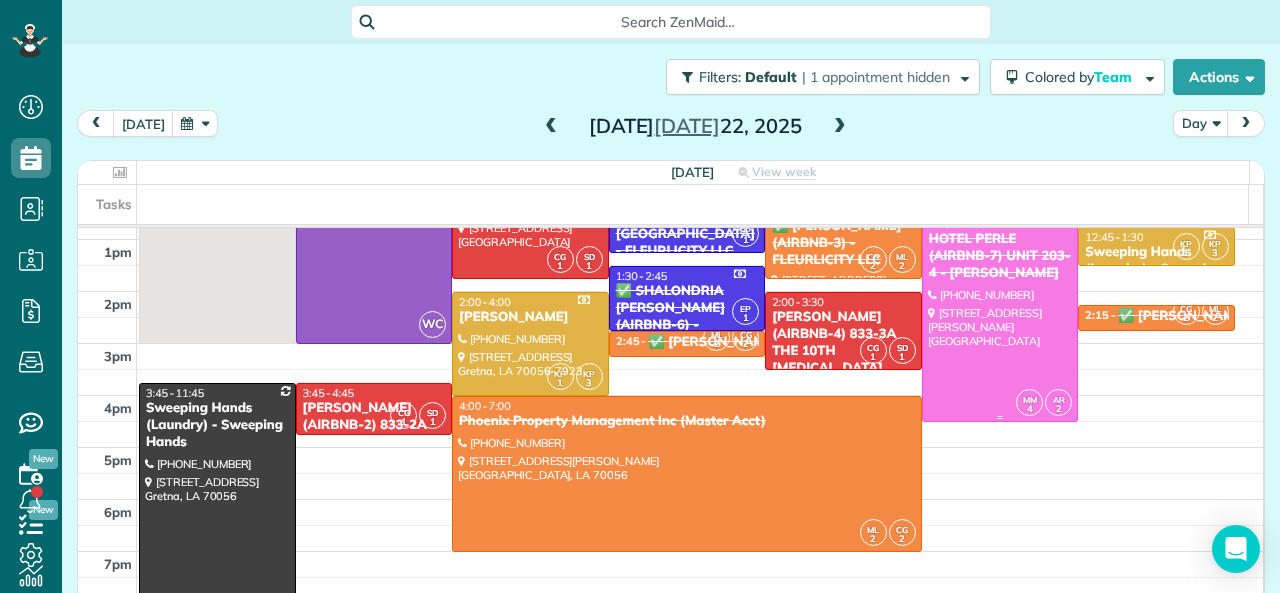click at bounding box center [1000, 318] 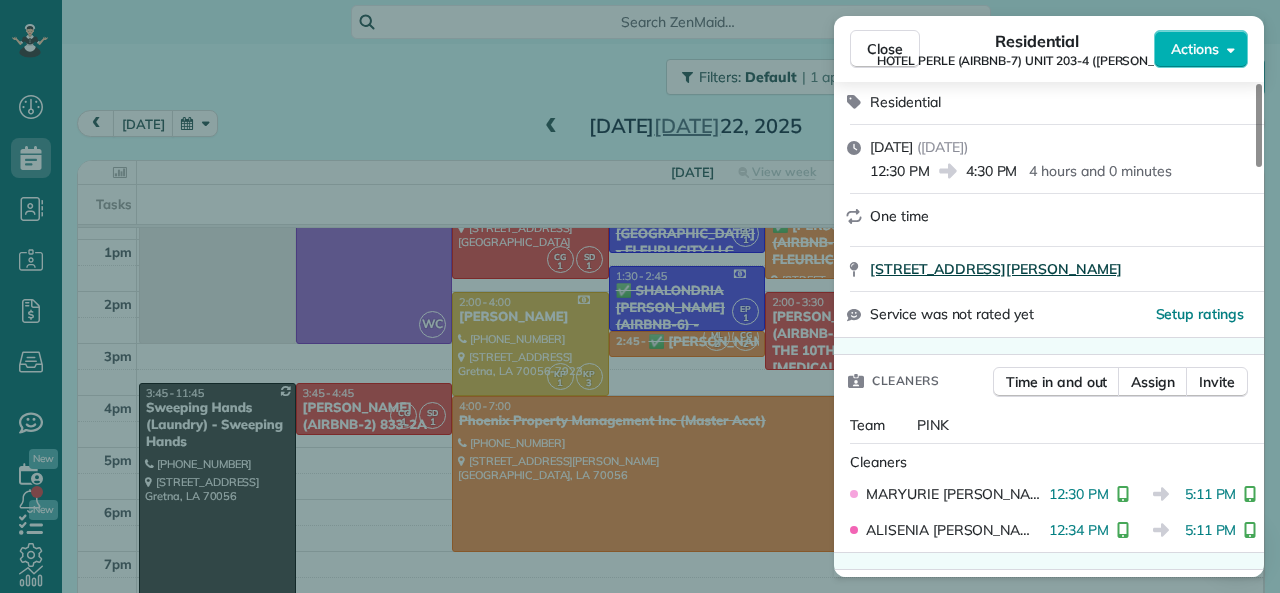 scroll, scrollTop: 300, scrollLeft: 0, axis: vertical 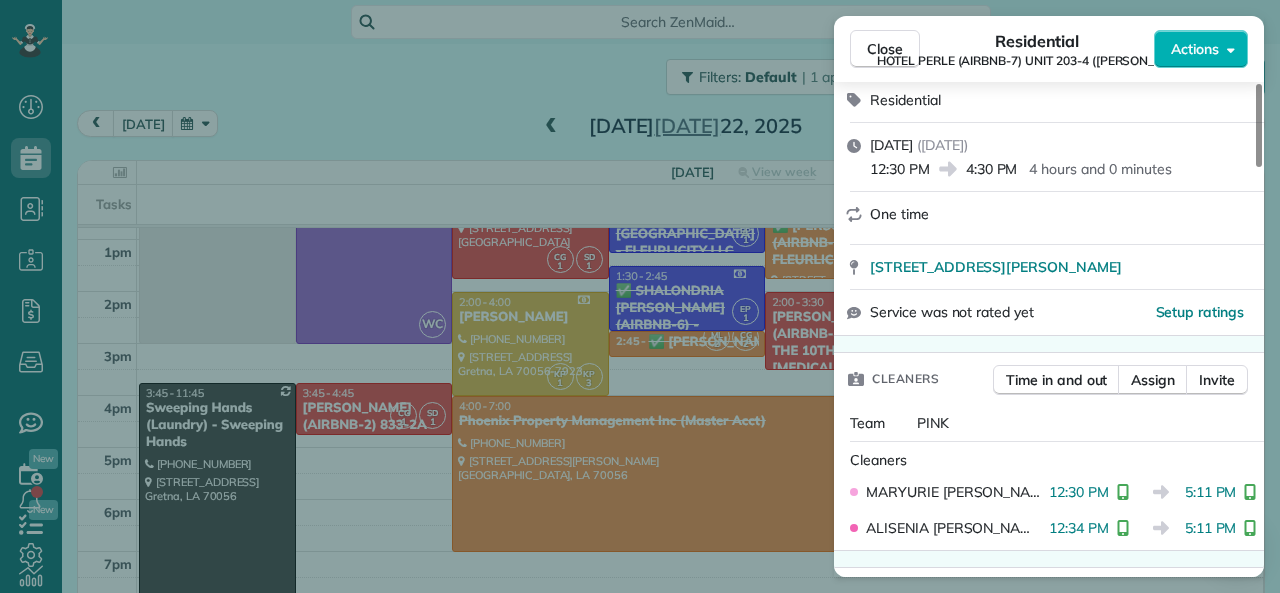 drag, startPoint x: 970, startPoint y: 169, endPoint x: 1015, endPoint y: 172, distance: 45.099888 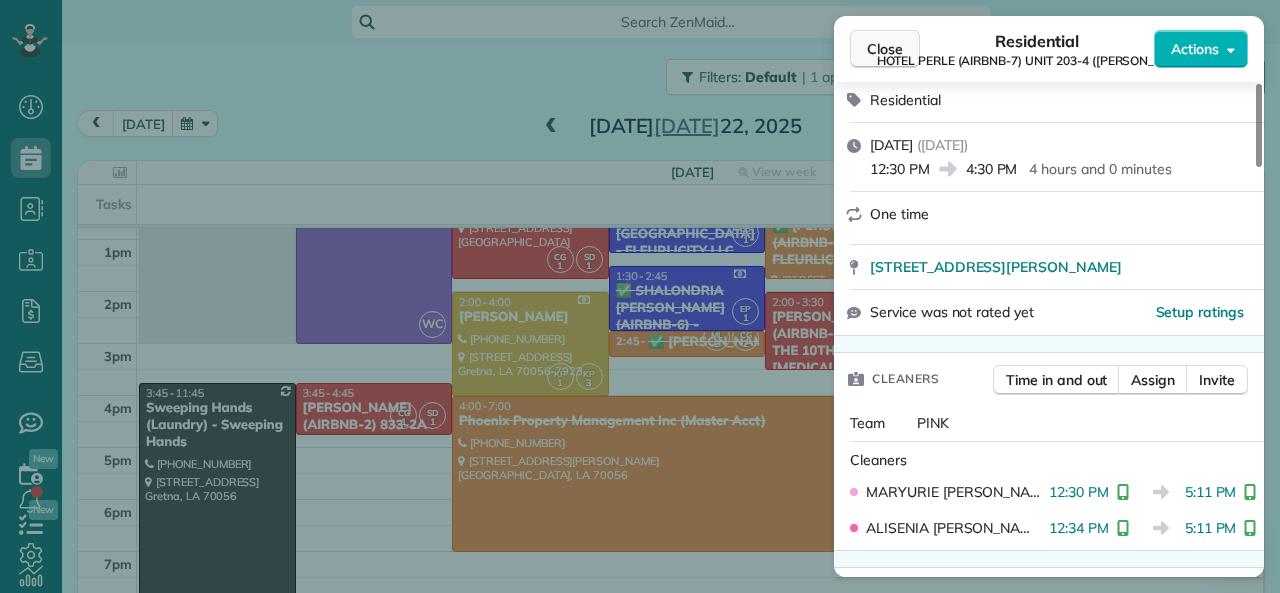 click on "Close" at bounding box center [885, 49] 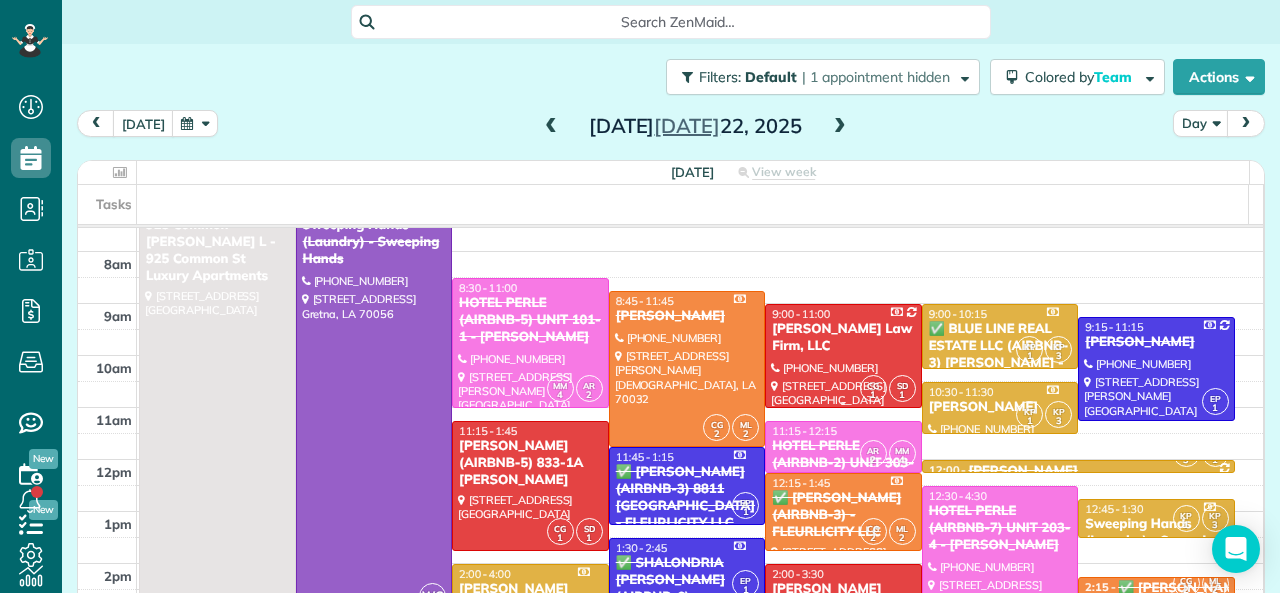 scroll, scrollTop: 0, scrollLeft: 0, axis: both 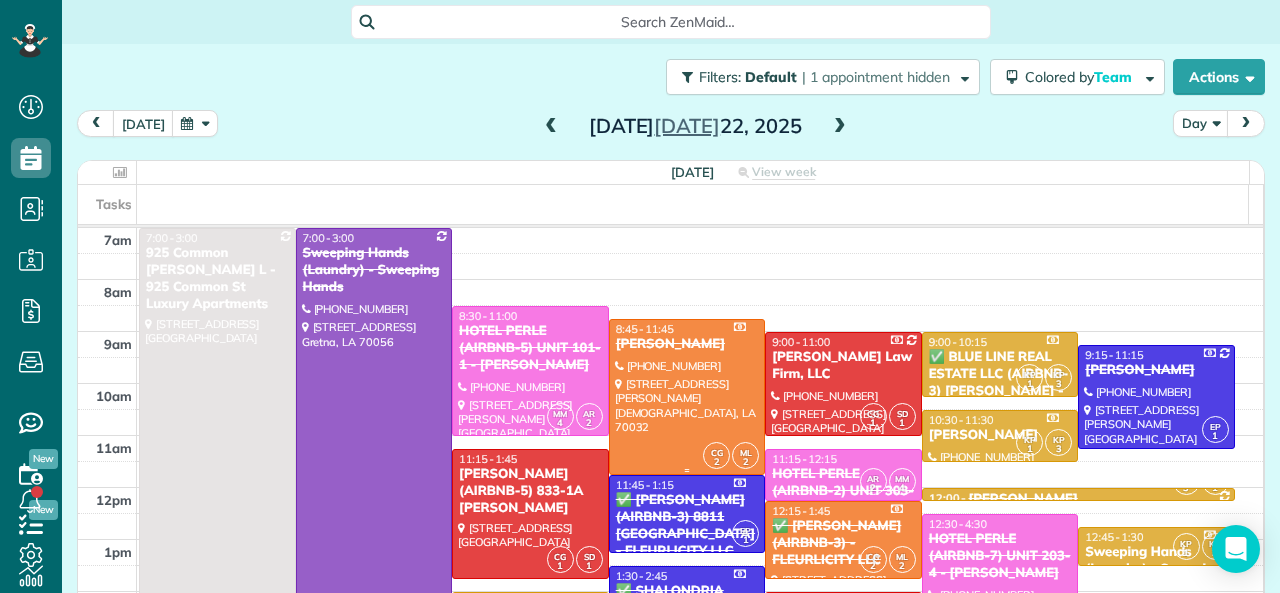 click on "David Swan" at bounding box center (687, 344) 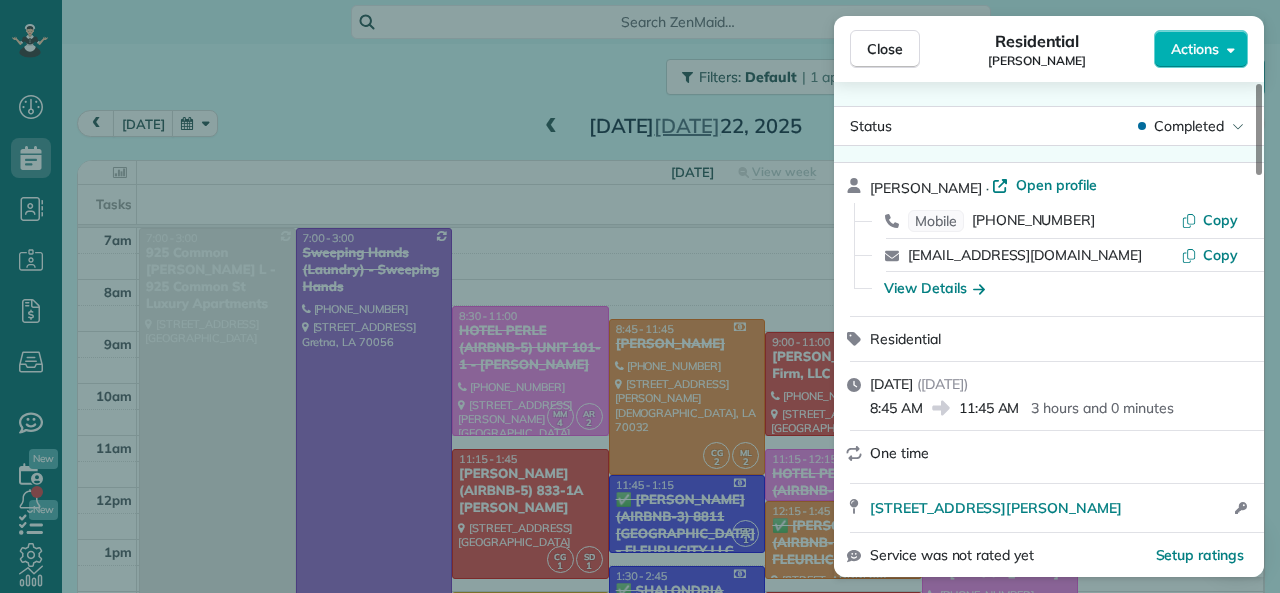 drag, startPoint x: 870, startPoint y: 414, endPoint x: 921, endPoint y: 407, distance: 51.47815 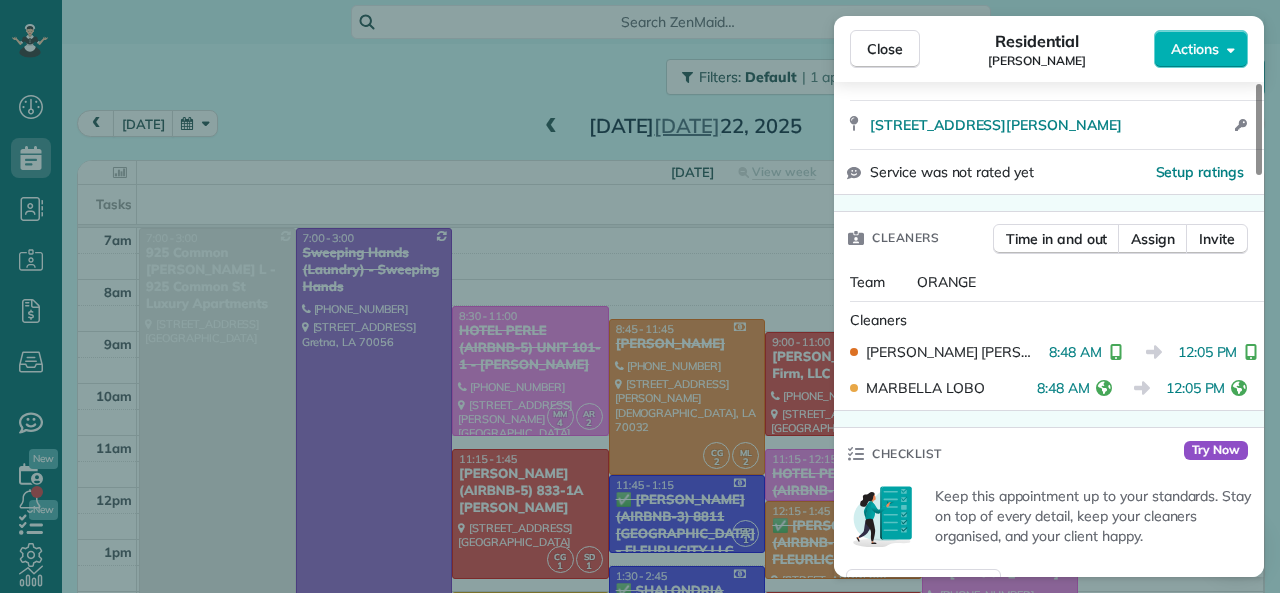 scroll, scrollTop: 400, scrollLeft: 0, axis: vertical 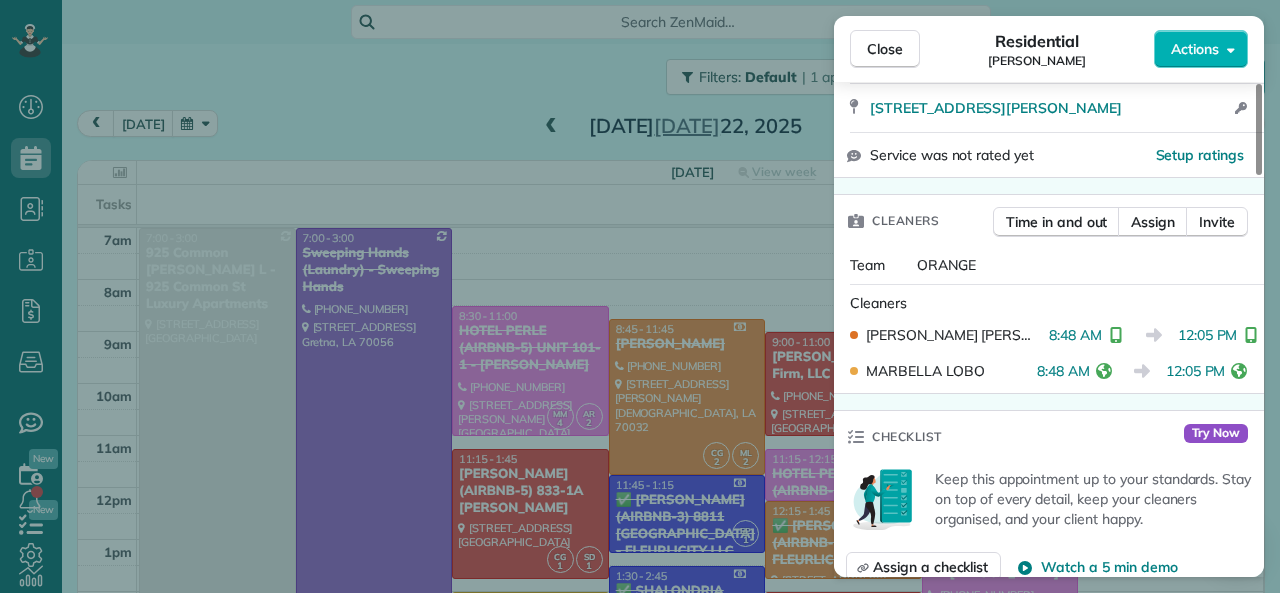 drag, startPoint x: 1037, startPoint y: 338, endPoint x: 1087, endPoint y: 338, distance: 50 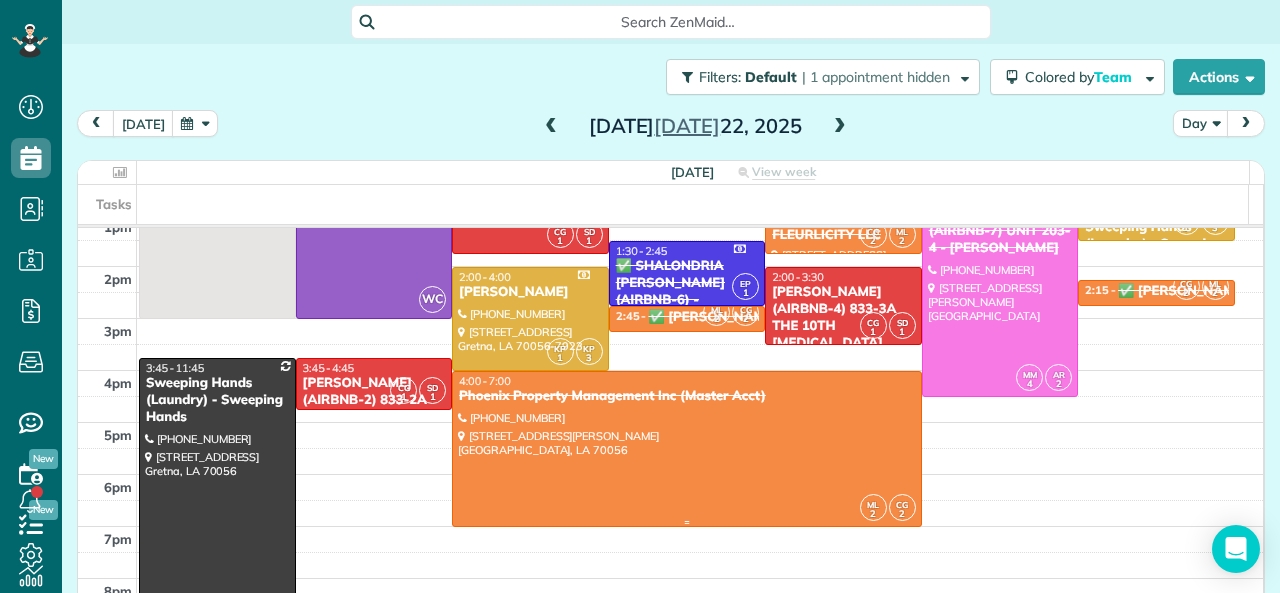 scroll, scrollTop: 400, scrollLeft: 0, axis: vertical 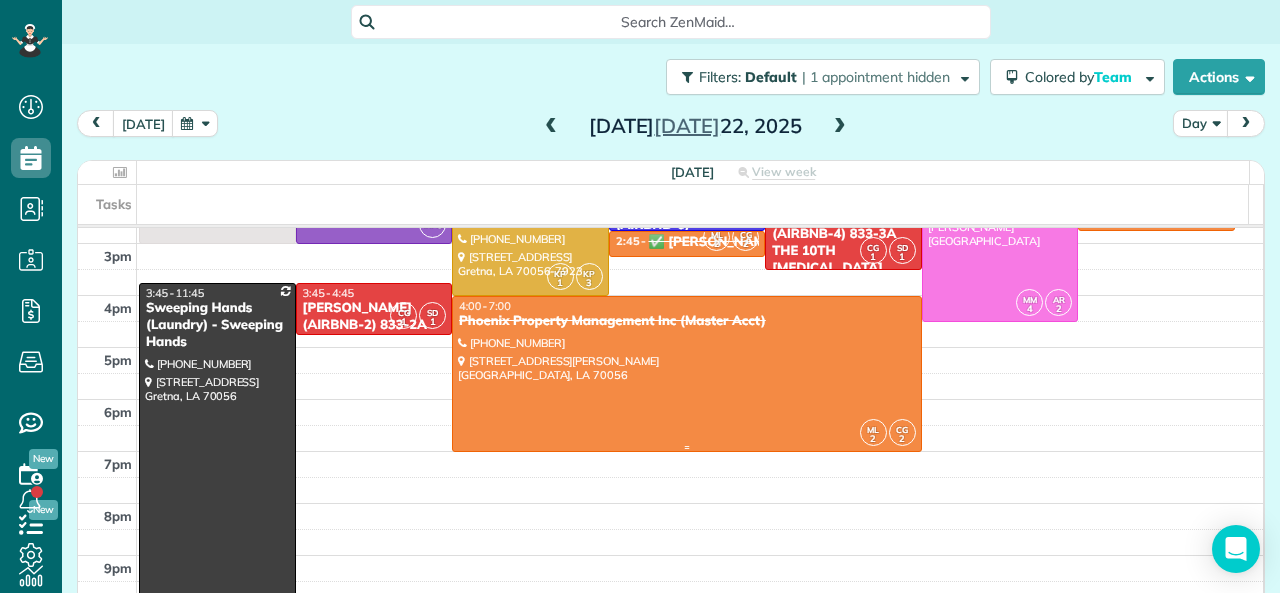 click at bounding box center [687, 374] 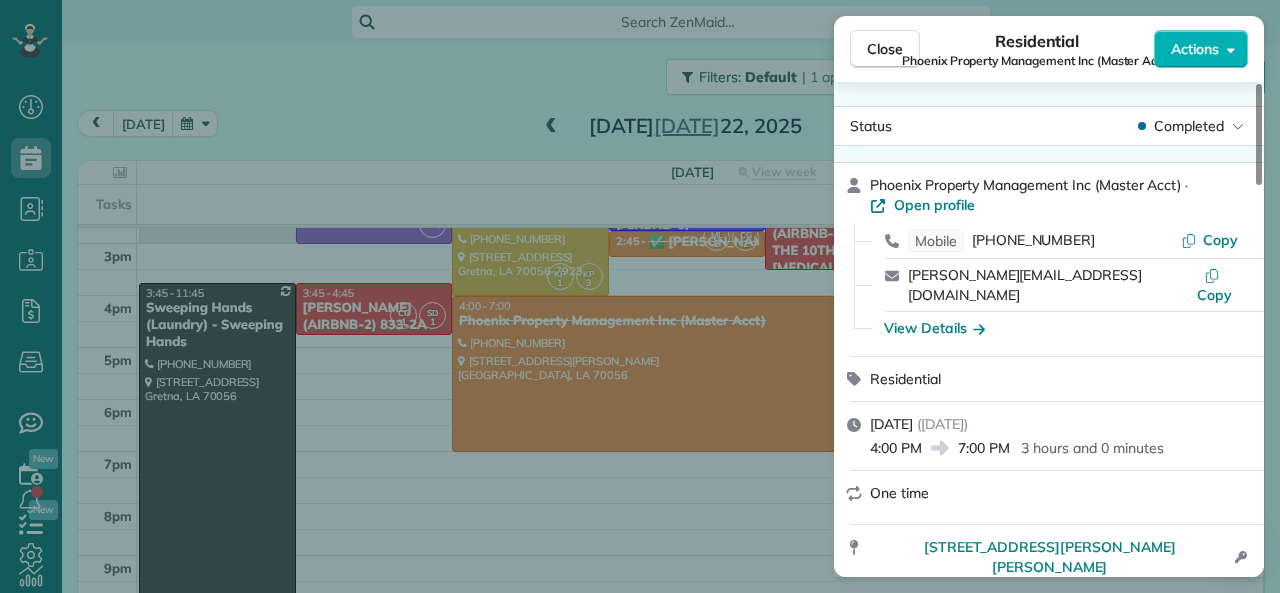 drag, startPoint x: 961, startPoint y: 428, endPoint x: 1012, endPoint y: 430, distance: 51.0392 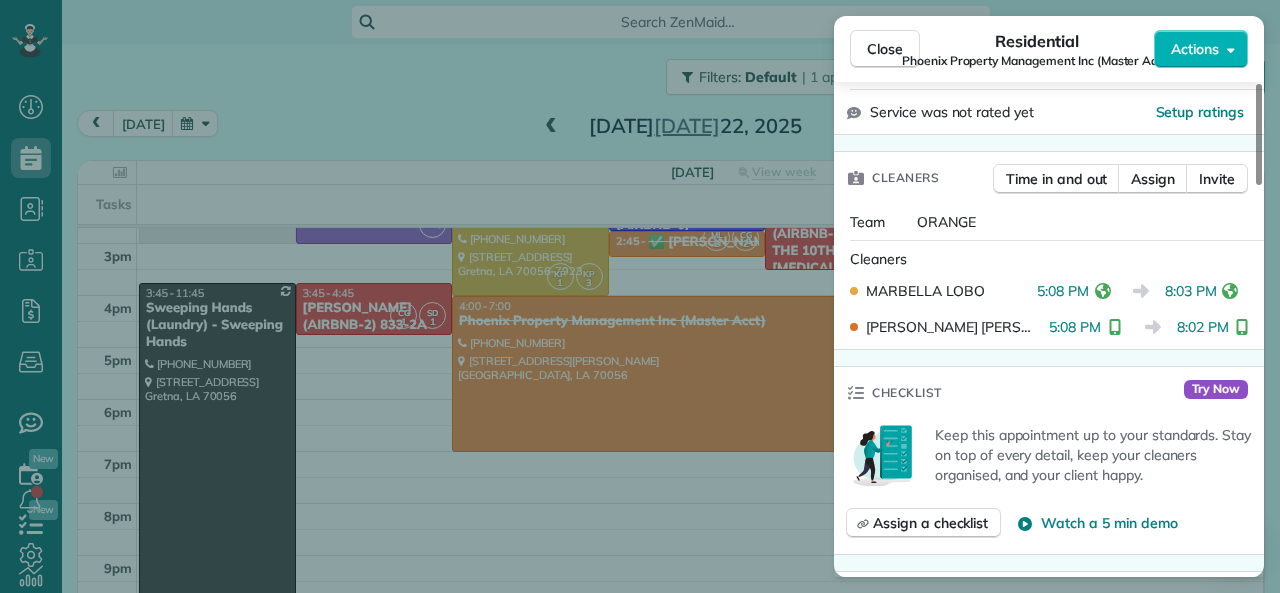 drag, startPoint x: 1167, startPoint y: 257, endPoint x: 1219, endPoint y: 255, distance: 52.03845 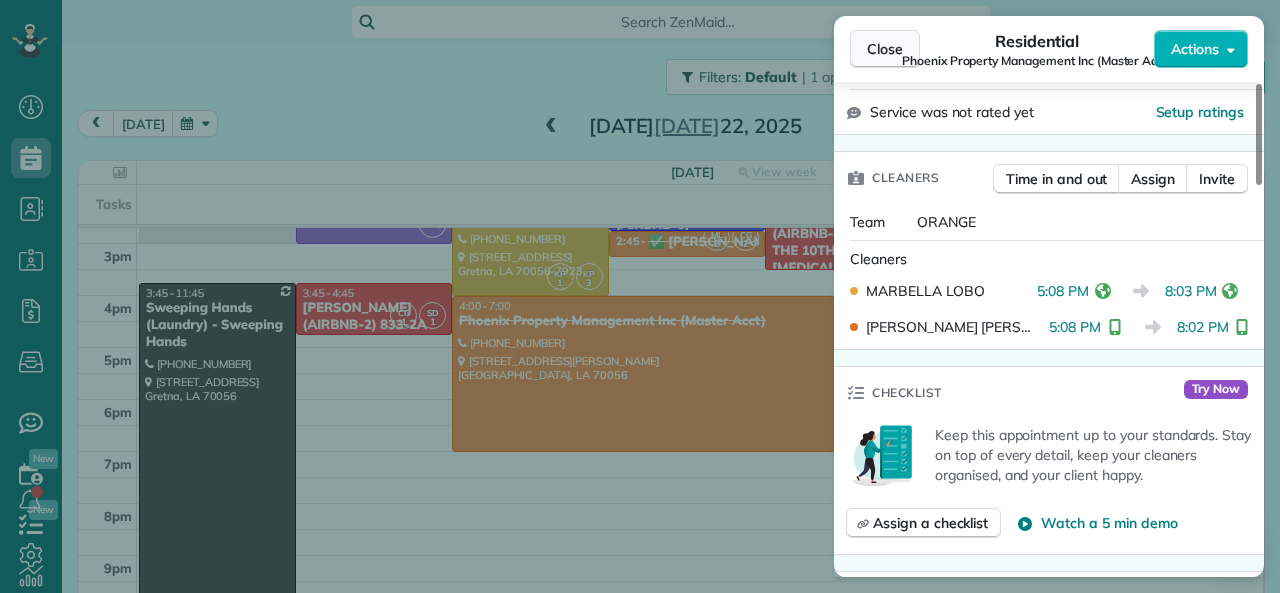 click on "Close" at bounding box center (885, 49) 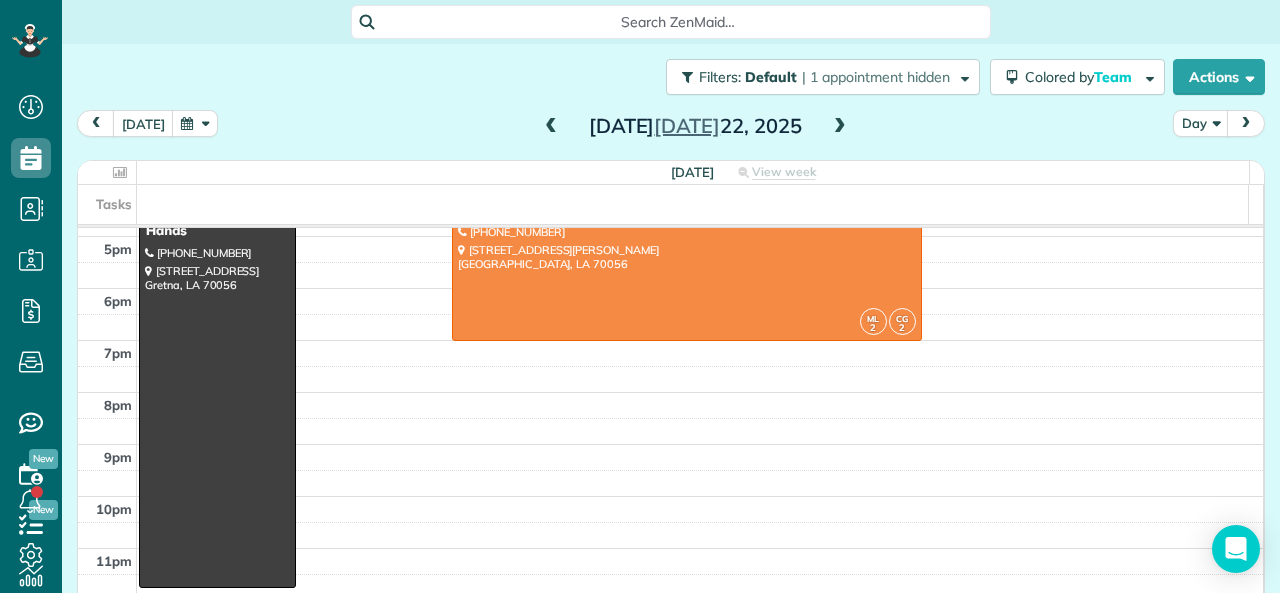 scroll, scrollTop: 512, scrollLeft: 0, axis: vertical 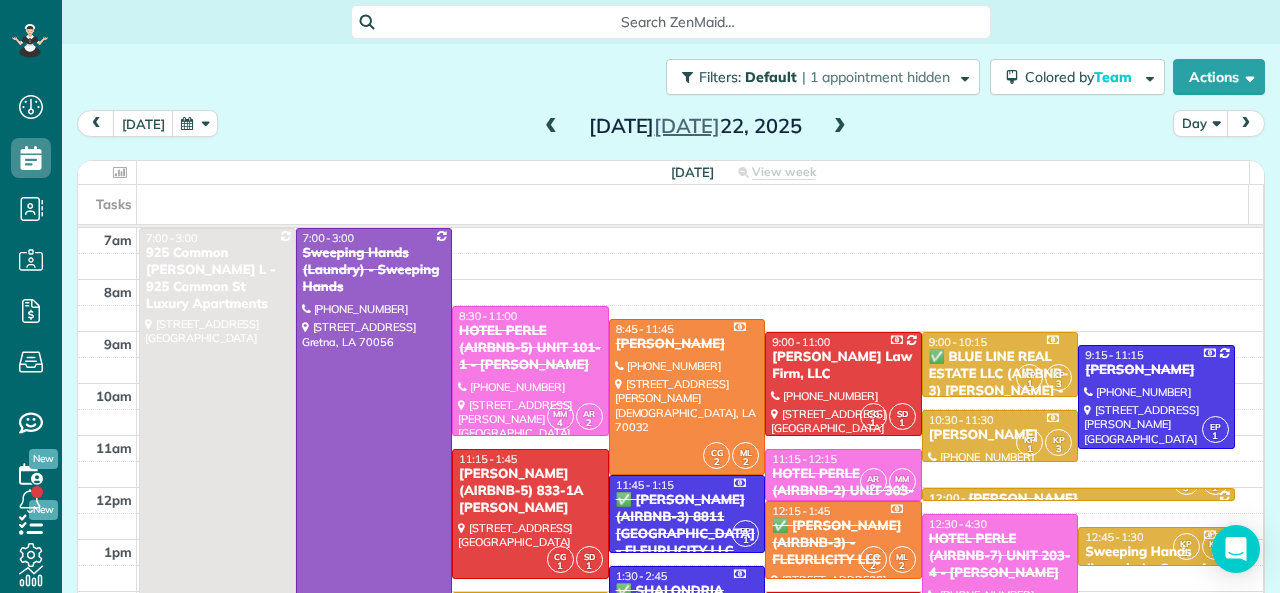 click at bounding box center (374, 436) 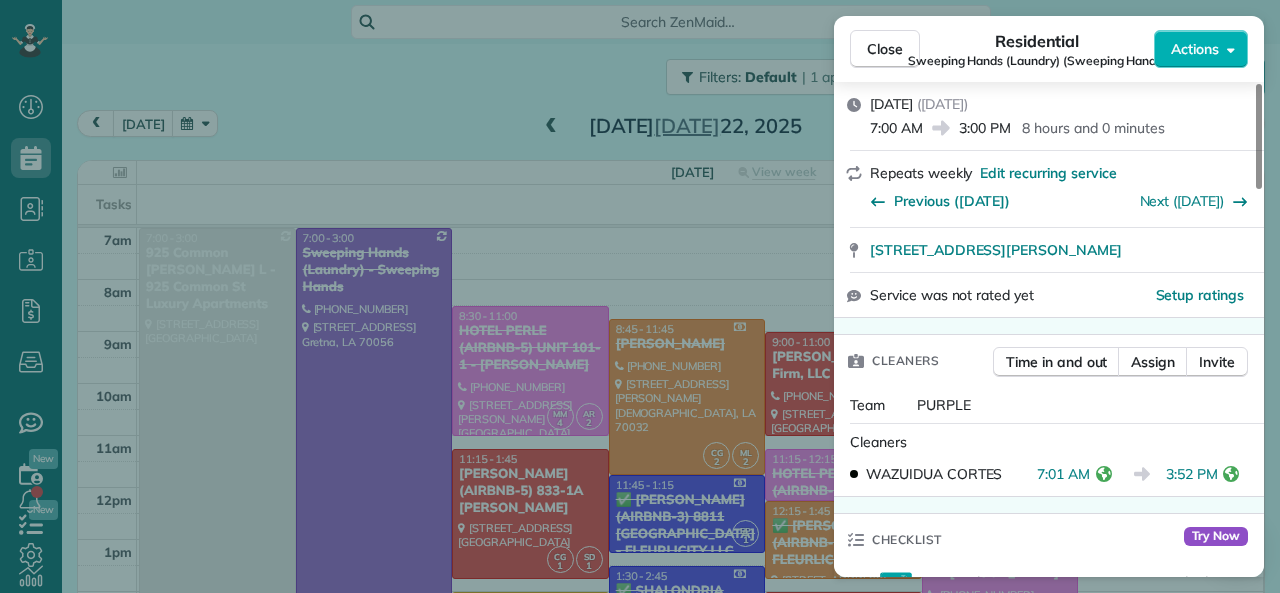 scroll, scrollTop: 500, scrollLeft: 0, axis: vertical 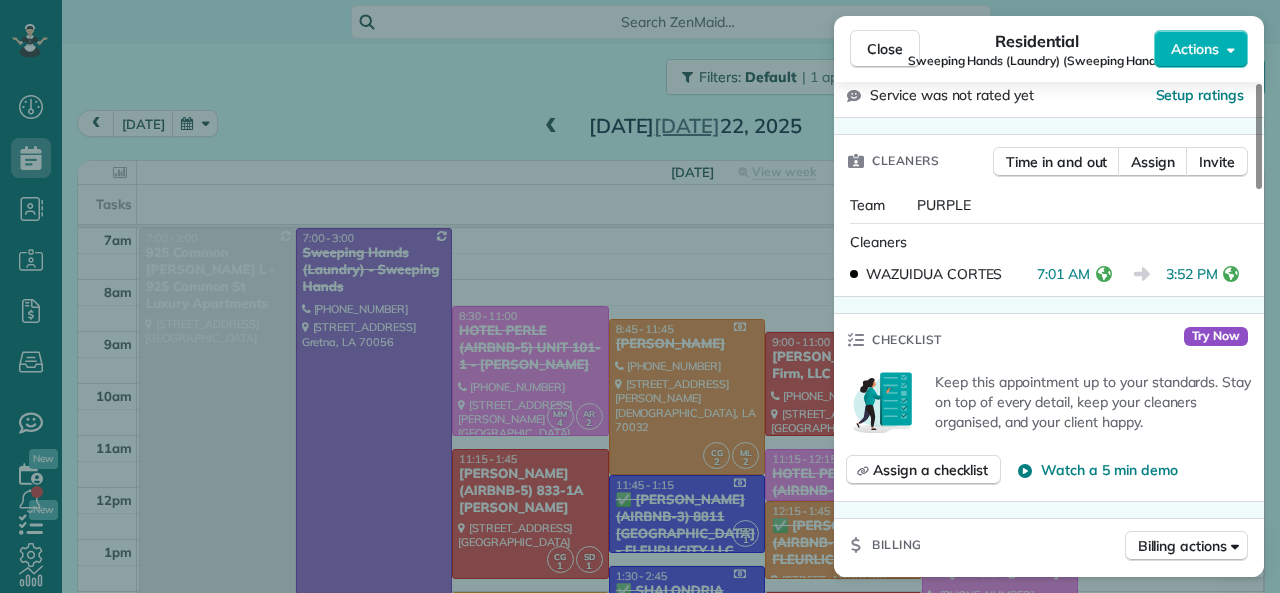 drag, startPoint x: 1040, startPoint y: 274, endPoint x: 1089, endPoint y: 275, distance: 49.010204 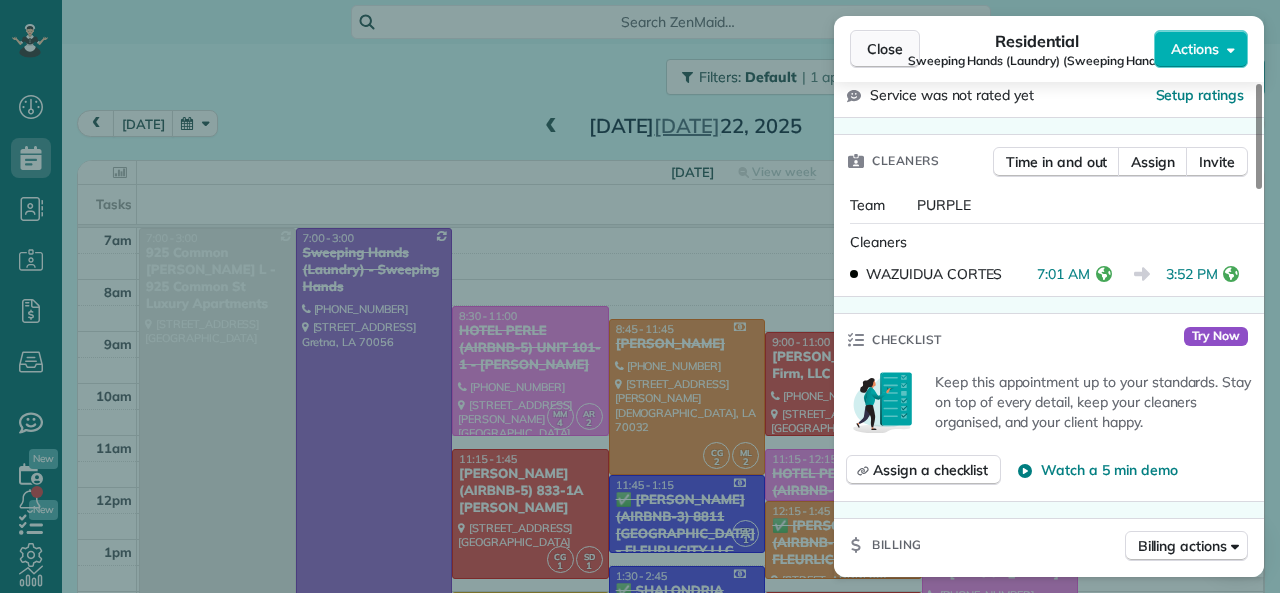 click on "Close" at bounding box center (885, 49) 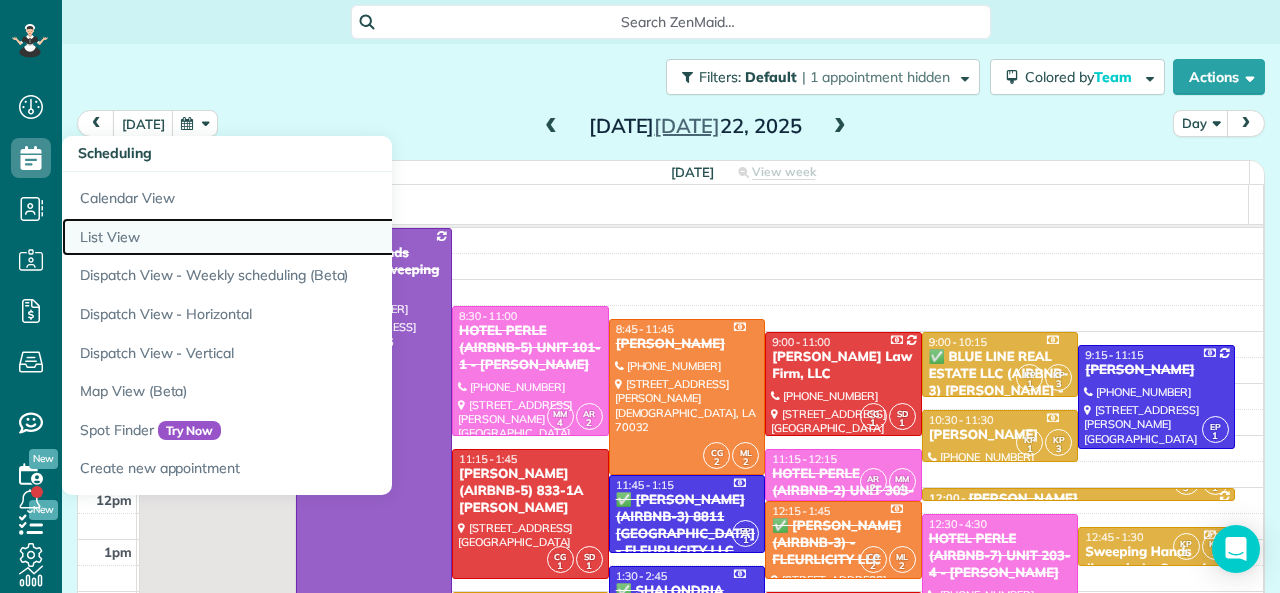 click on "List View" at bounding box center (312, 237) 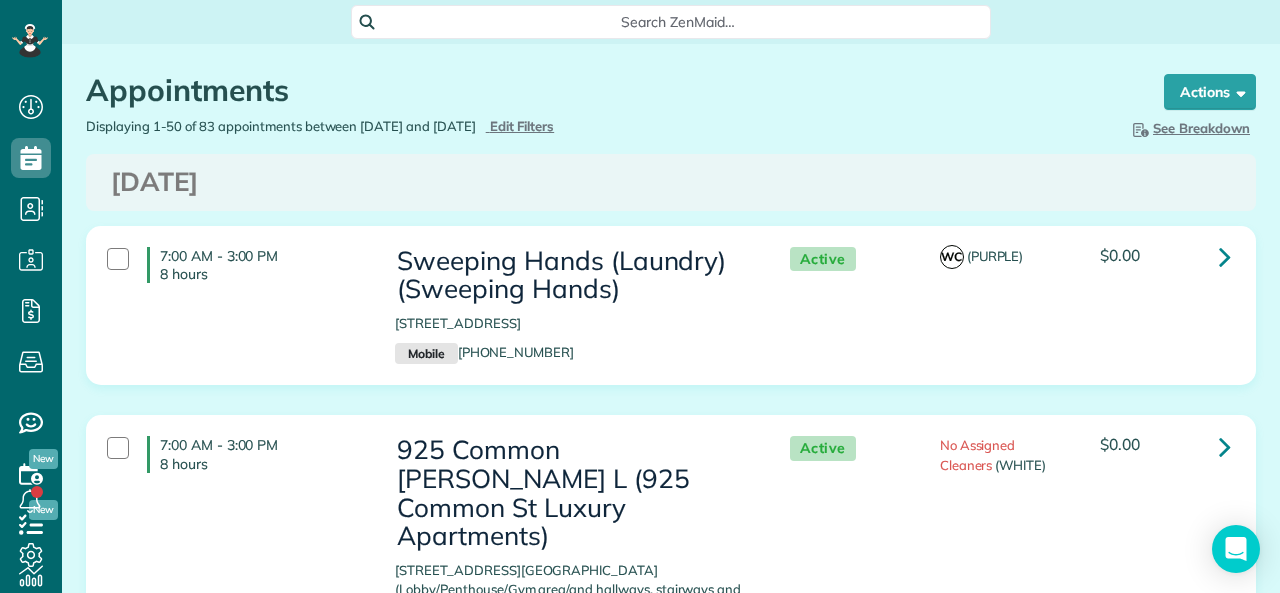 scroll, scrollTop: 0, scrollLeft: 0, axis: both 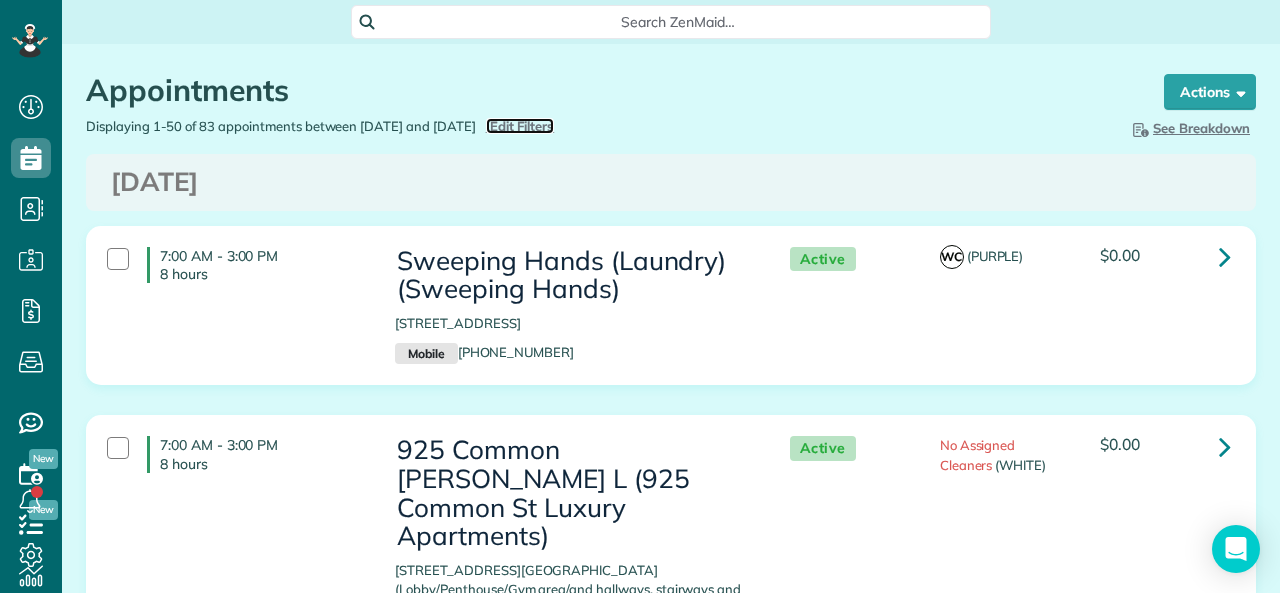 click on "Edit Filters" at bounding box center [522, 126] 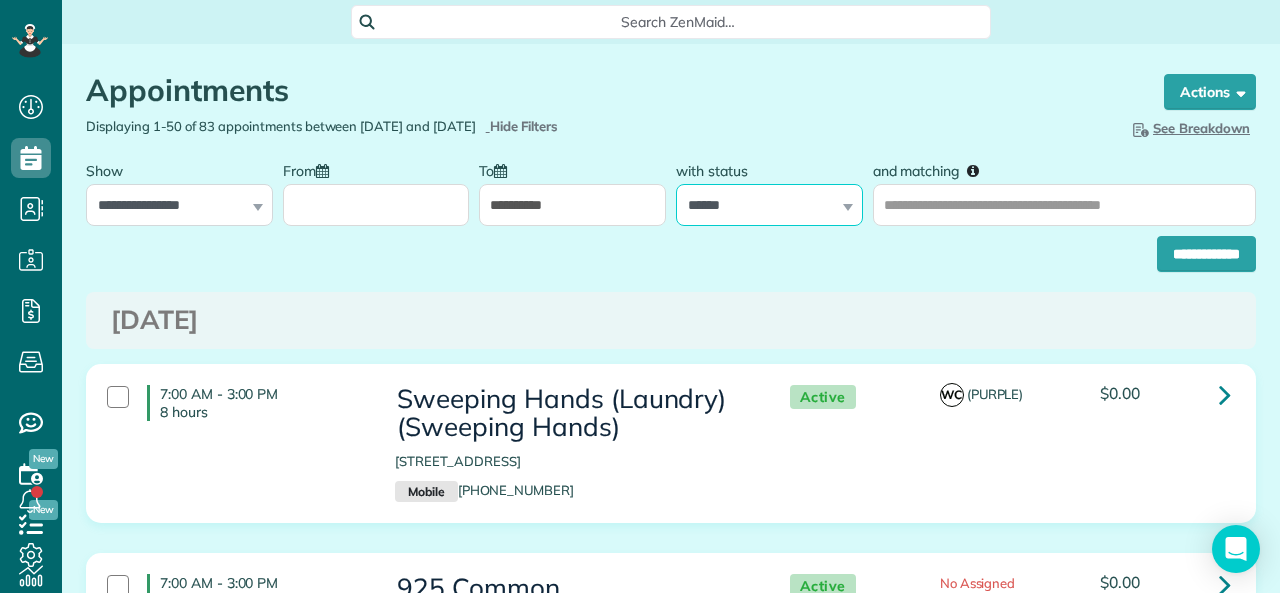 drag, startPoint x: 779, startPoint y: 203, endPoint x: 761, endPoint y: 213, distance: 20.59126 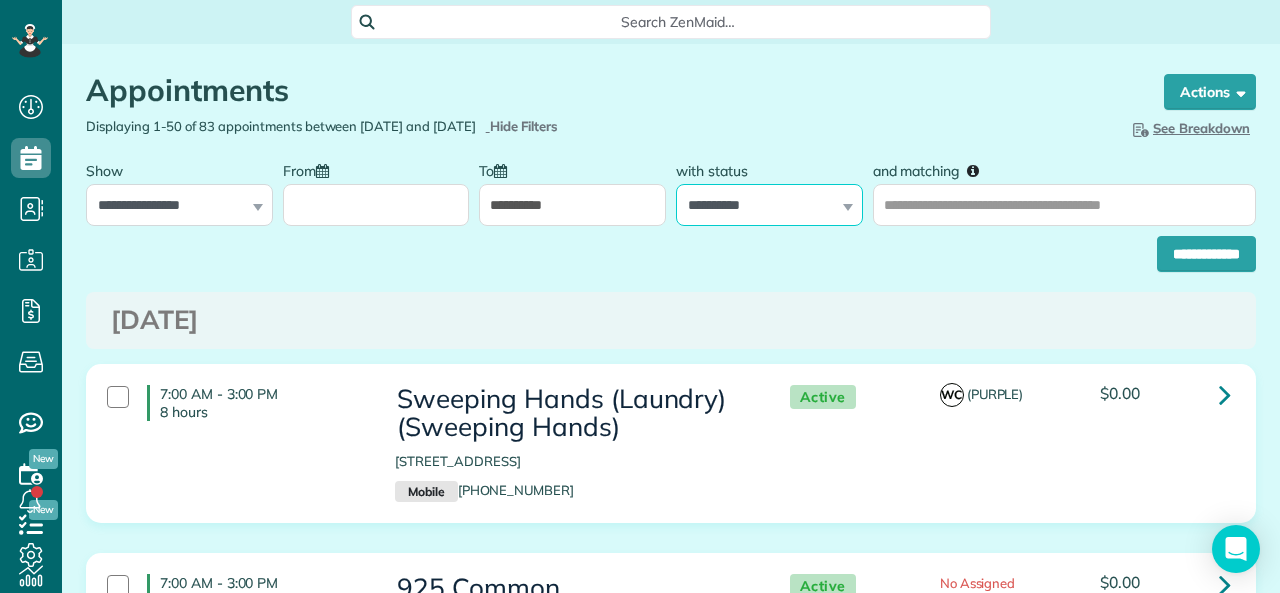 click on "**********" at bounding box center [769, 205] 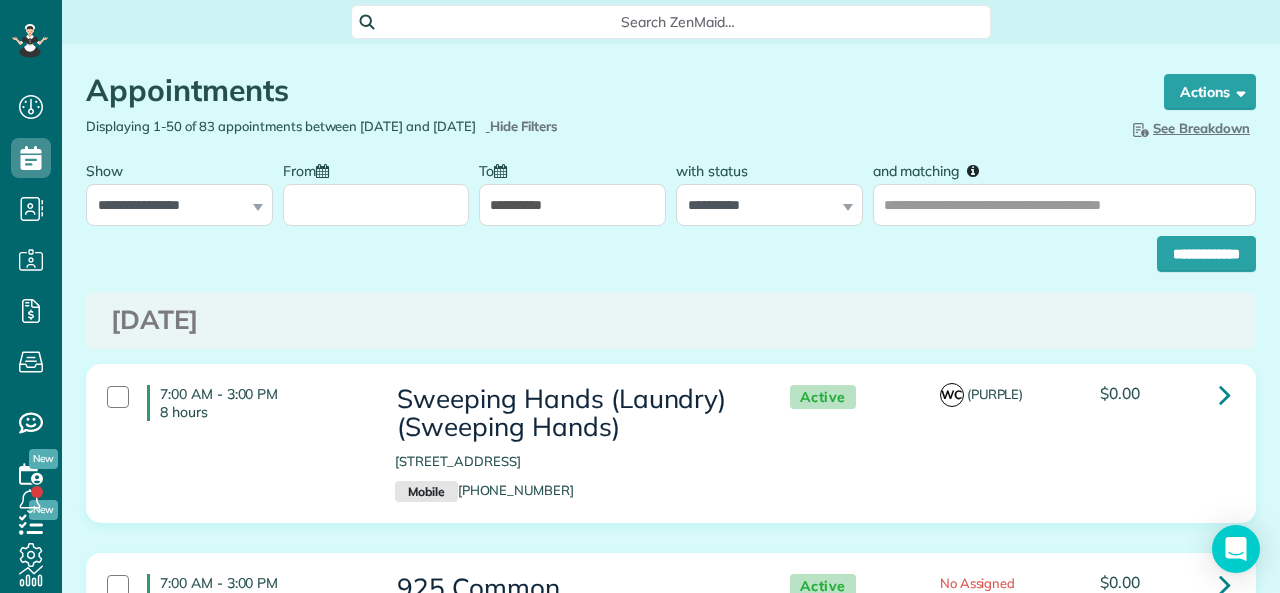 click on "**********" at bounding box center [572, 205] 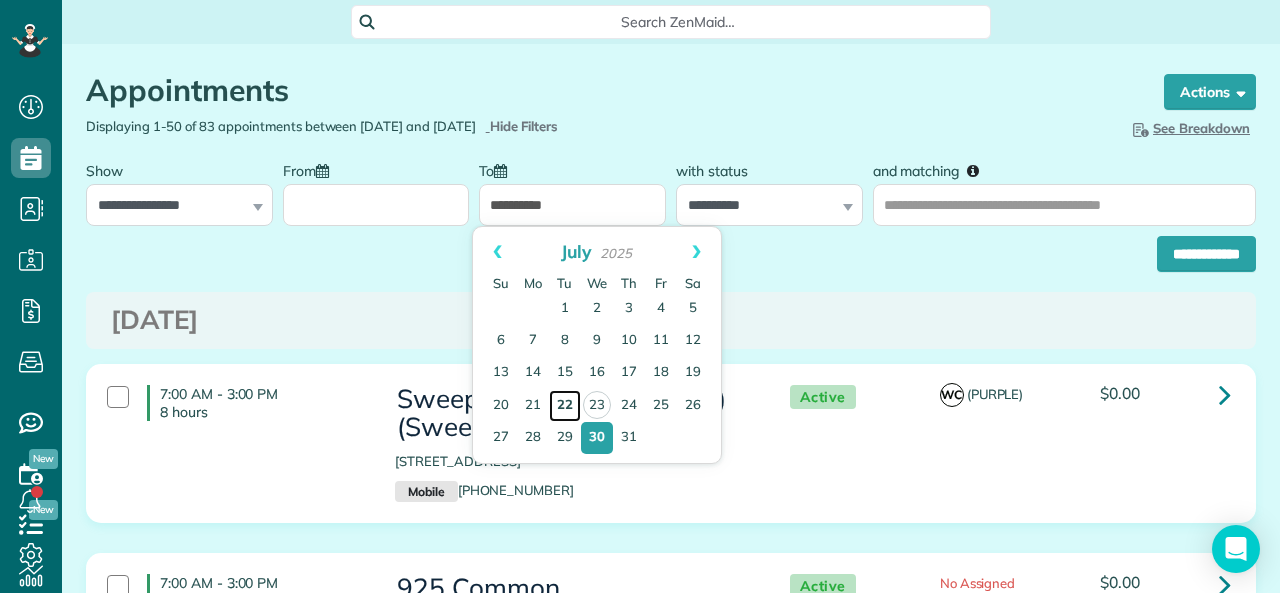 click on "22" at bounding box center (565, 406) 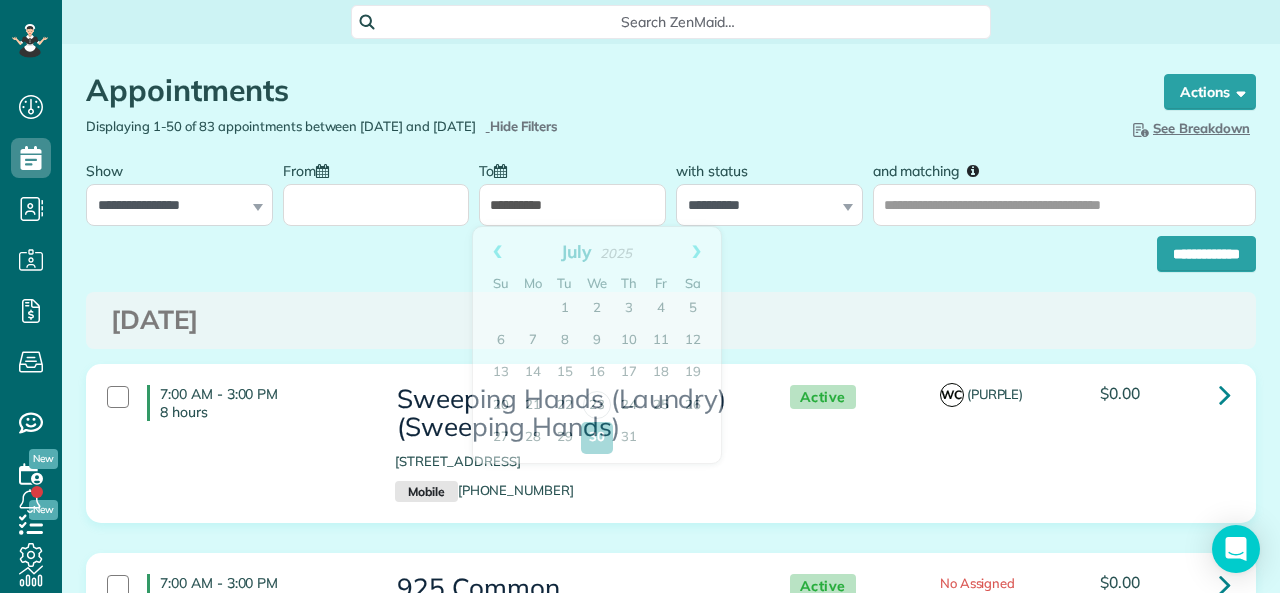 click on "From" at bounding box center (376, 205) 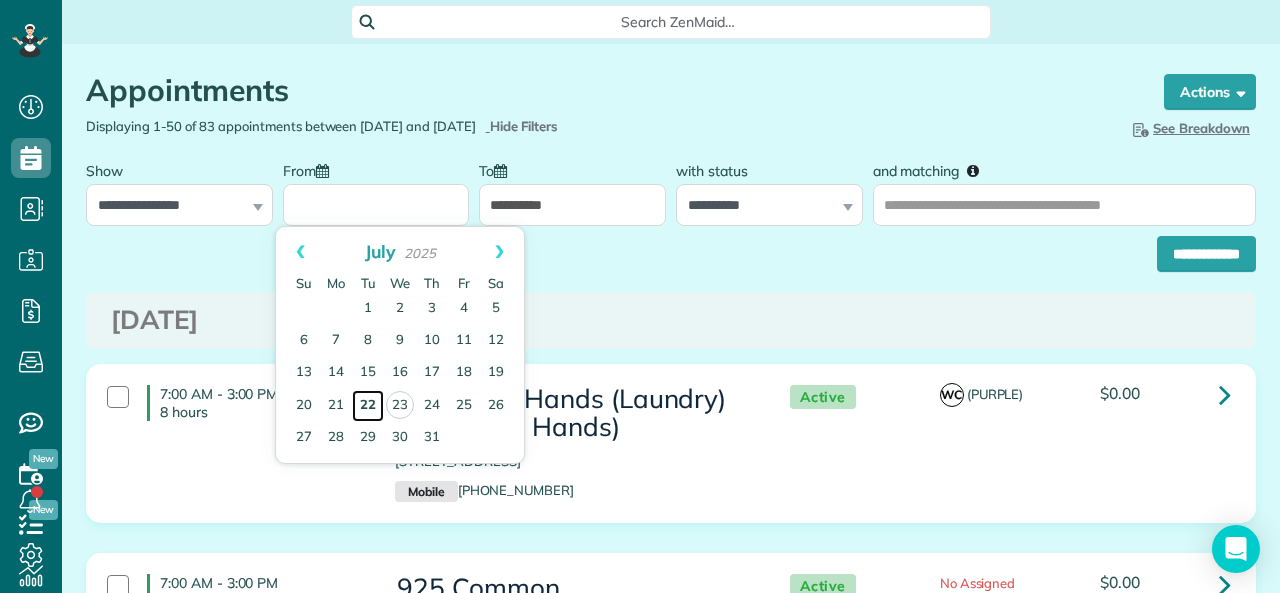 click on "22" at bounding box center [368, 406] 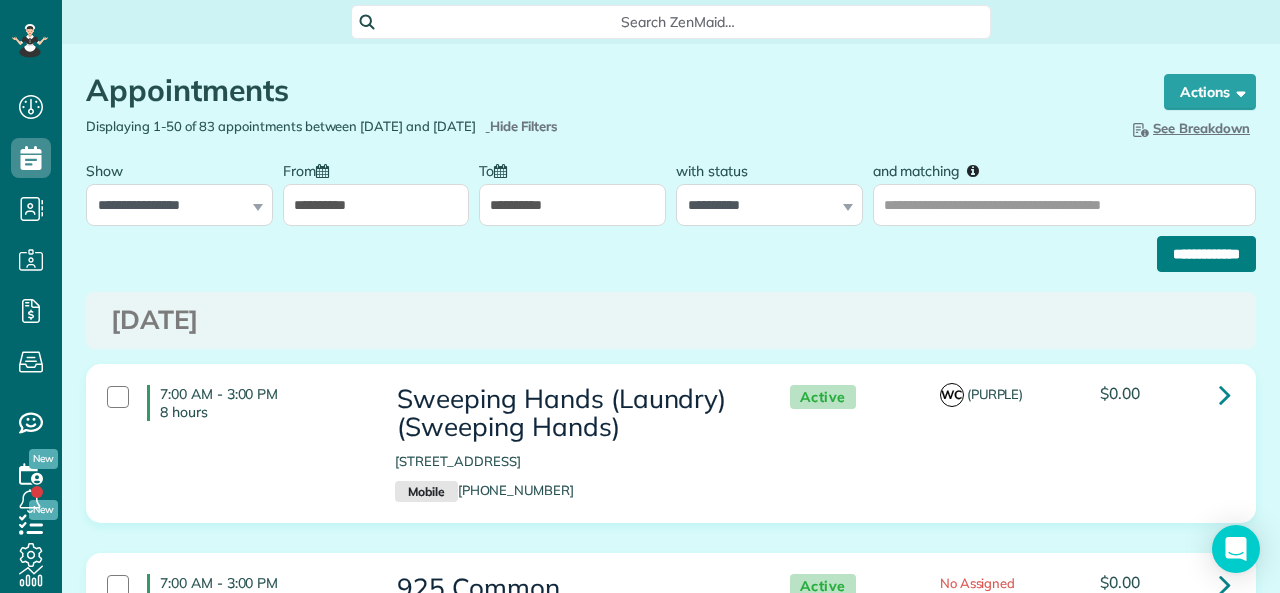 click on "**********" at bounding box center (1206, 254) 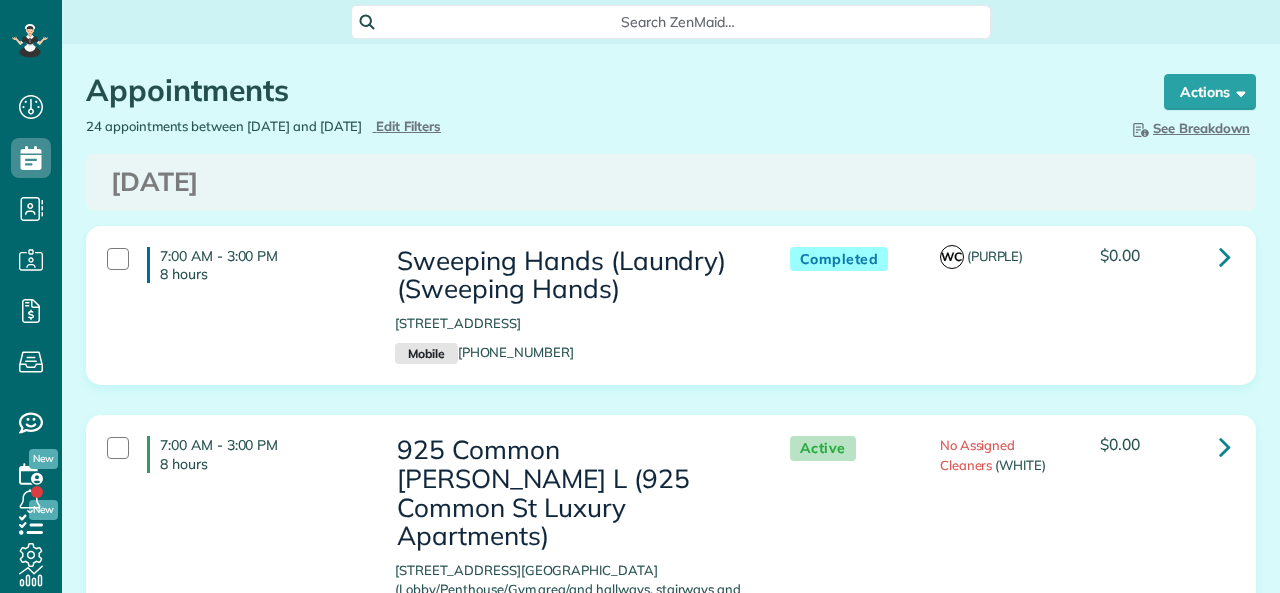 scroll, scrollTop: 0, scrollLeft: 0, axis: both 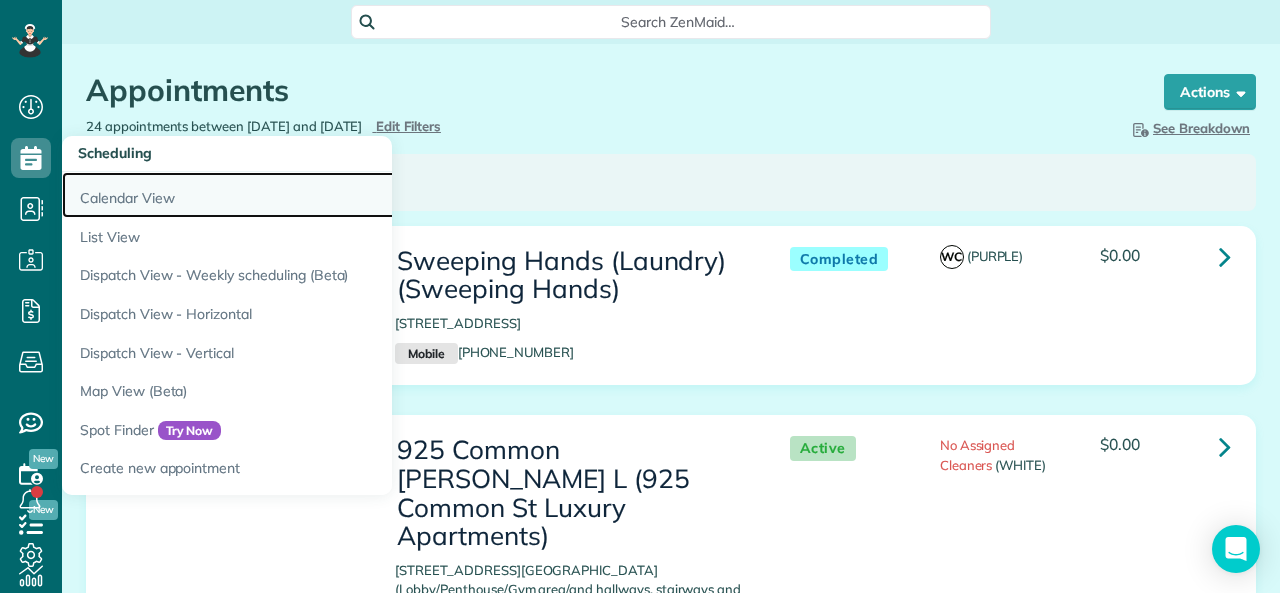 click on "Calendar View" at bounding box center (312, 195) 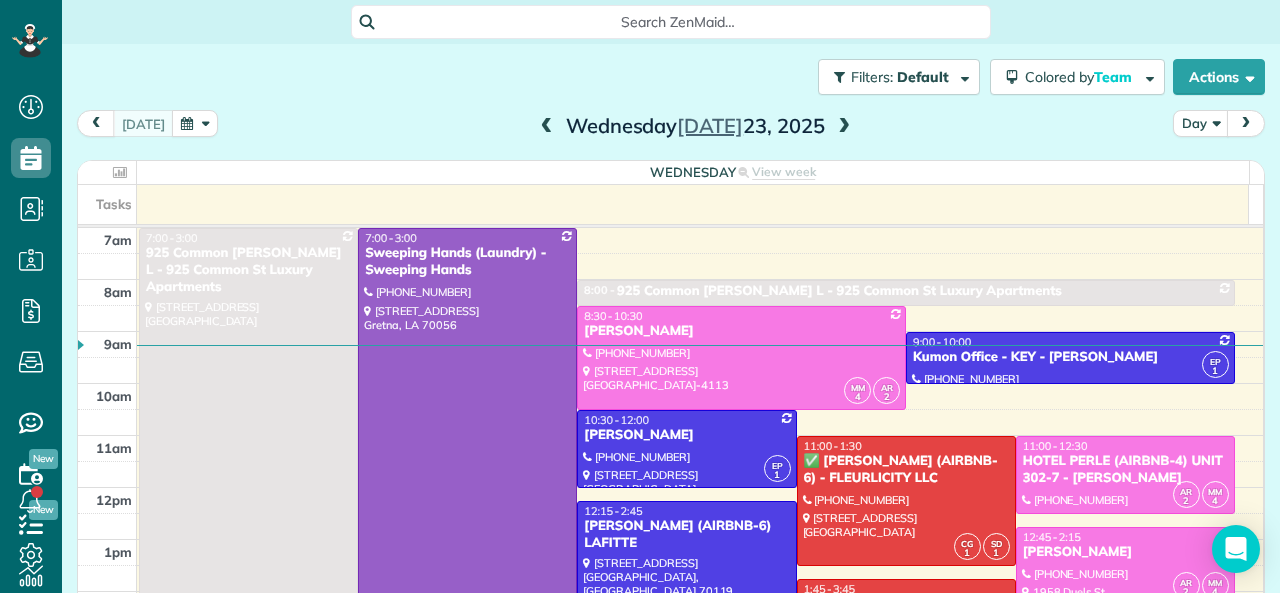 scroll, scrollTop: 0, scrollLeft: 0, axis: both 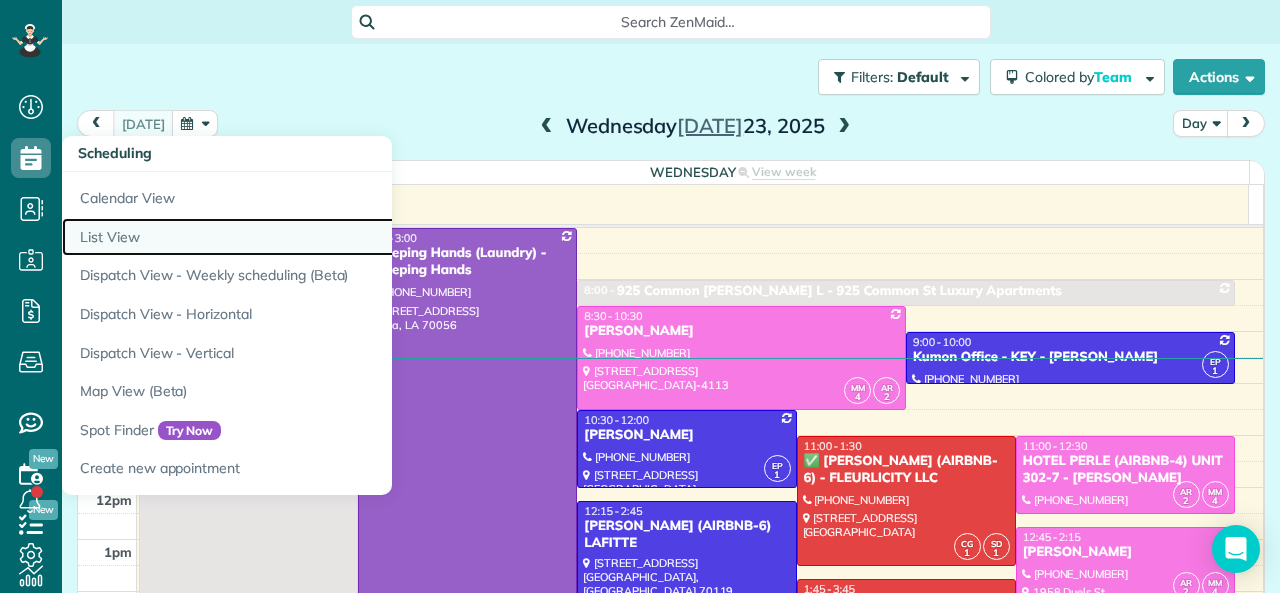 click on "List View" at bounding box center [312, 237] 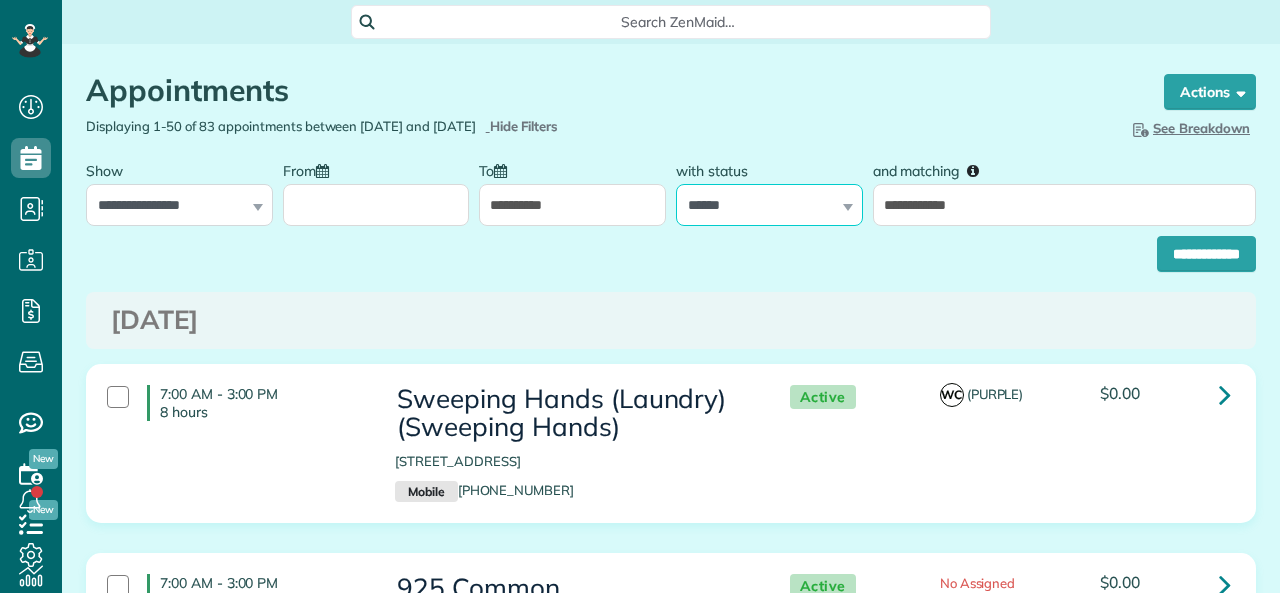 click on "**********" at bounding box center [769, 205] 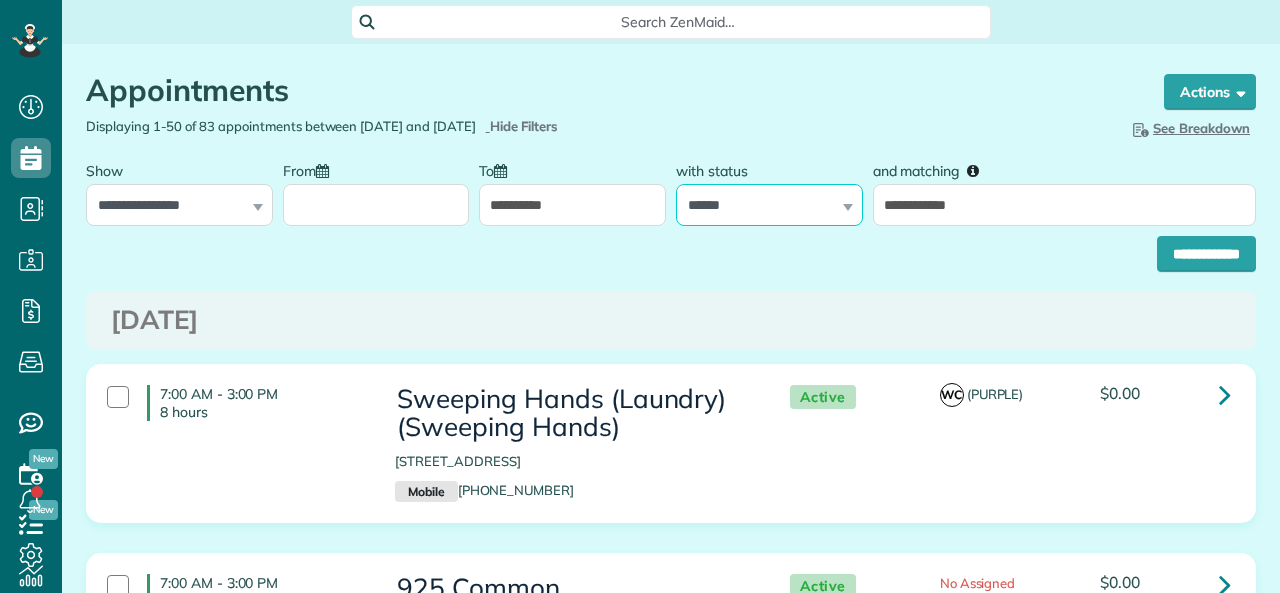 scroll, scrollTop: 0, scrollLeft: 0, axis: both 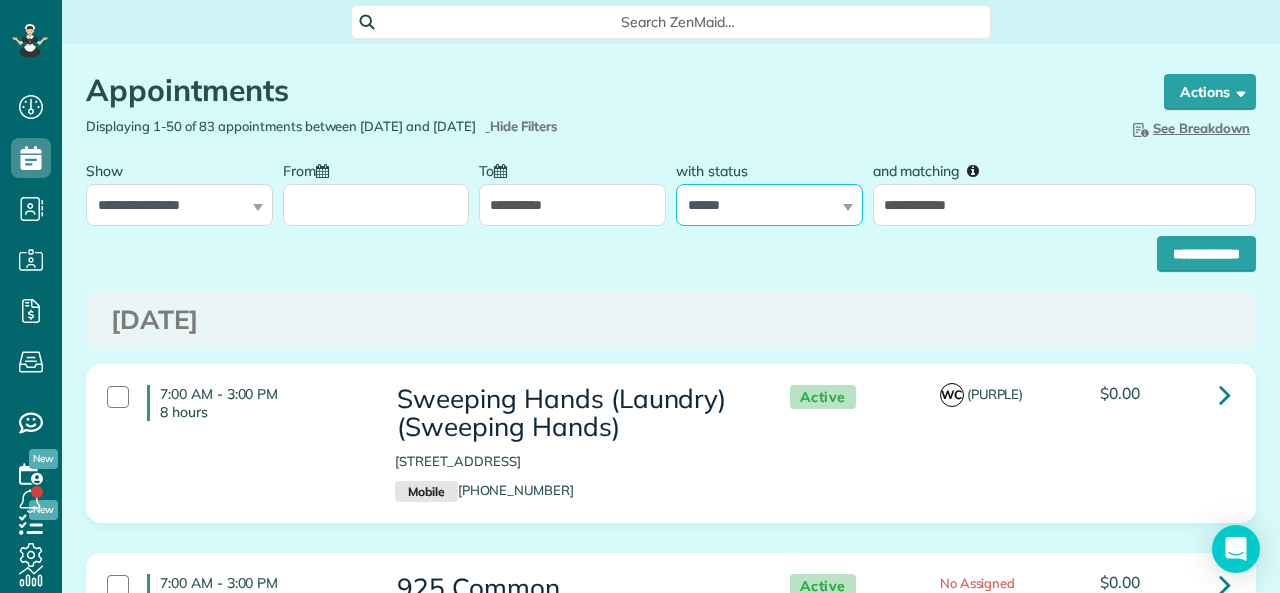 select 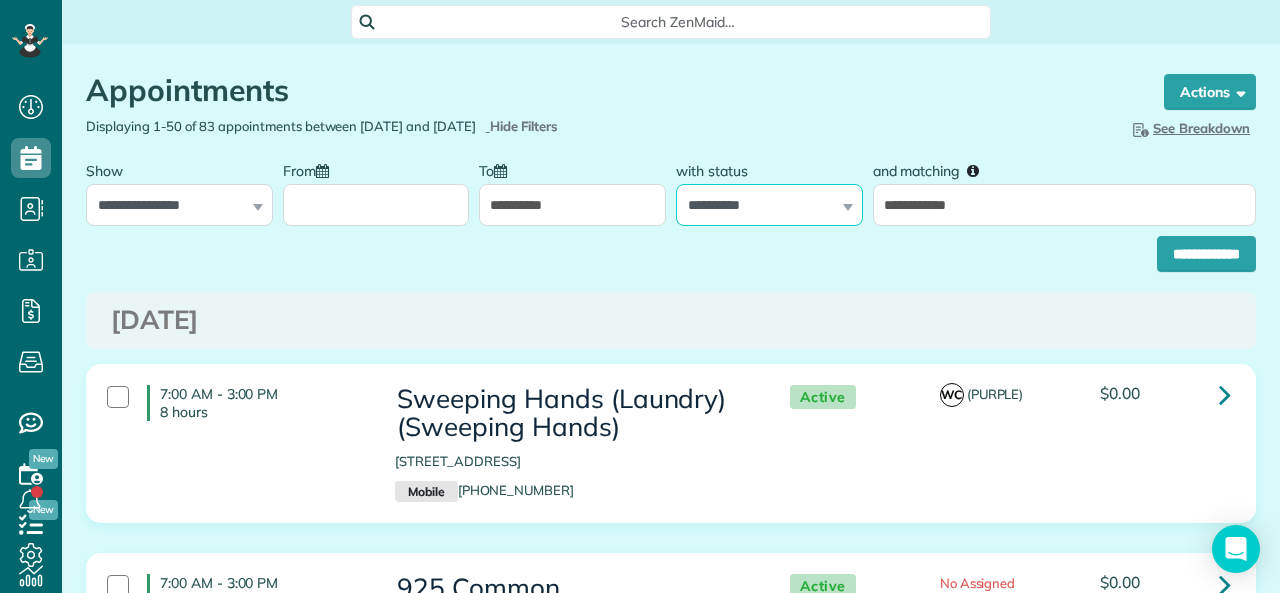 click on "**********" at bounding box center (769, 205) 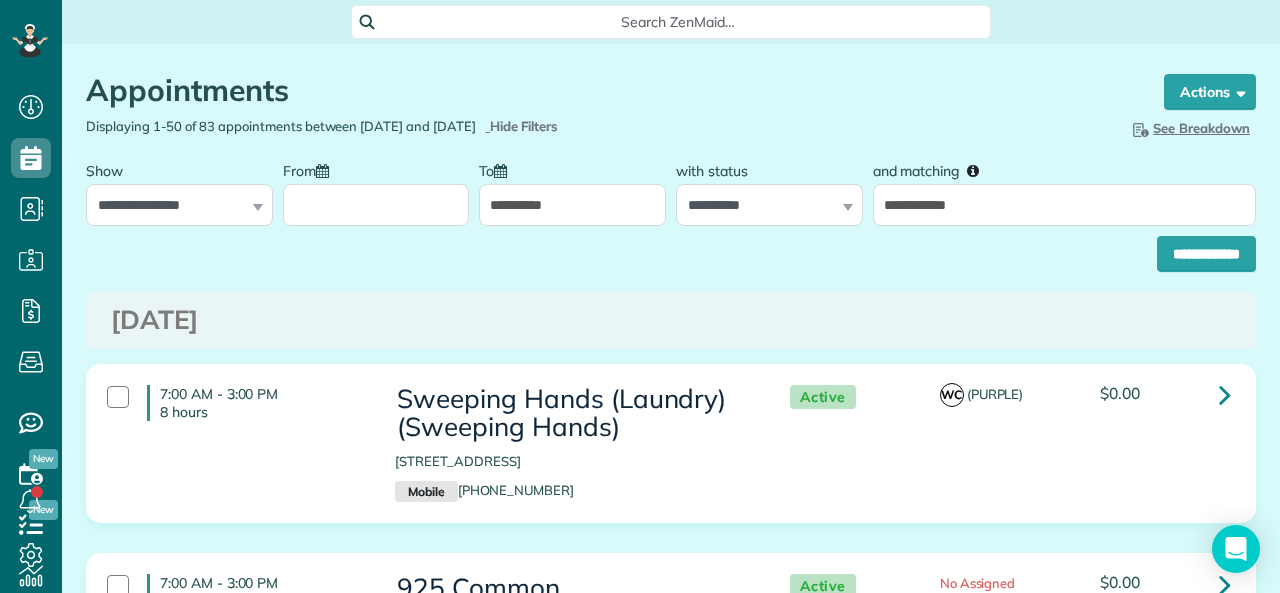 click on "**********" at bounding box center [572, 205] 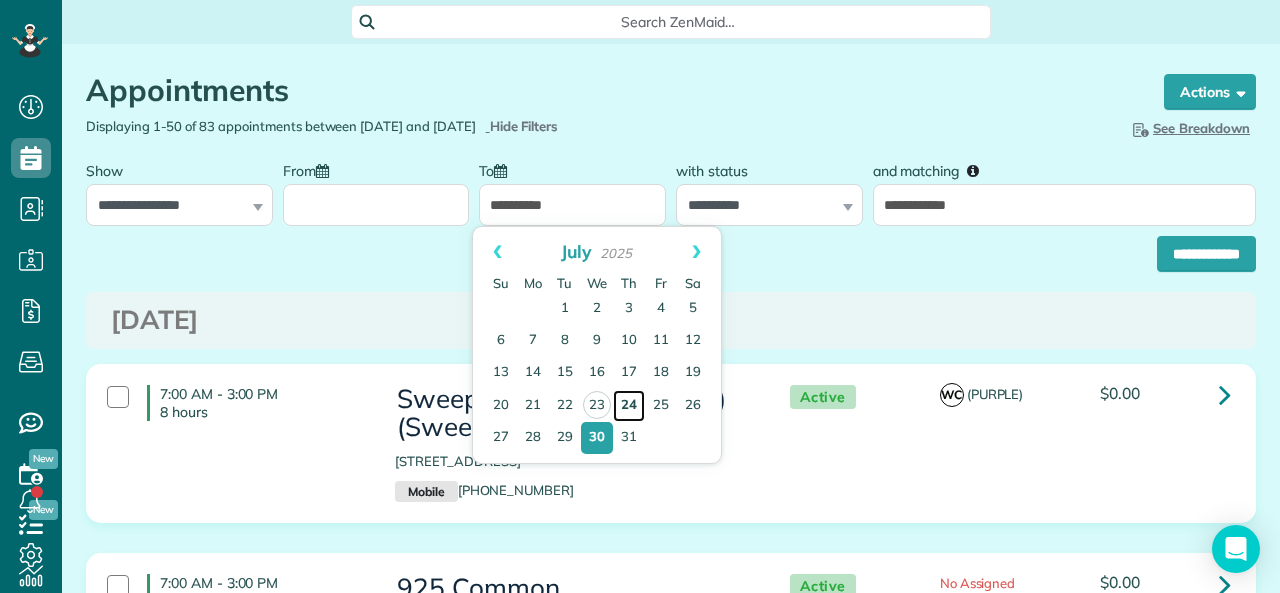 click on "24" at bounding box center (629, 406) 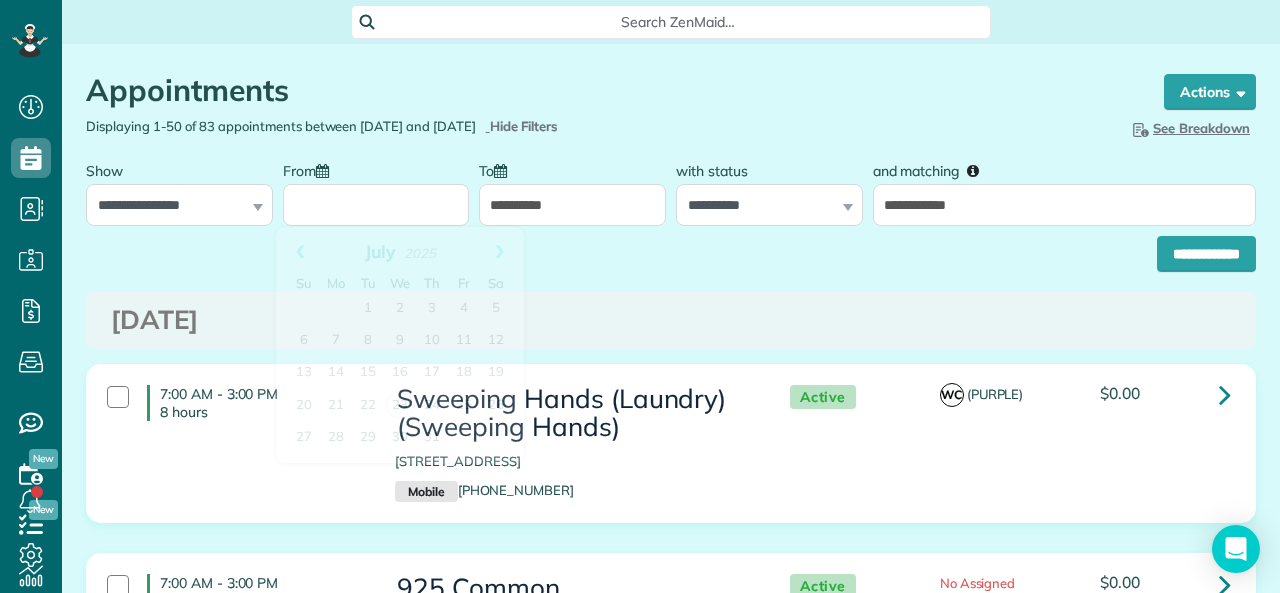click on "From" at bounding box center (376, 205) 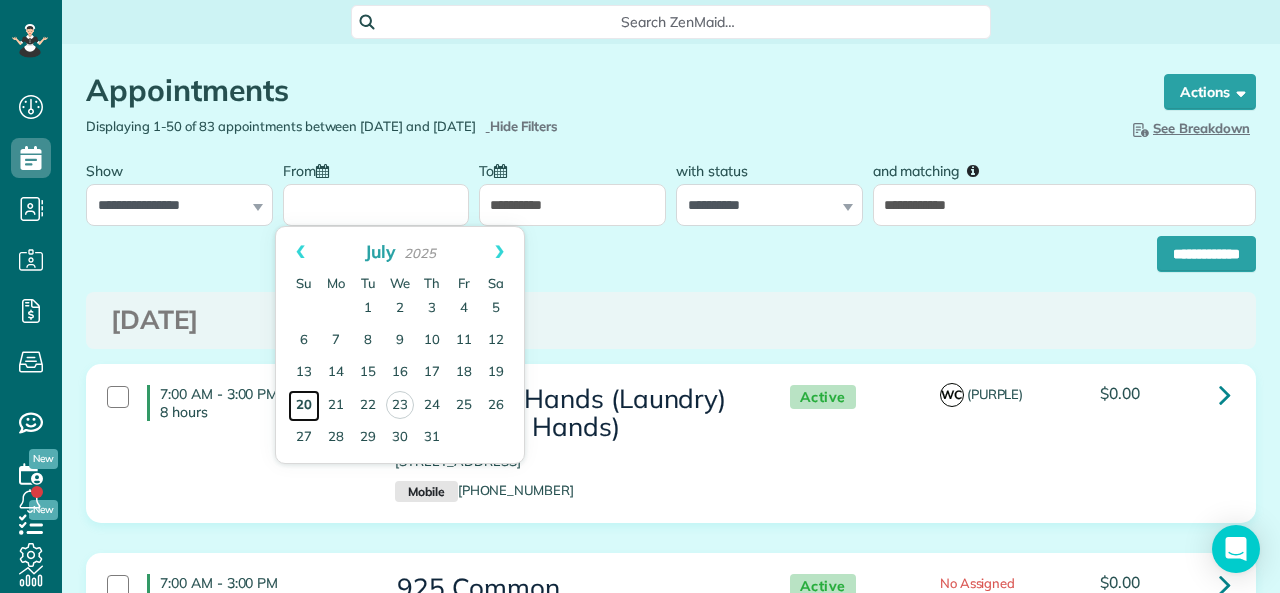 click on "20" at bounding box center [304, 406] 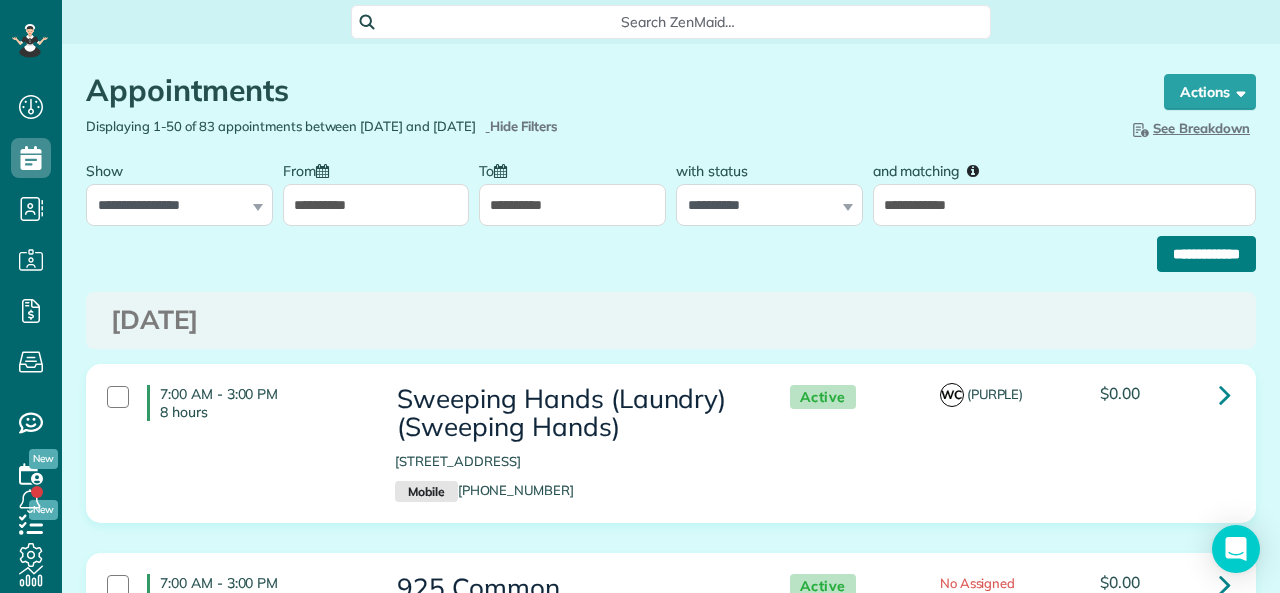 click on "**********" at bounding box center [1206, 254] 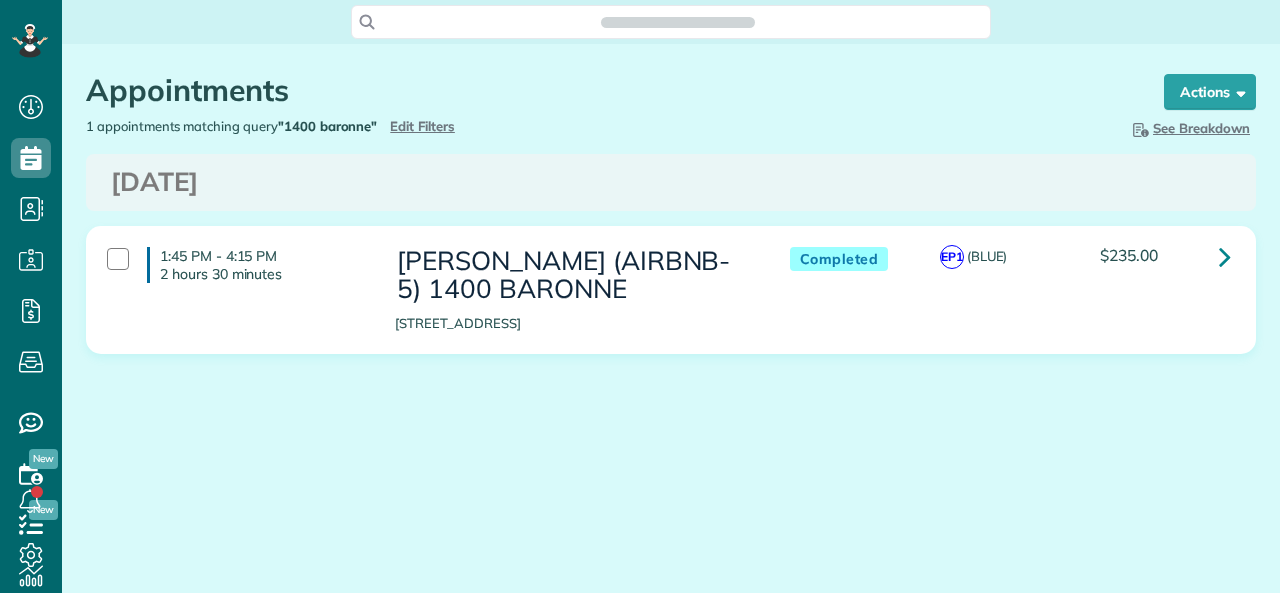 scroll, scrollTop: 0, scrollLeft: 0, axis: both 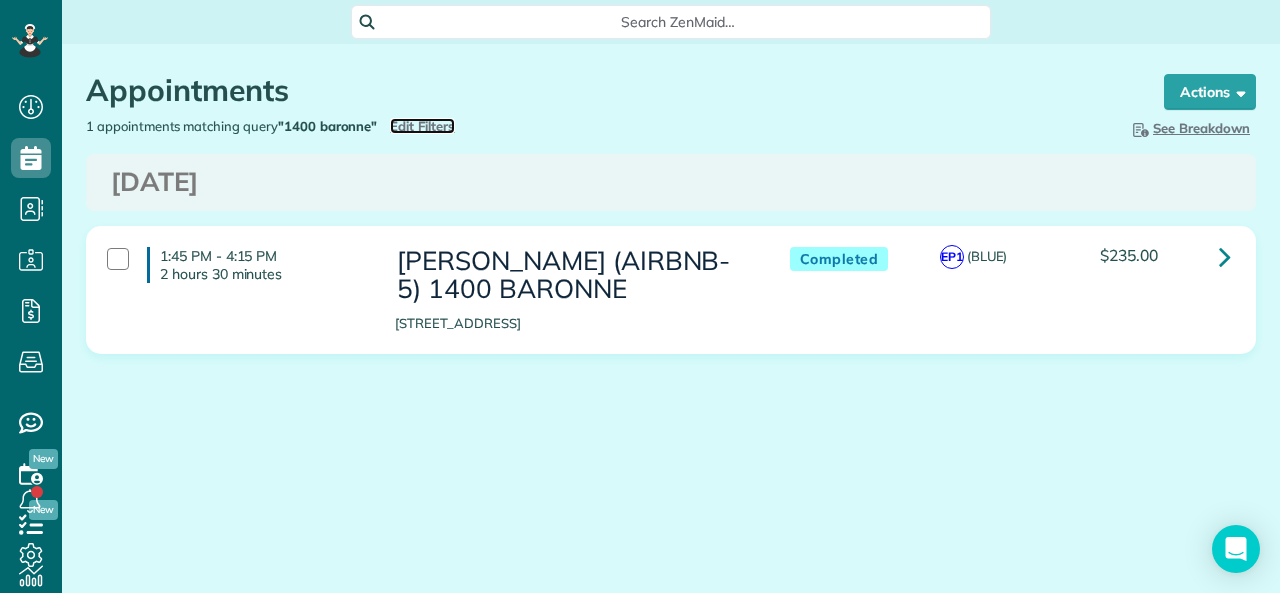 click on "Edit Filters" at bounding box center (422, 126) 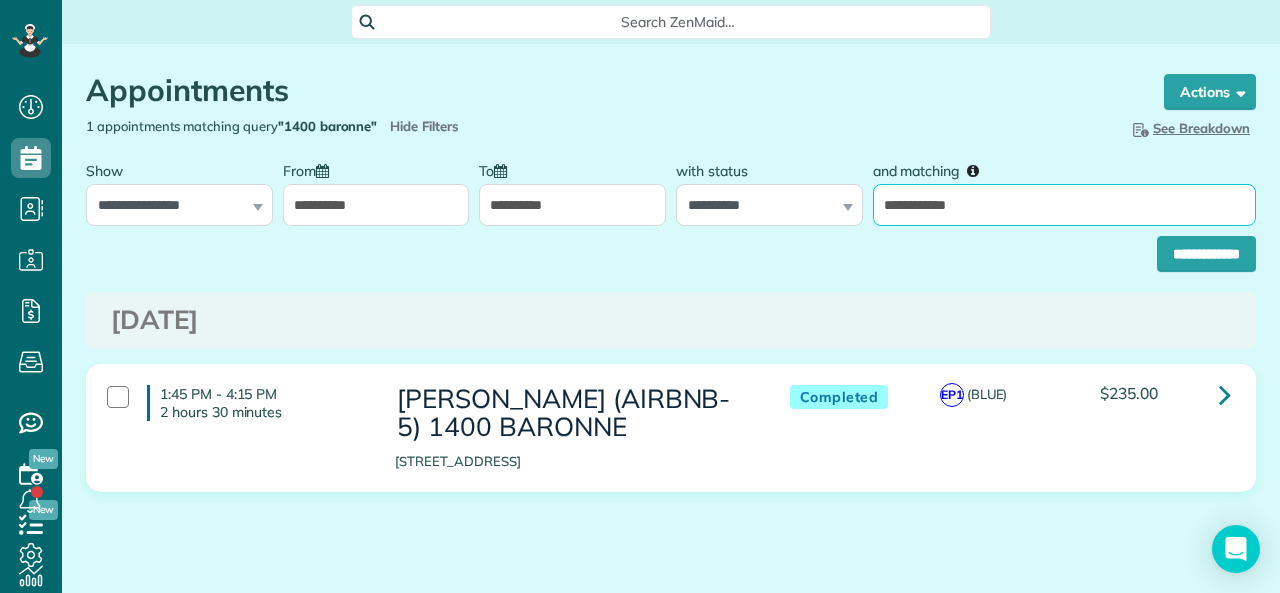 click on "**********" at bounding box center (1064, 205) 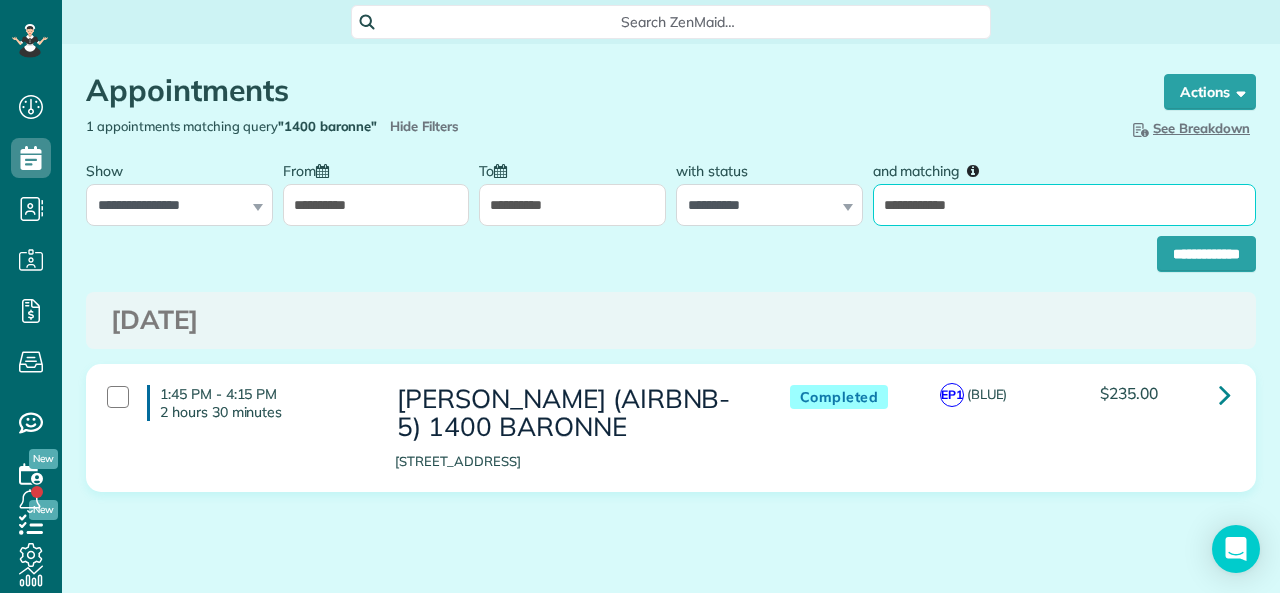 type on "**********" 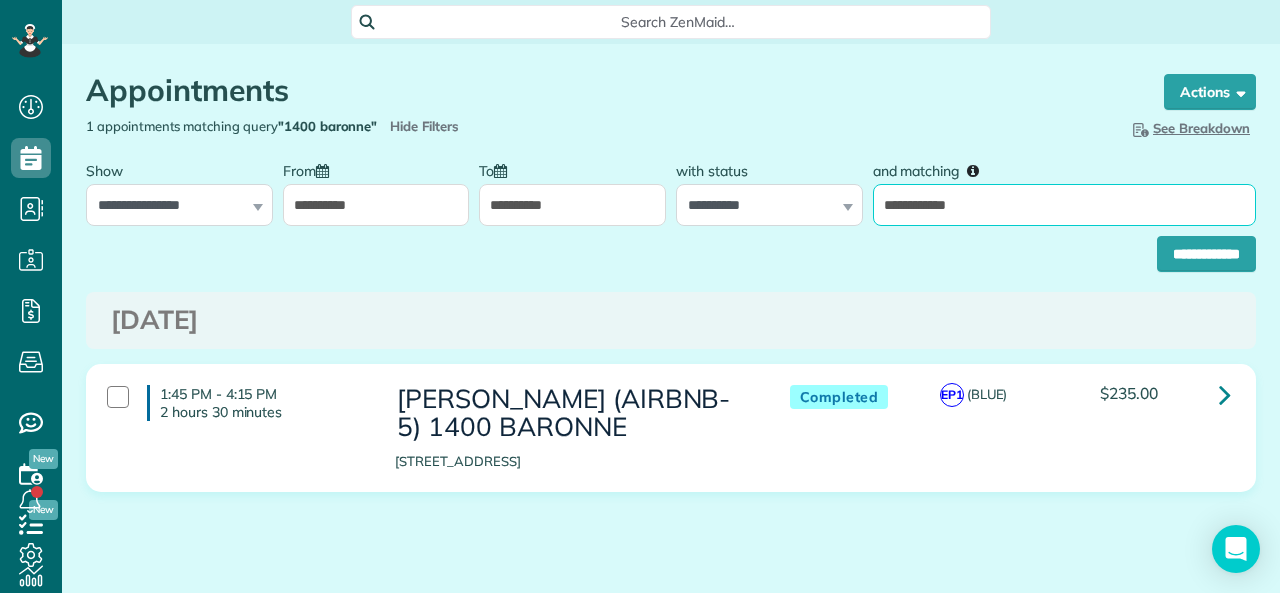 click on "**********" at bounding box center [1206, 254] 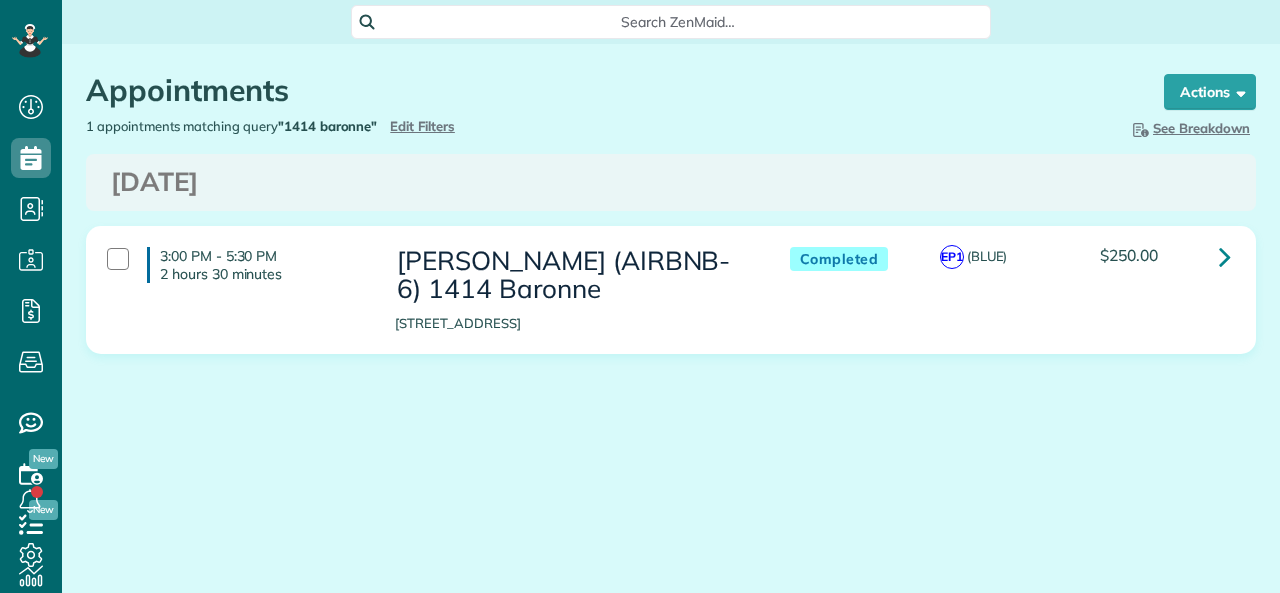 scroll, scrollTop: 0, scrollLeft: 0, axis: both 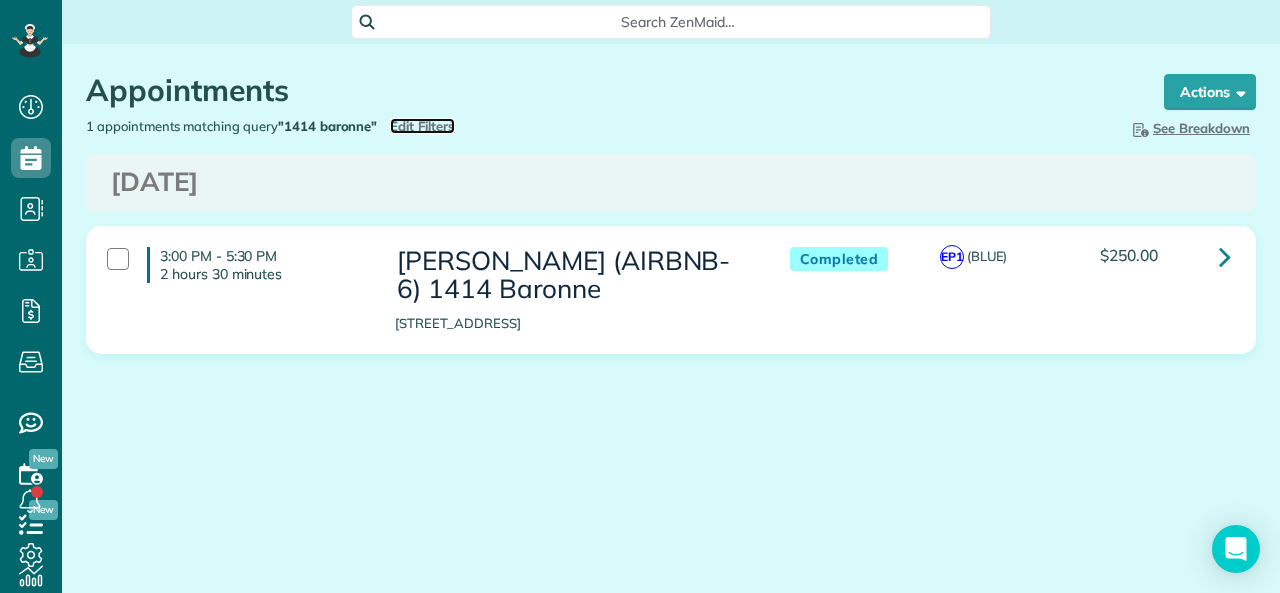 click on "Edit Filters" at bounding box center [422, 126] 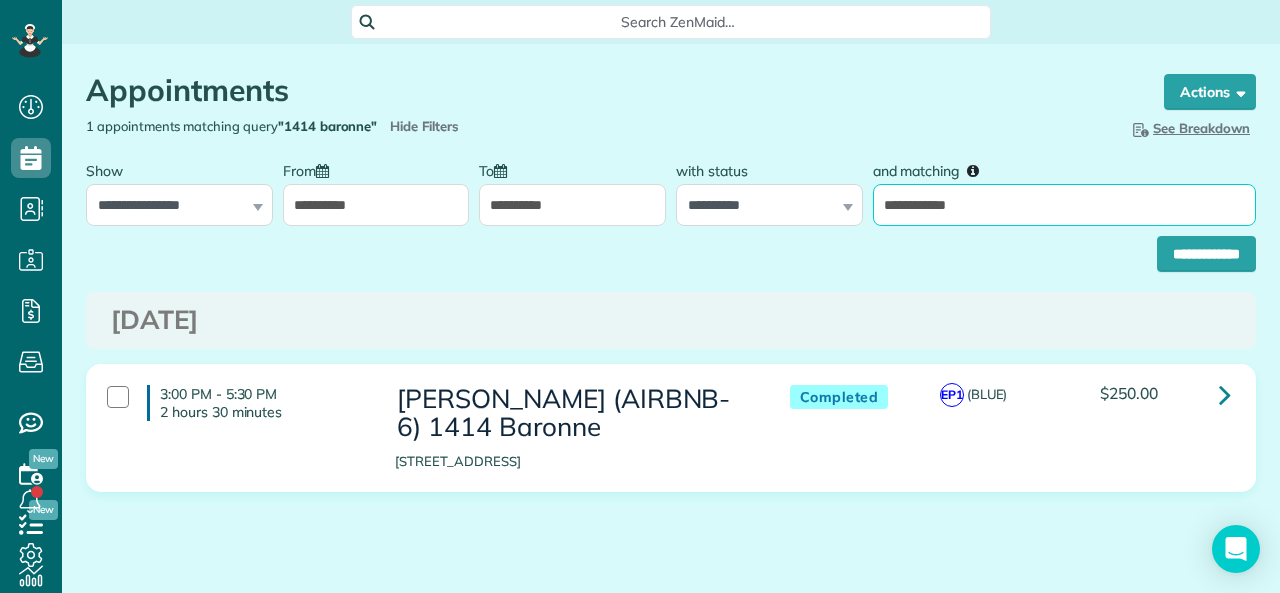 click on "**********" at bounding box center [1064, 205] 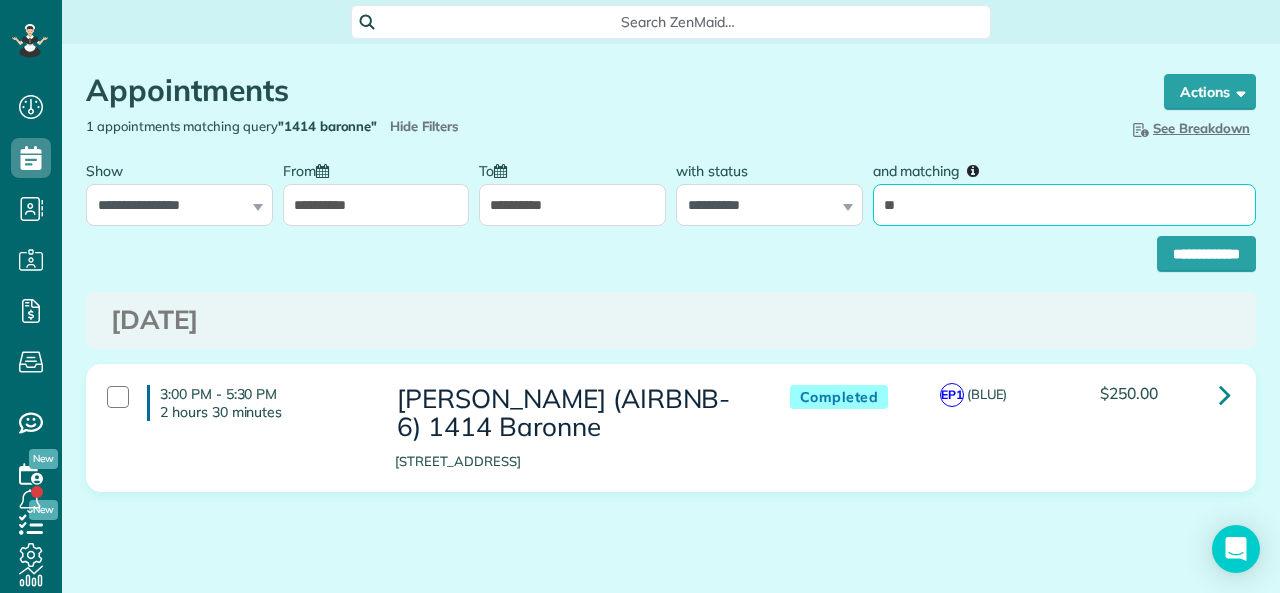 type on "**********" 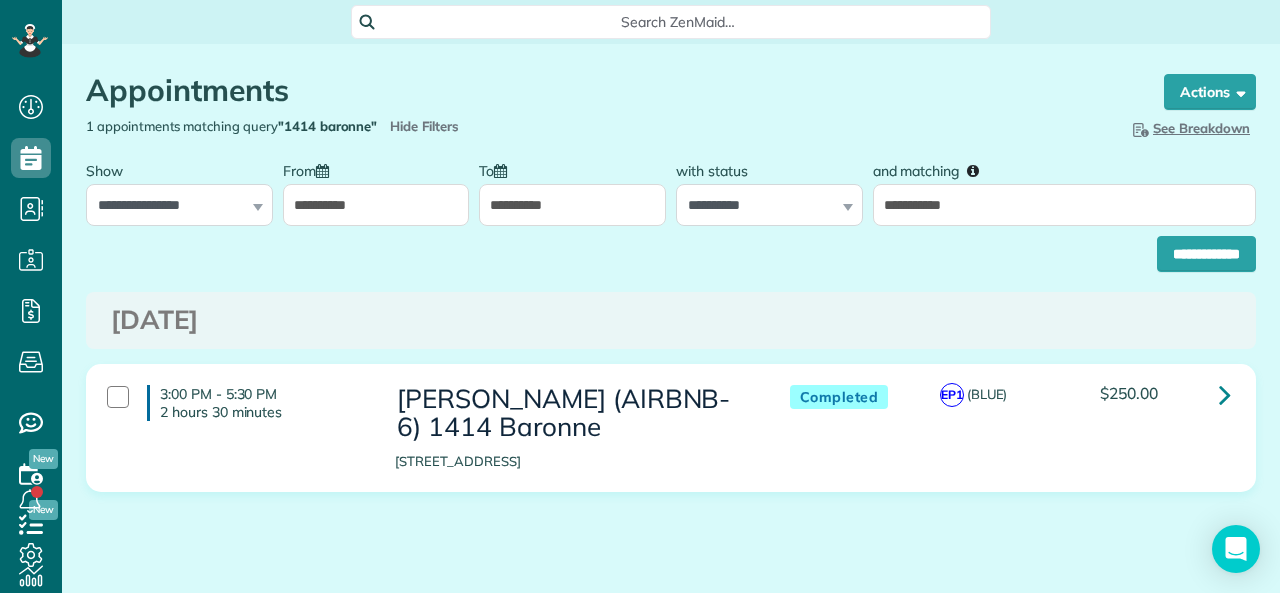 click on "**********" at bounding box center (671, 249) 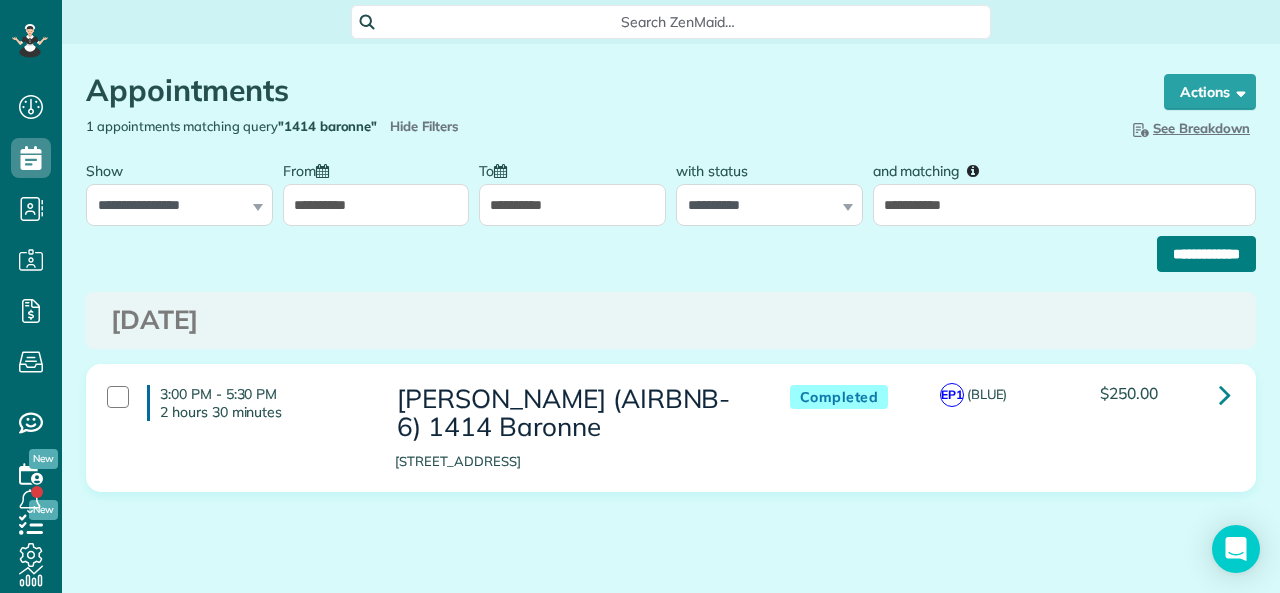 click on "**********" at bounding box center [1206, 254] 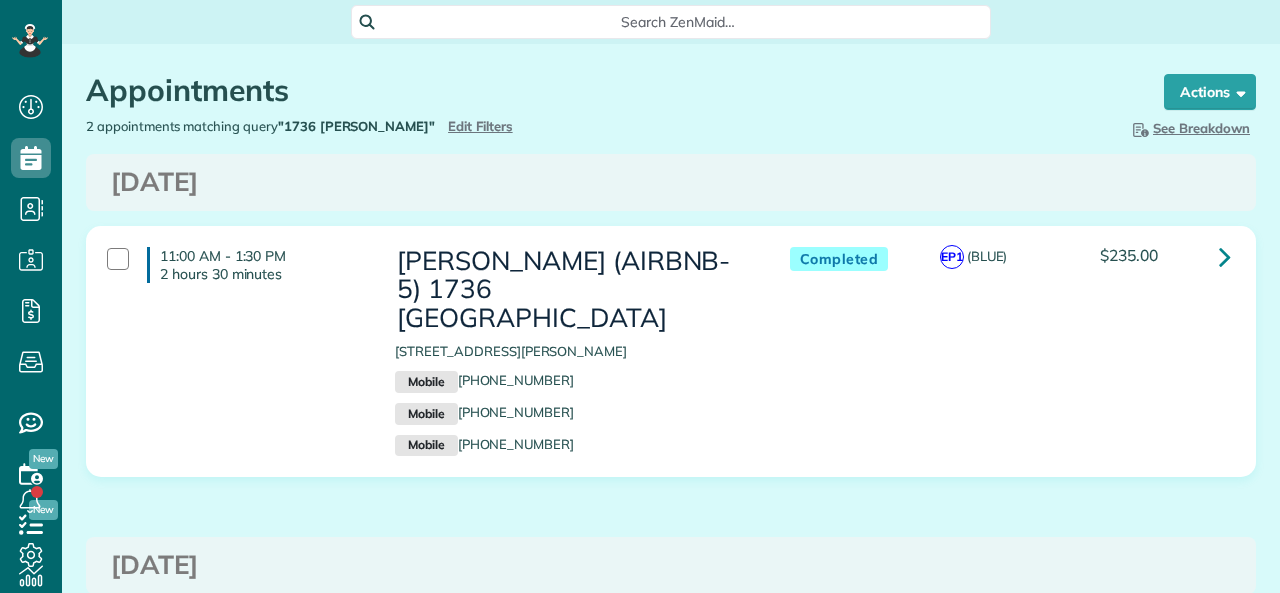 scroll, scrollTop: 0, scrollLeft: 0, axis: both 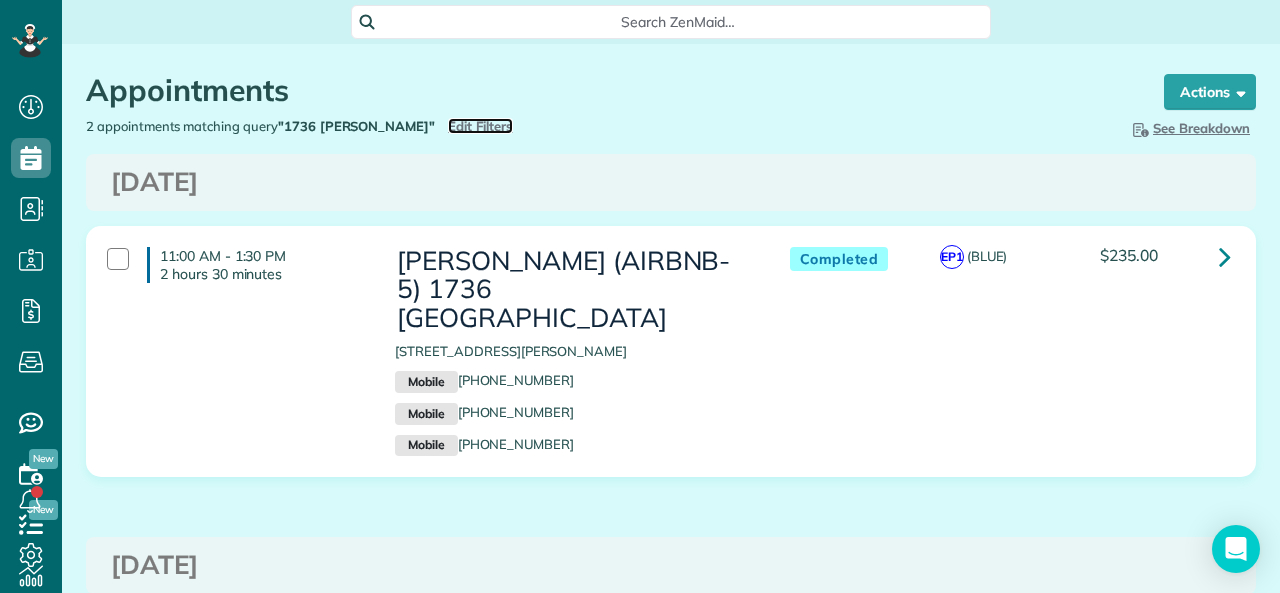 click on "Edit Filters" at bounding box center (480, 126) 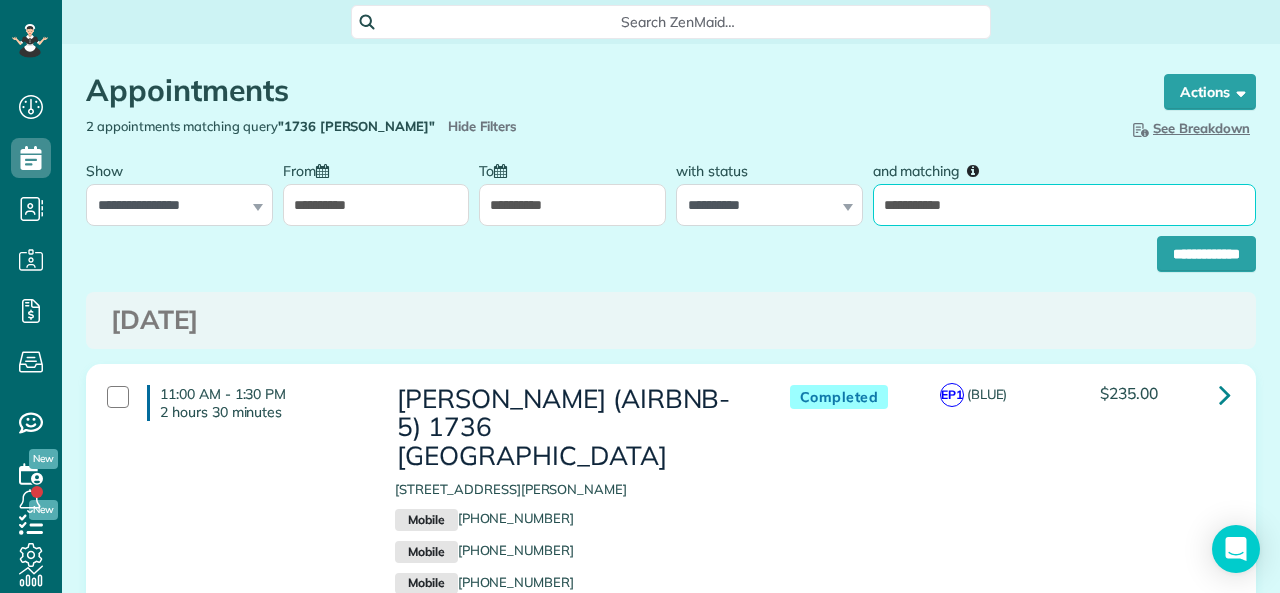 click on "**********" at bounding box center (1064, 205) 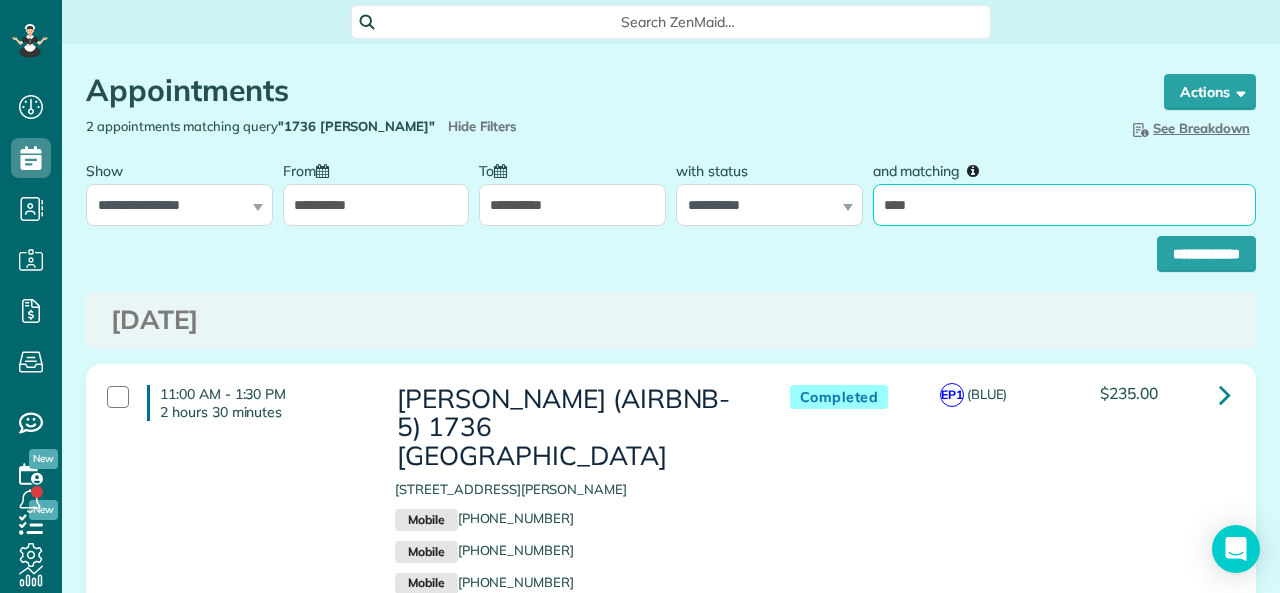 type on "**********" 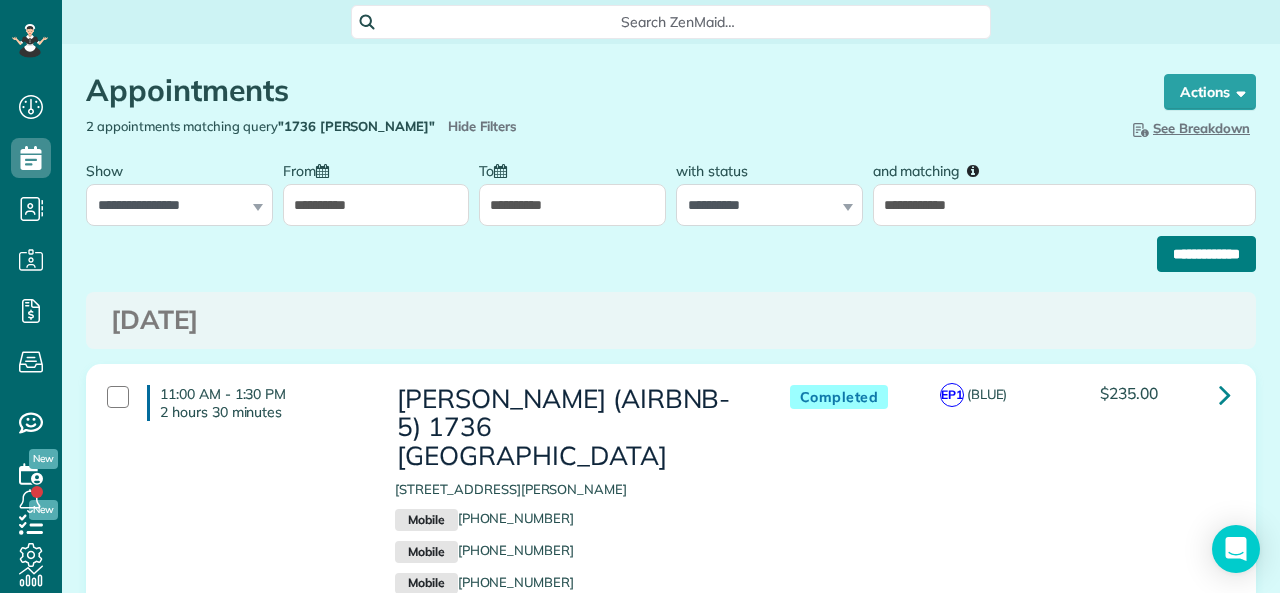 click on "**********" at bounding box center (1206, 254) 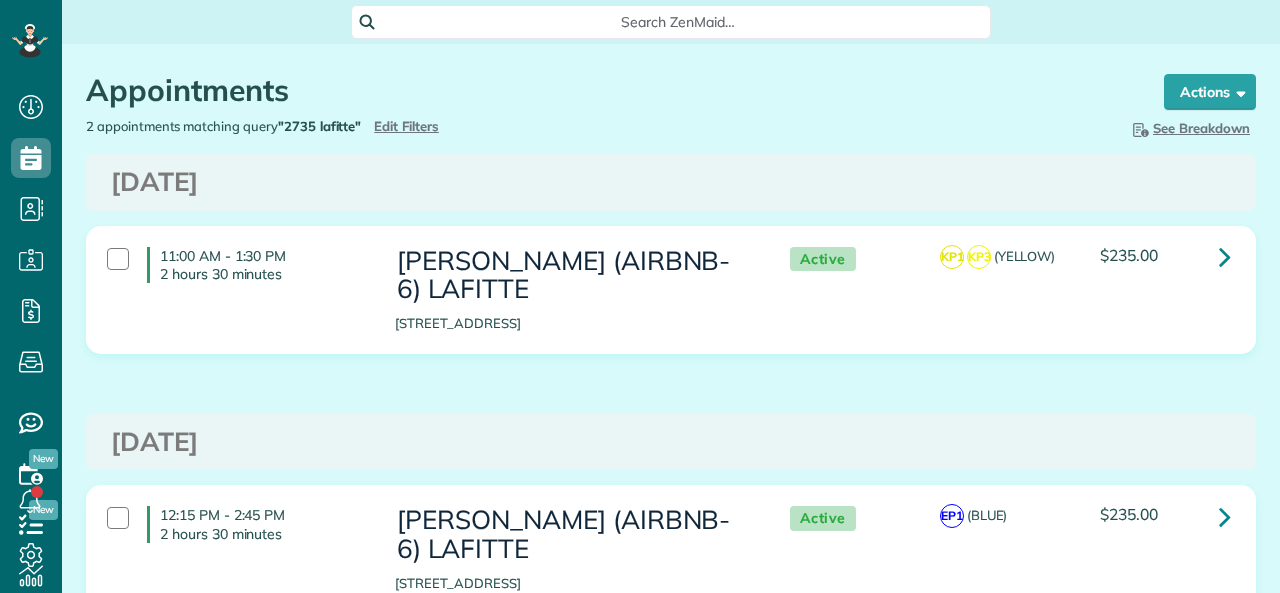 scroll, scrollTop: 0, scrollLeft: 0, axis: both 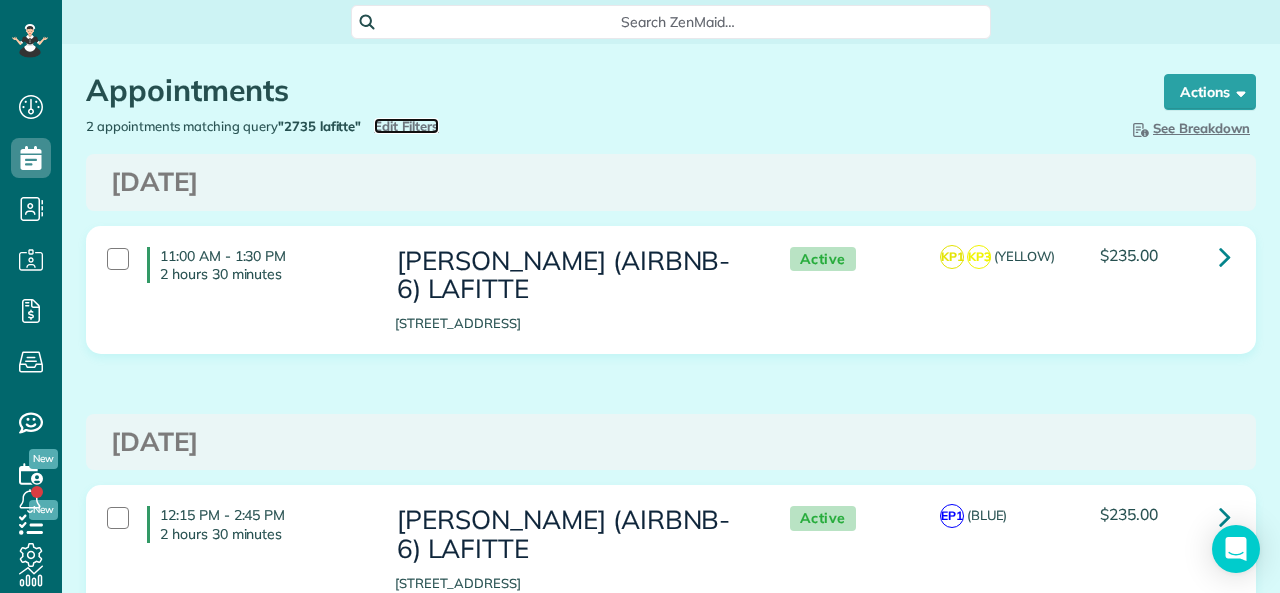 drag, startPoint x: 429, startPoint y: 128, endPoint x: 484, endPoint y: 127, distance: 55.00909 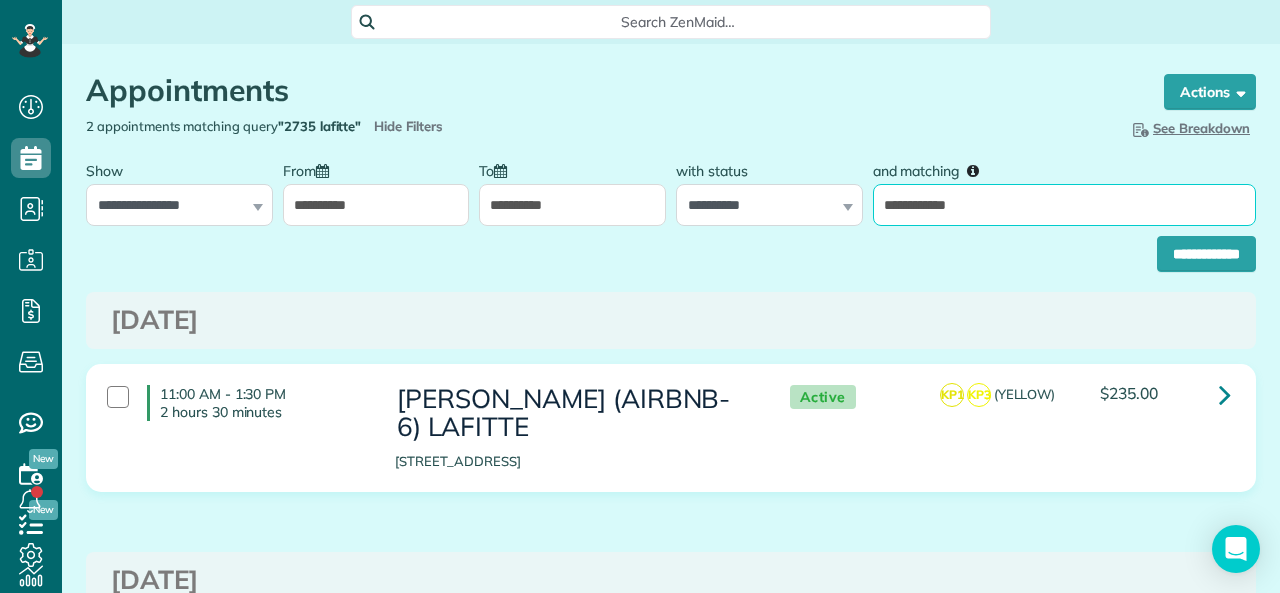 click on "**********" at bounding box center [1064, 205] 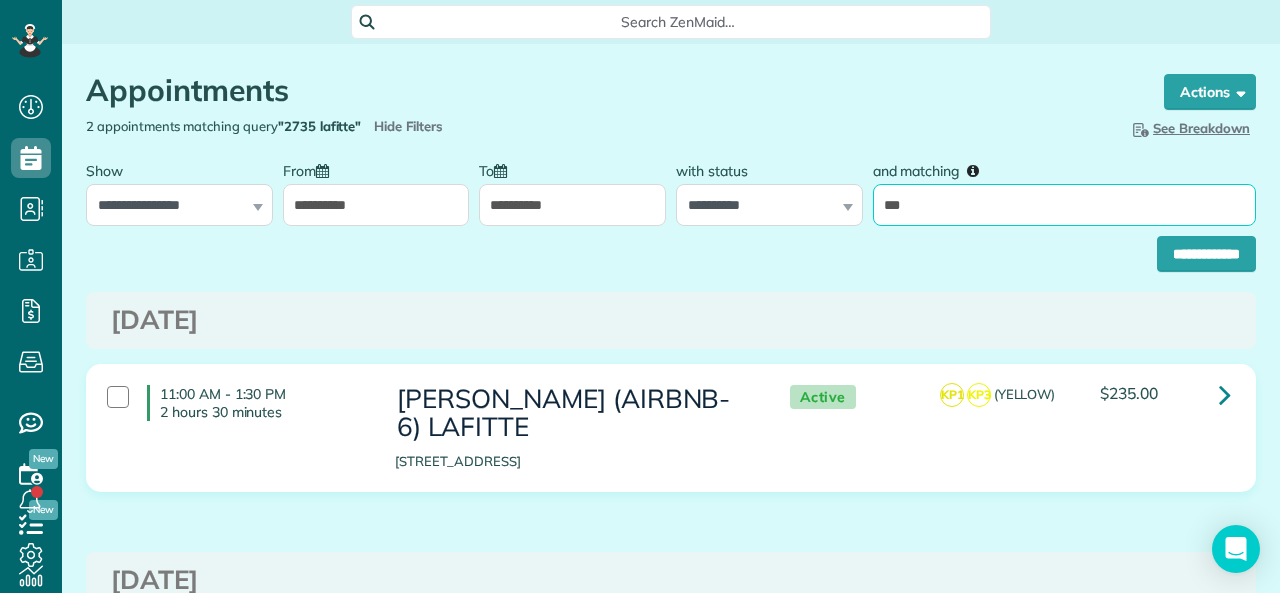 type on "*****" 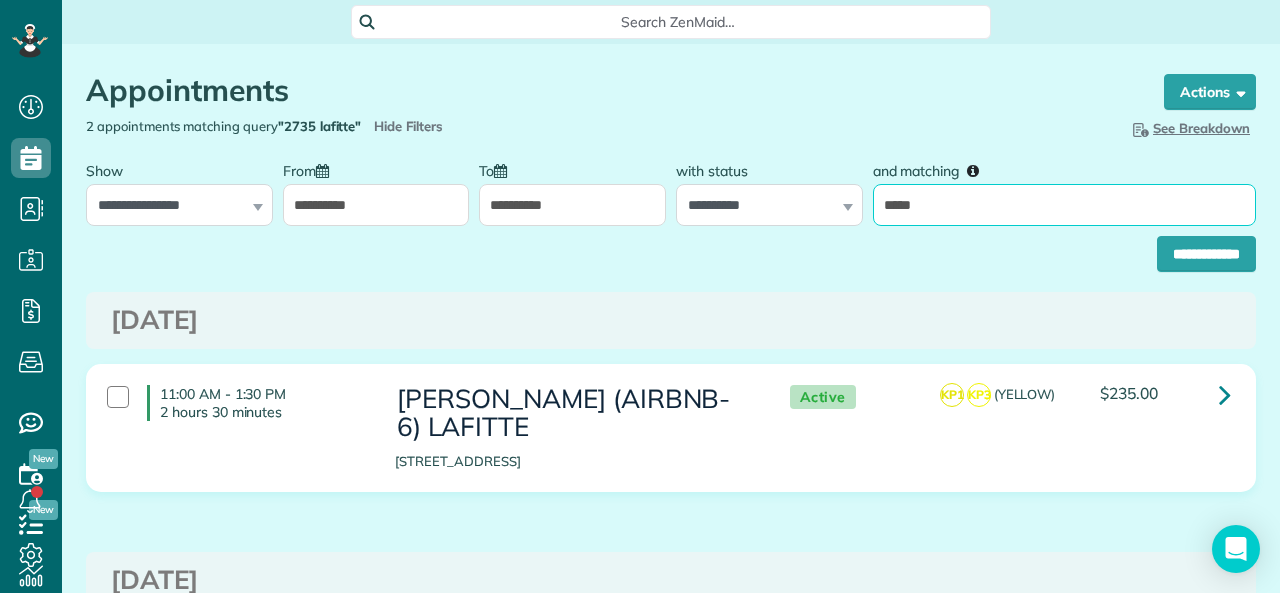 click on "**********" at bounding box center [1206, 254] 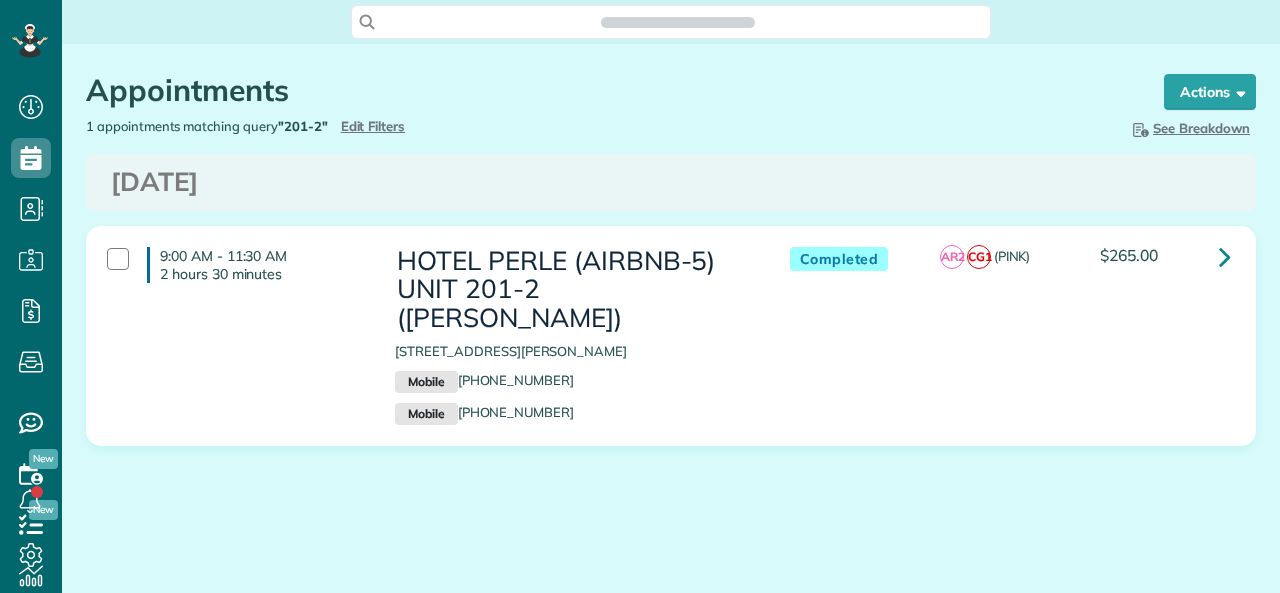 scroll, scrollTop: 0, scrollLeft: 0, axis: both 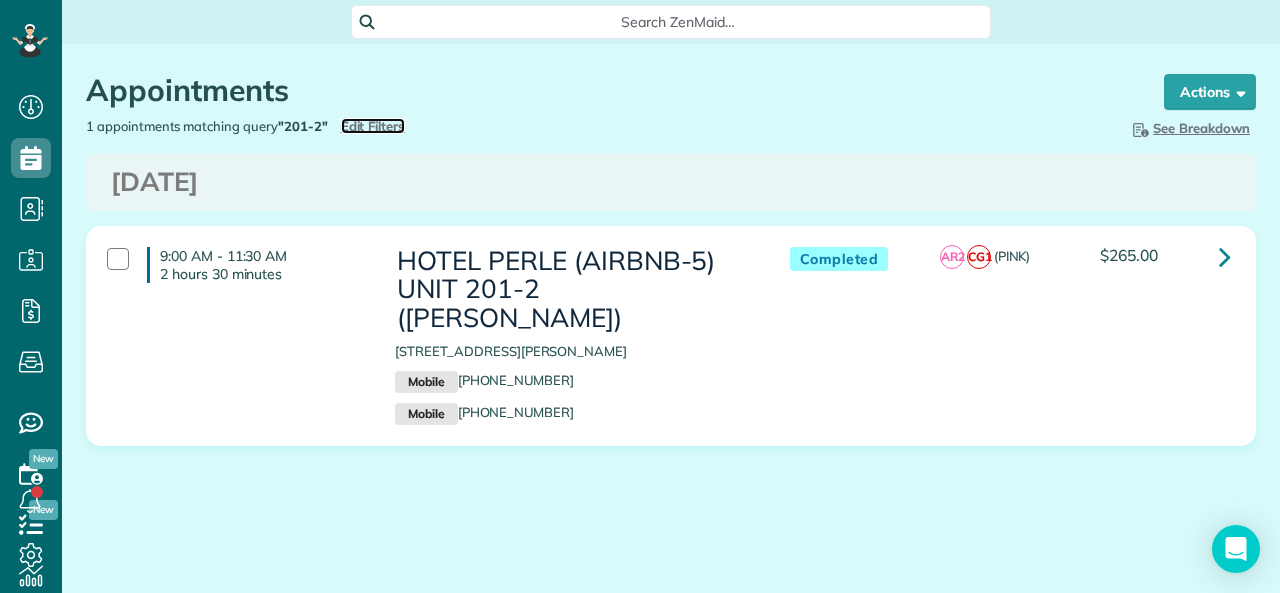 click on "Edit Filters" at bounding box center (373, 126) 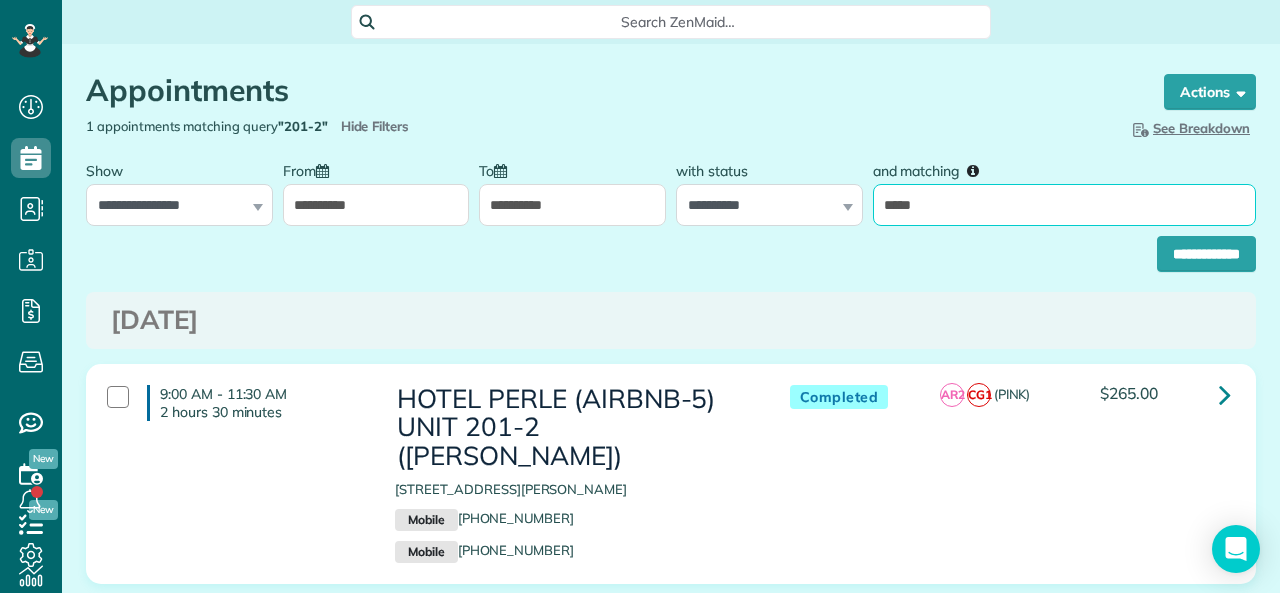 click on "*****" at bounding box center [1064, 205] 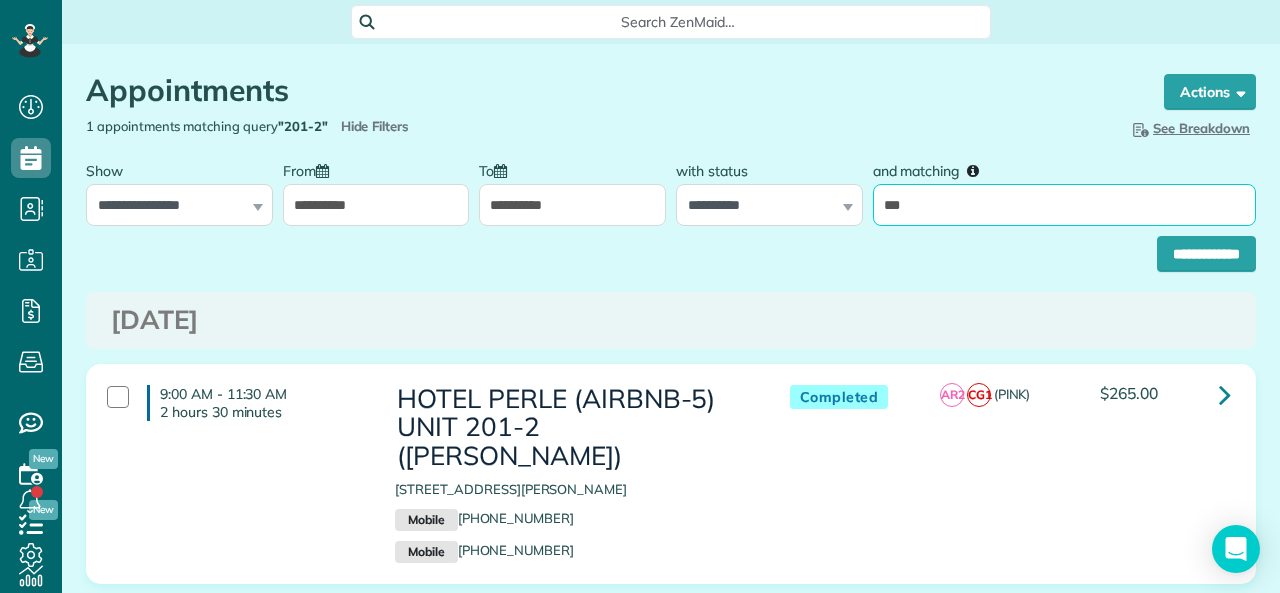 type on "*****" 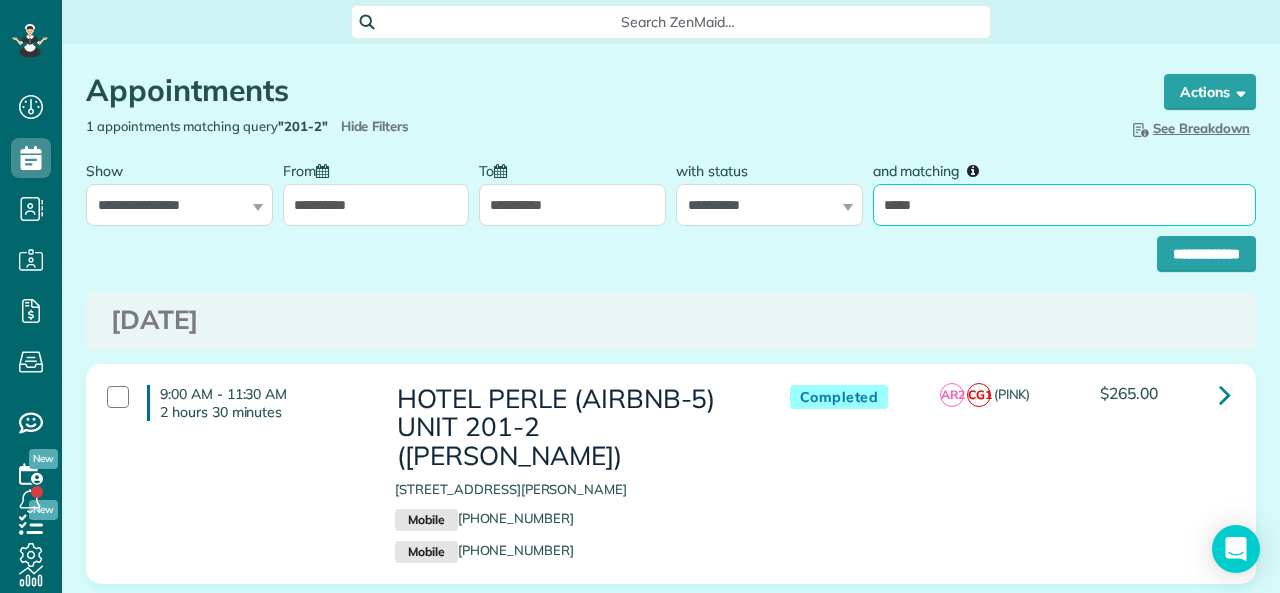 click on "**********" at bounding box center (1206, 254) 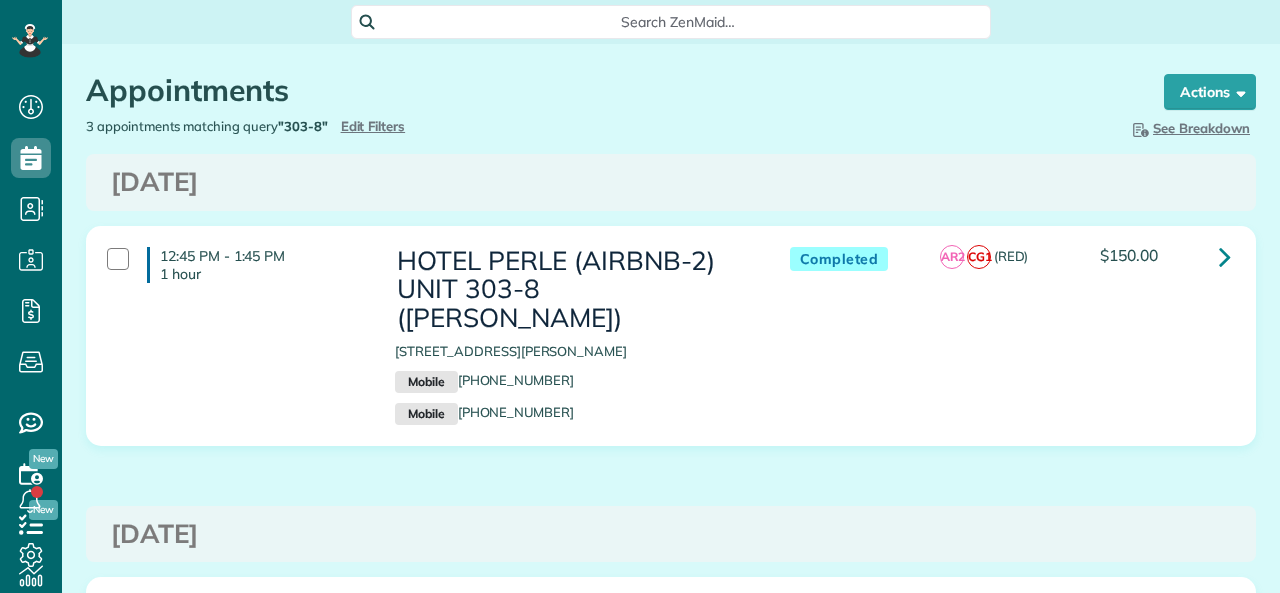 scroll, scrollTop: 0, scrollLeft: 0, axis: both 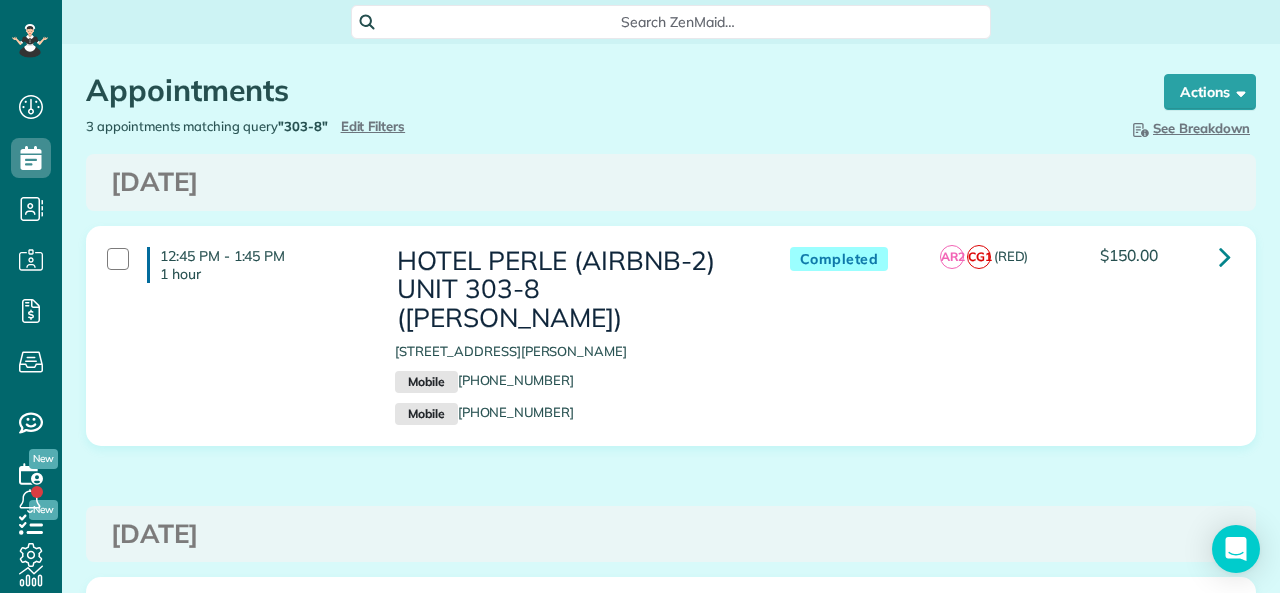click on "3 appointments
matching query  "303-8"
Hide Filters
Edit Filters" at bounding box center (371, 126) 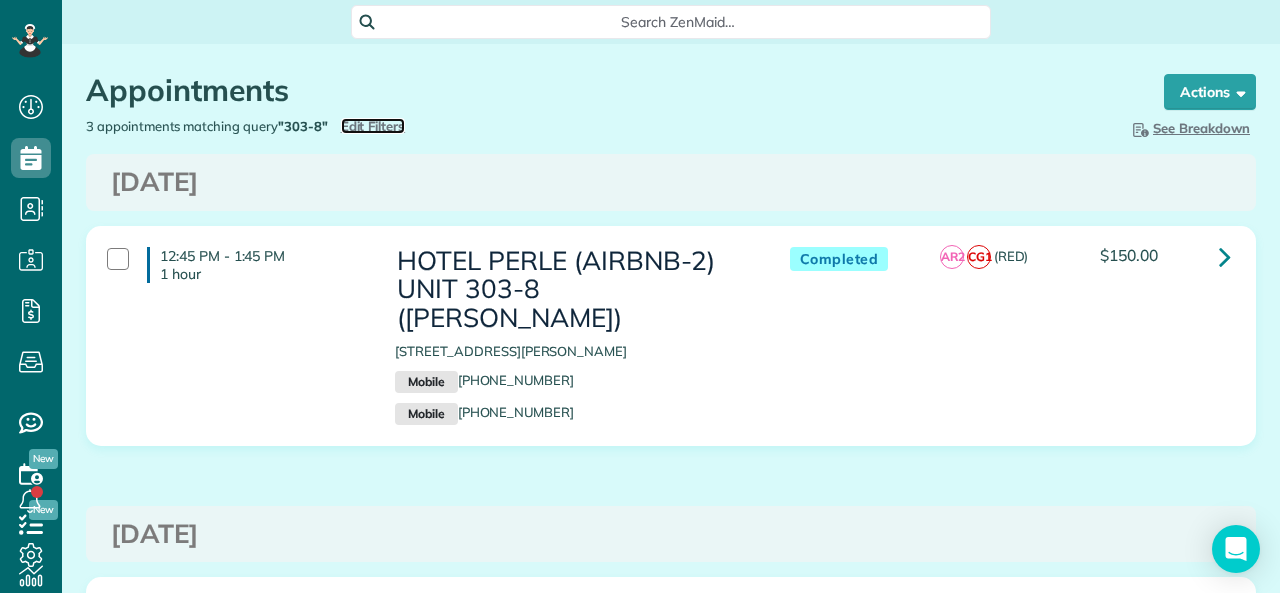 click on "Edit Filters" at bounding box center (373, 126) 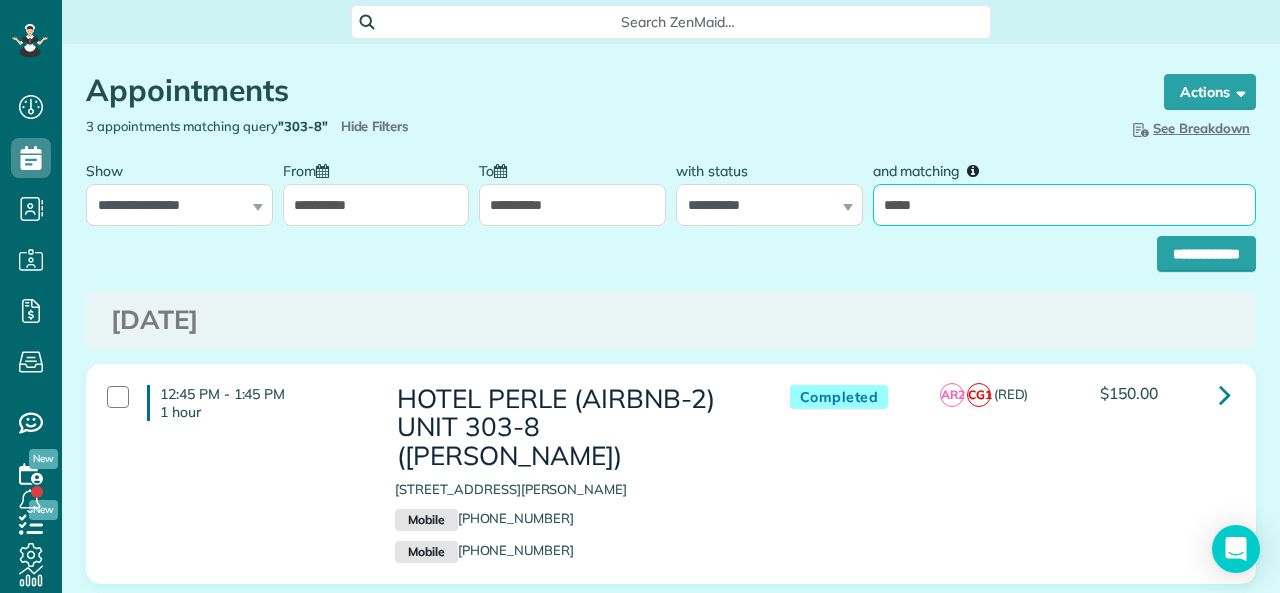 click on "*****" at bounding box center [1064, 205] 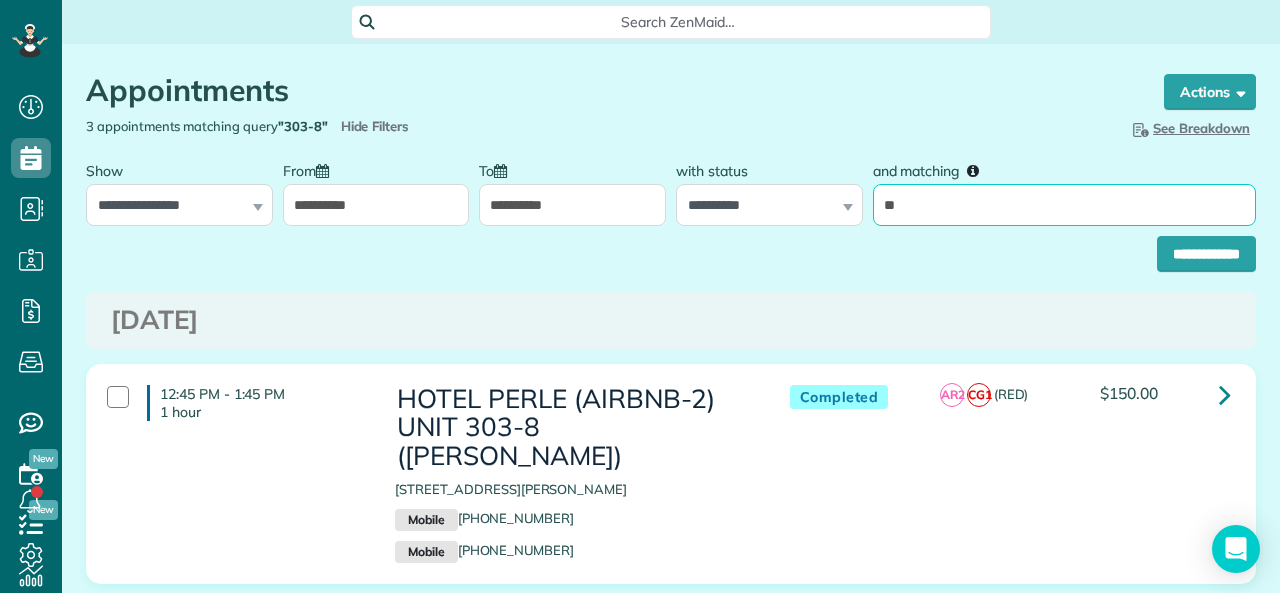 type on "**********" 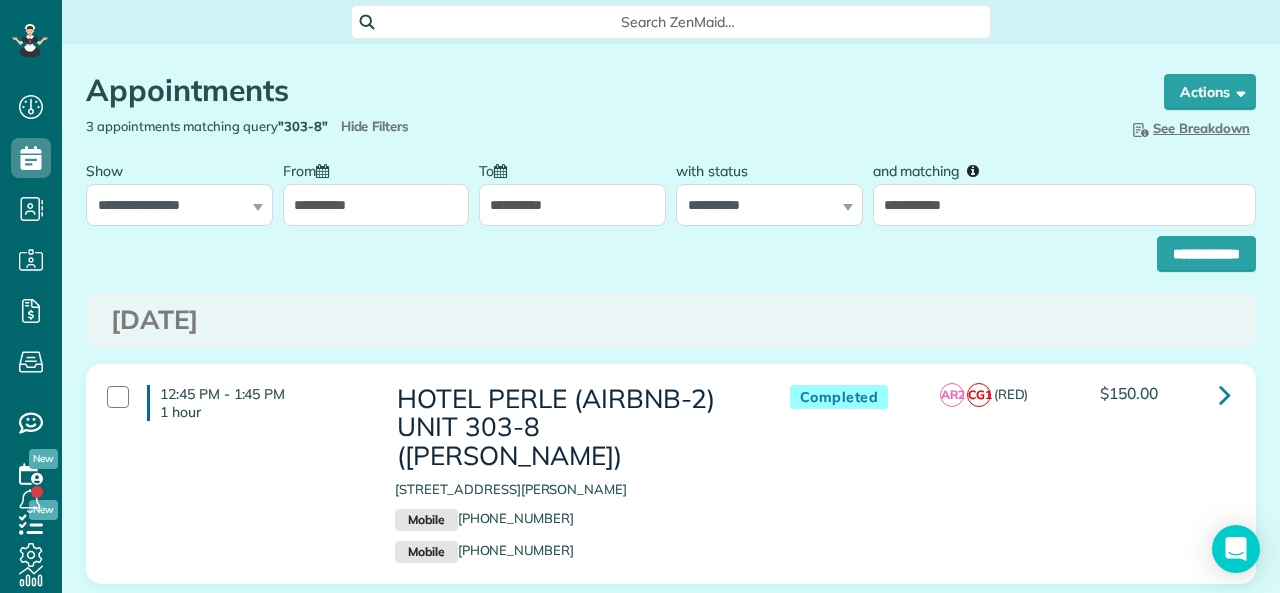 click on "**********" at bounding box center (376, 205) 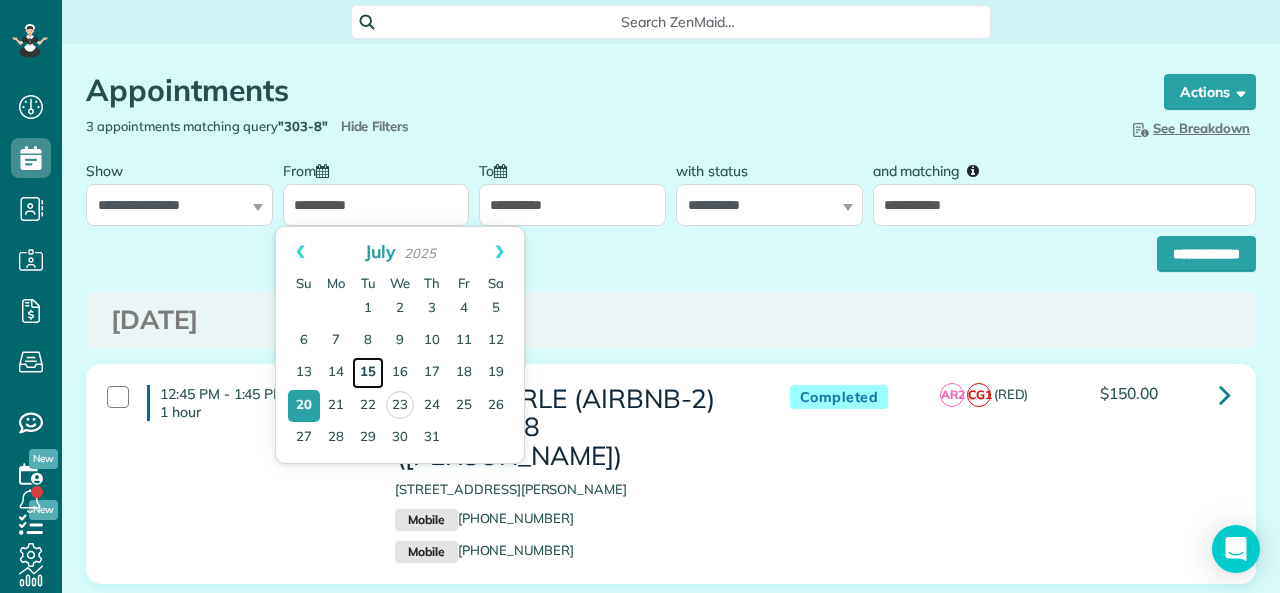 click on "15" at bounding box center [368, 373] 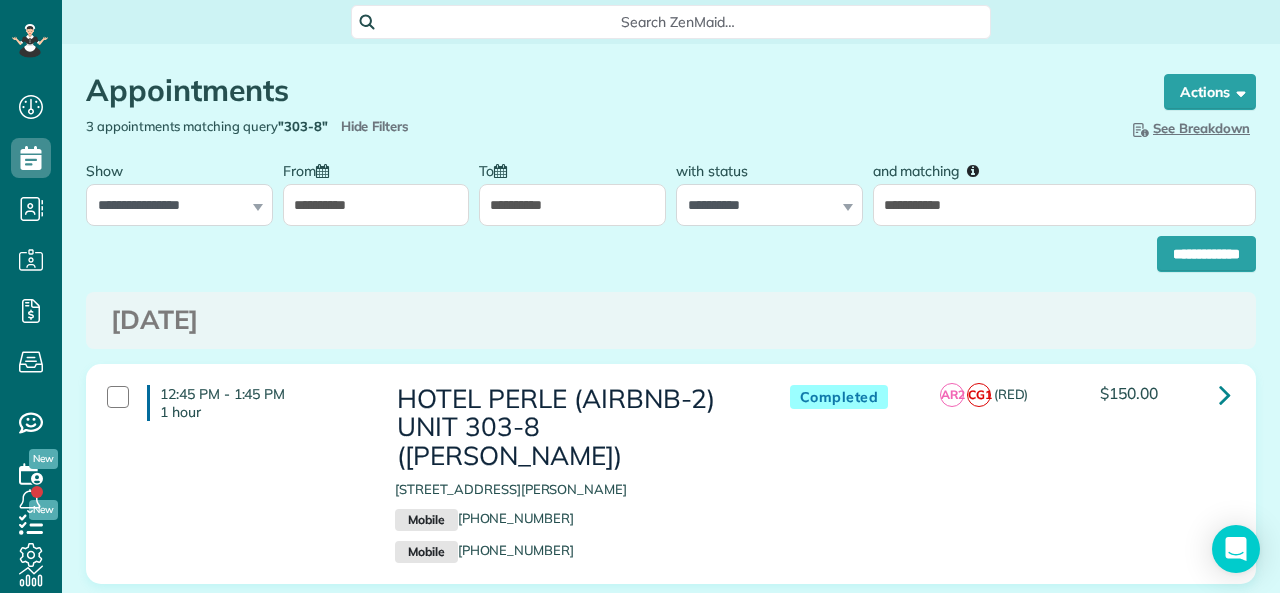 click on "**********" at bounding box center (671, 249) 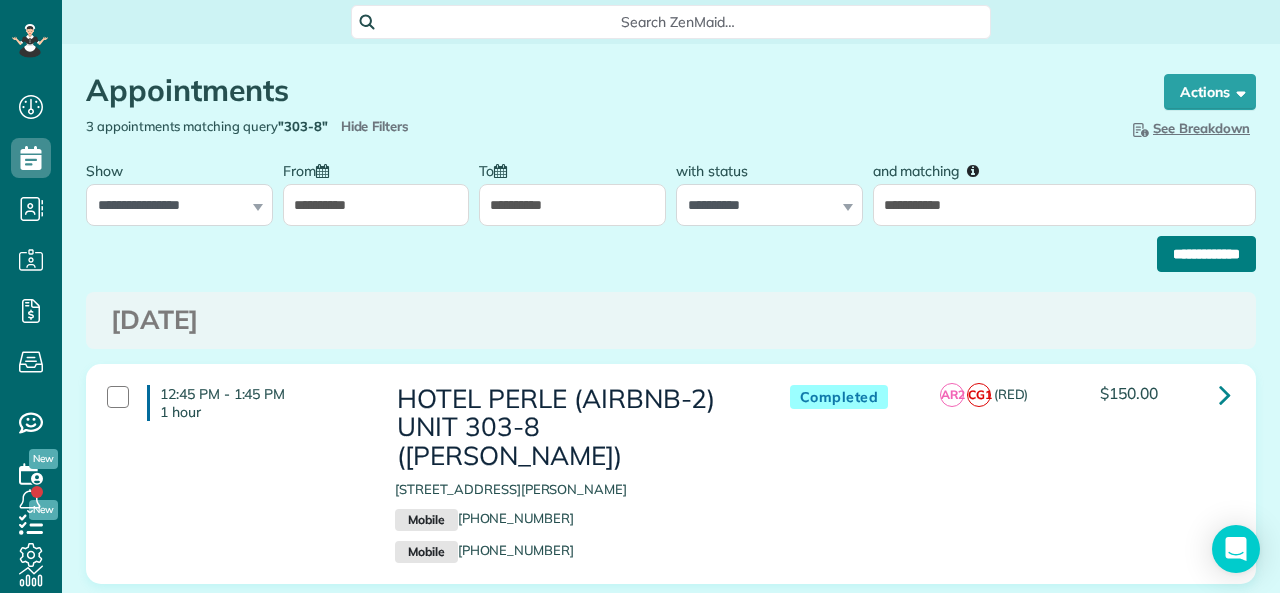 click on "**********" at bounding box center [1206, 254] 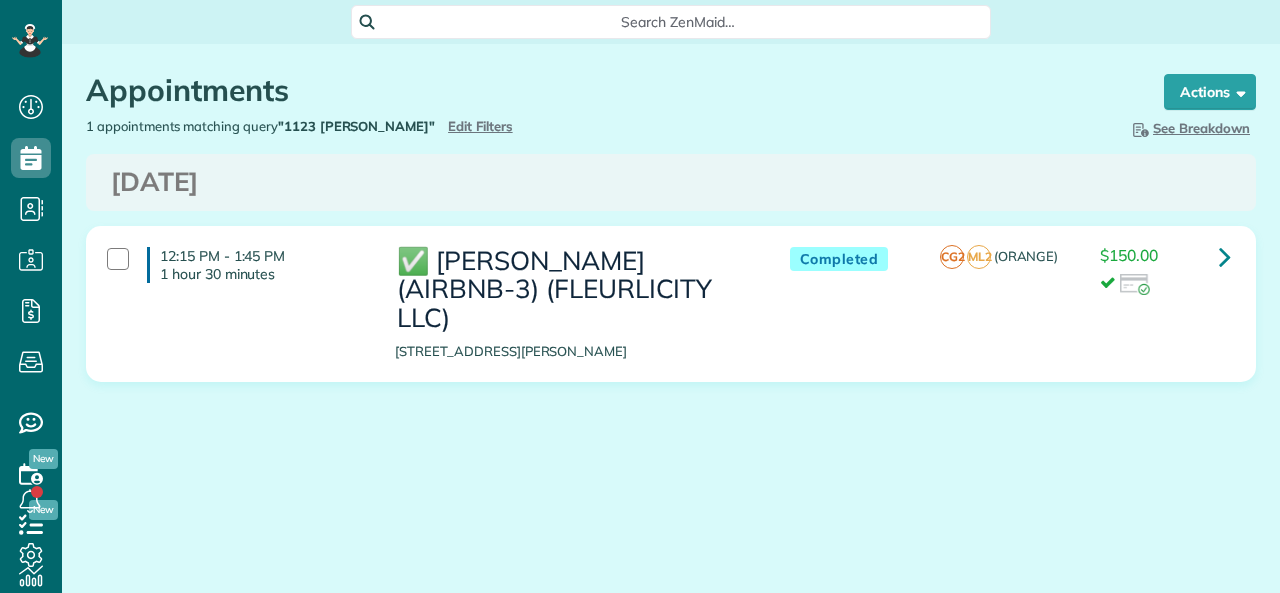scroll, scrollTop: 0, scrollLeft: 0, axis: both 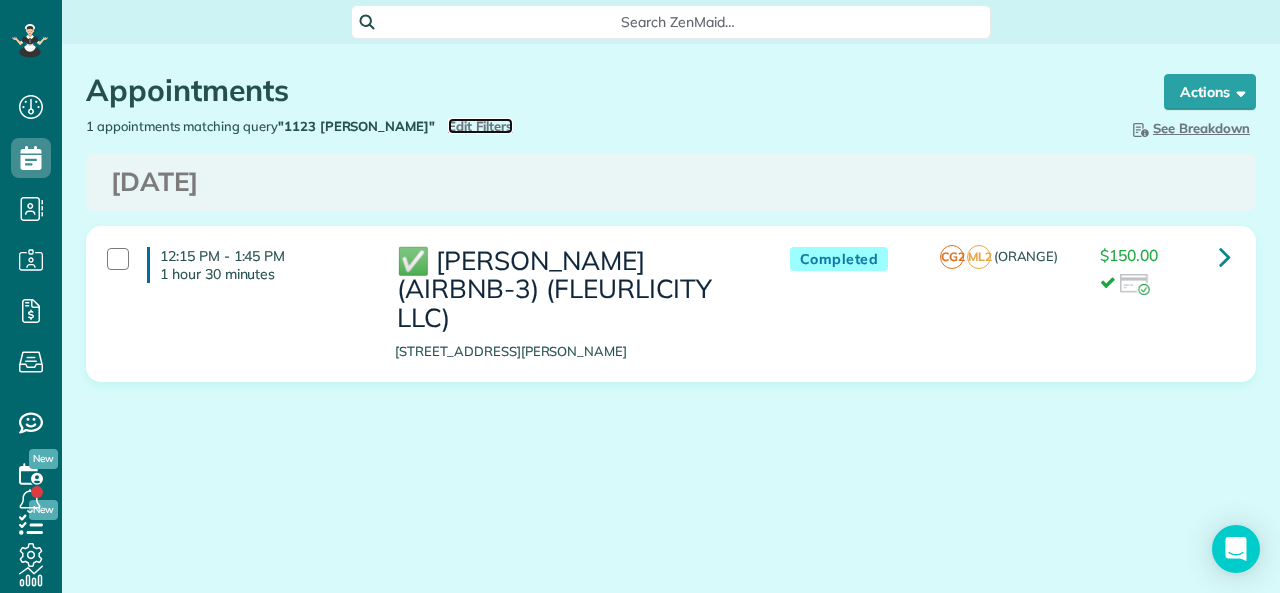click on "Edit Filters" at bounding box center (480, 126) 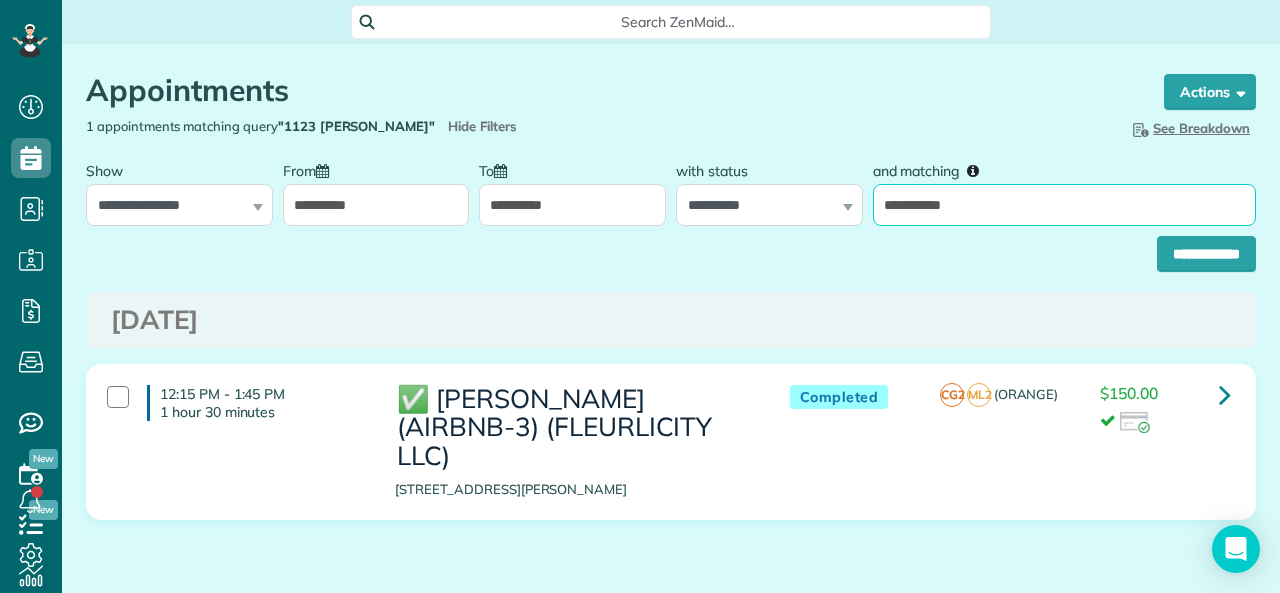 click on "**********" at bounding box center (1064, 205) 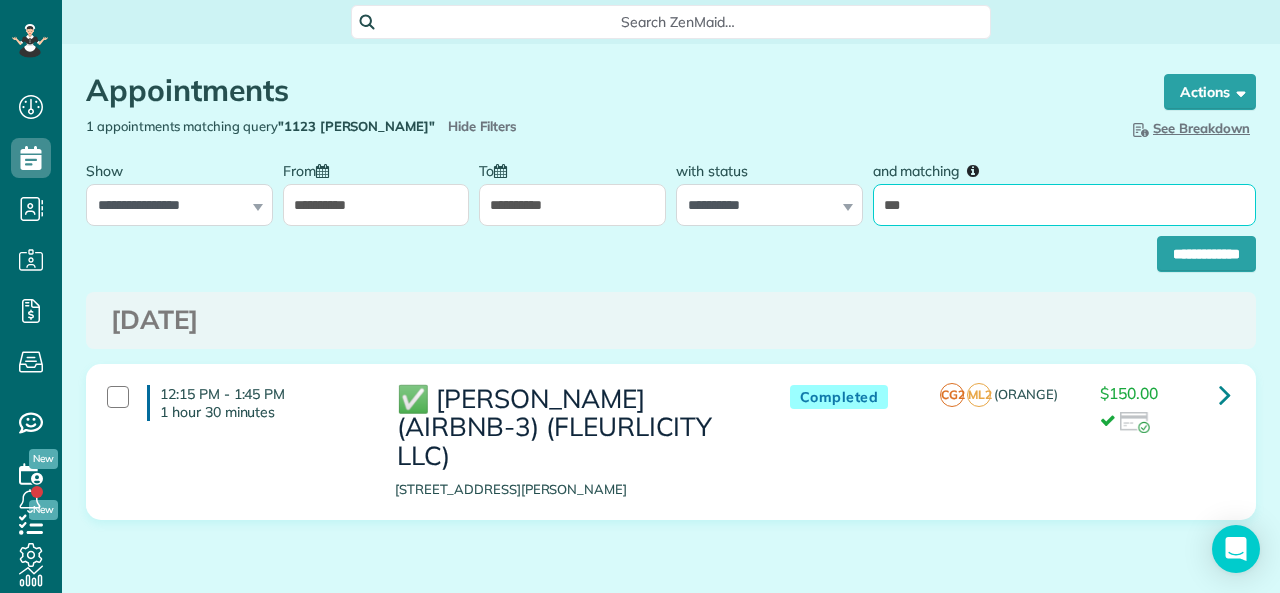 type on "********" 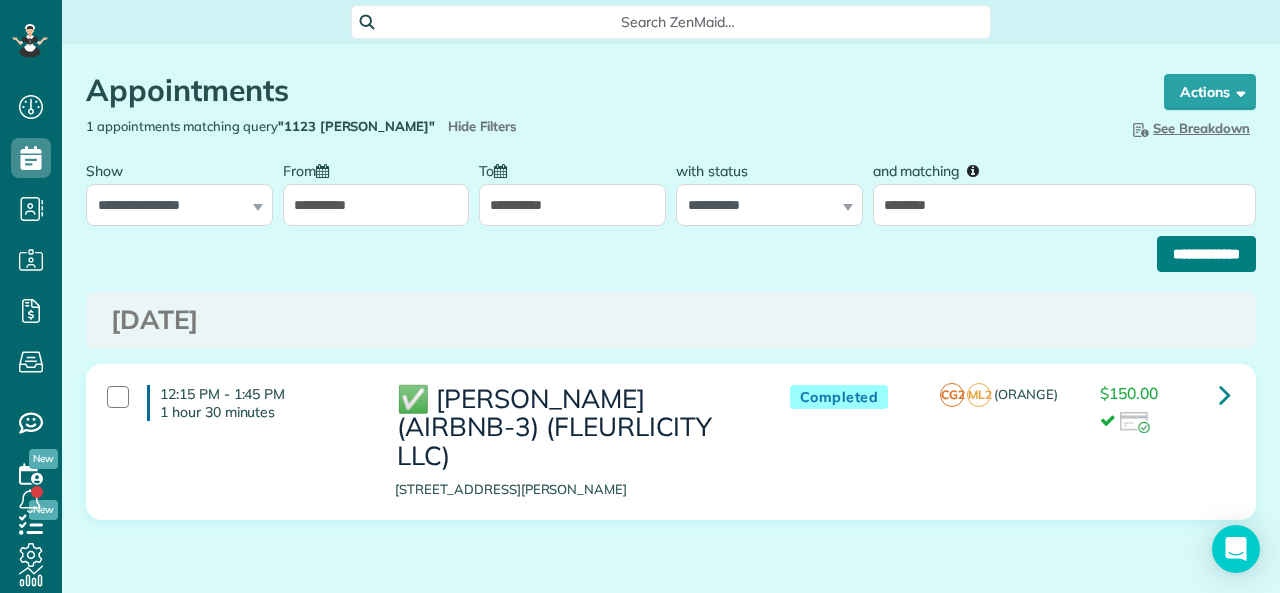 click on "**********" at bounding box center (1206, 254) 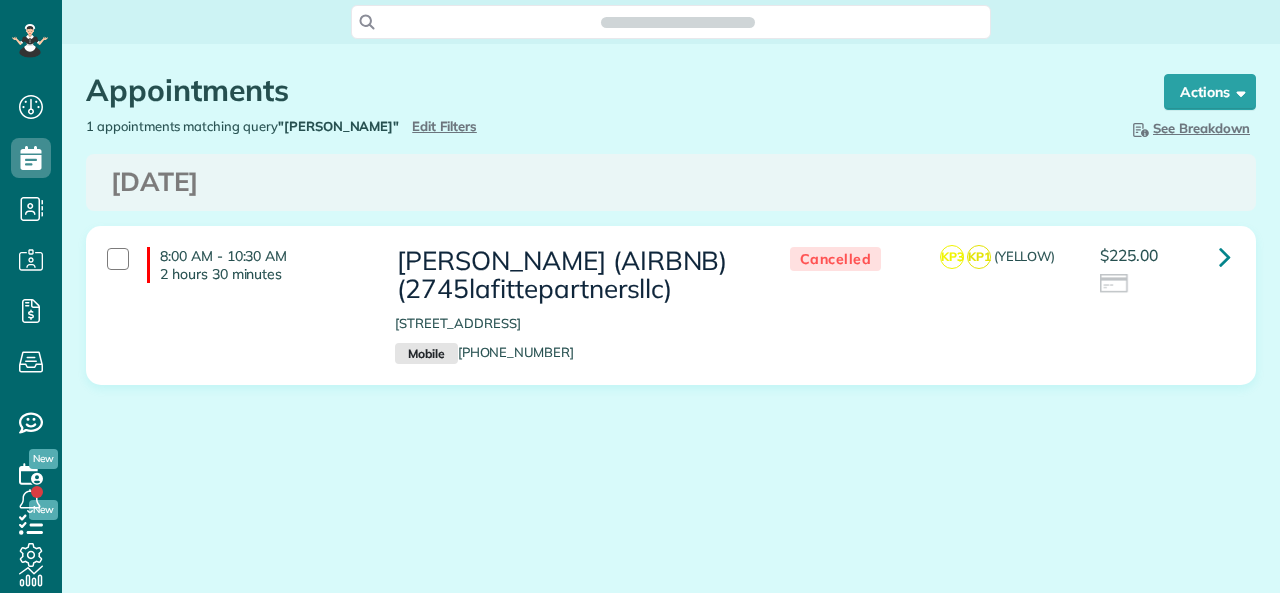scroll, scrollTop: 0, scrollLeft: 0, axis: both 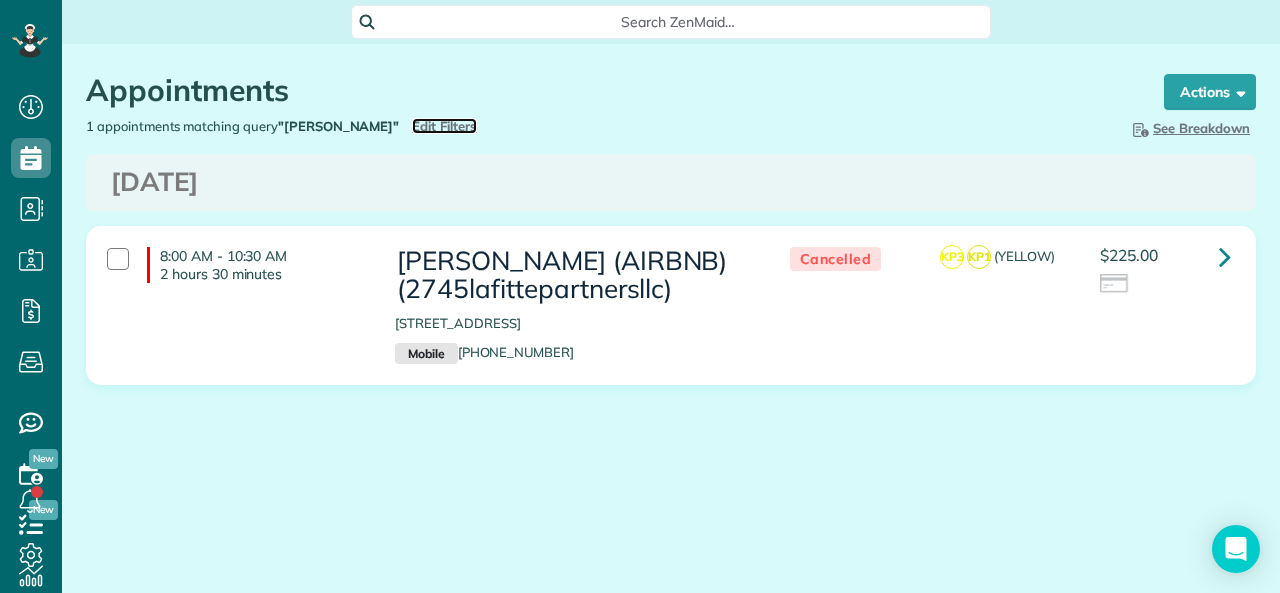 click on "Edit Filters" at bounding box center [444, 126] 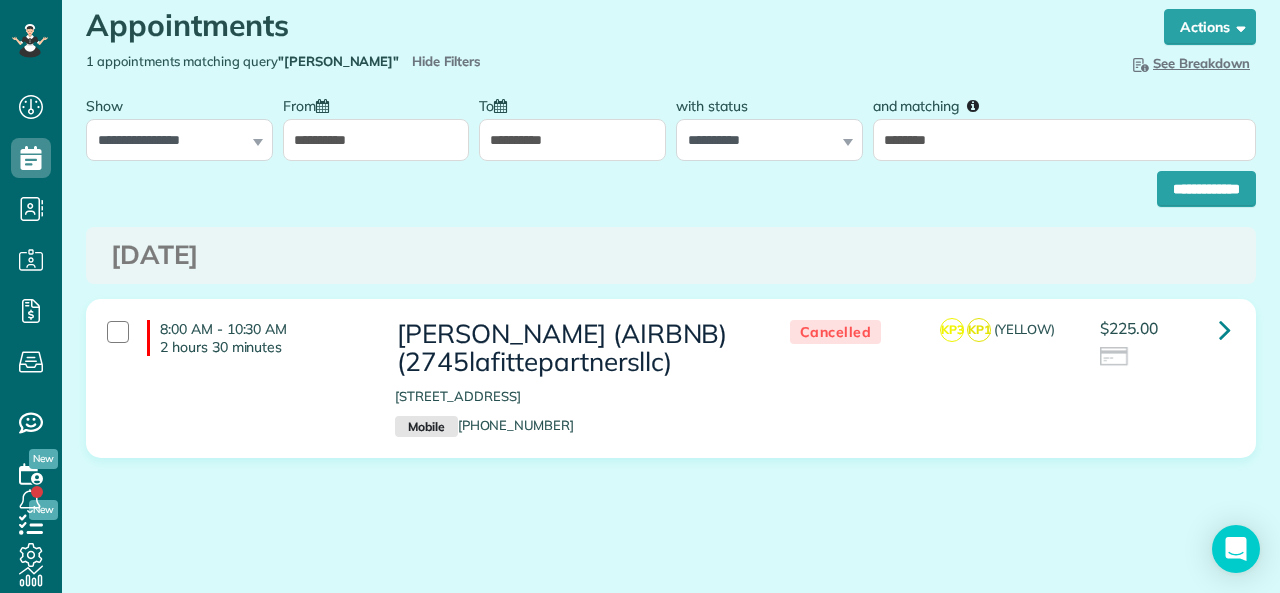 scroll, scrollTop: 100, scrollLeft: 0, axis: vertical 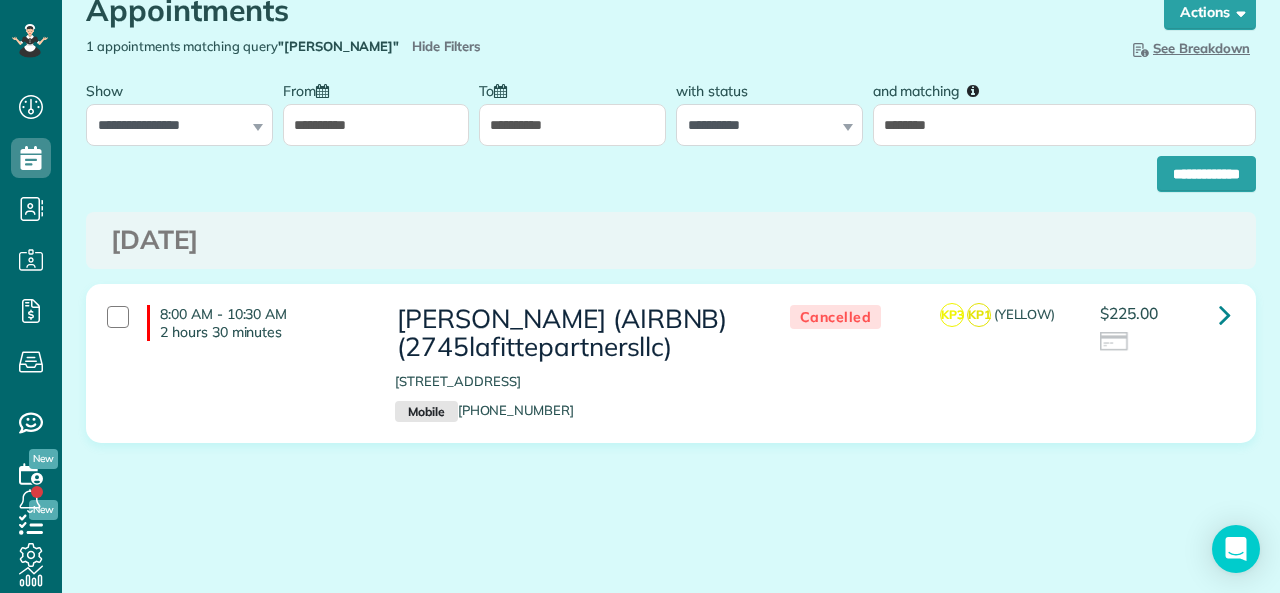 click on "**********" at bounding box center [376, 125] 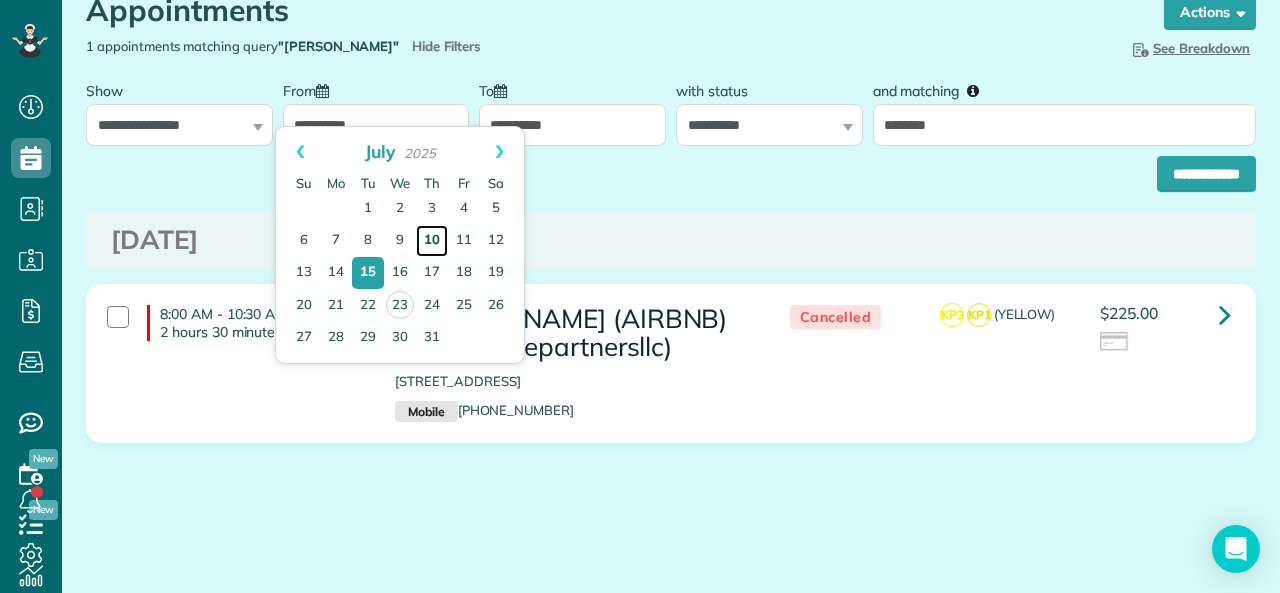 click on "10" at bounding box center (432, 241) 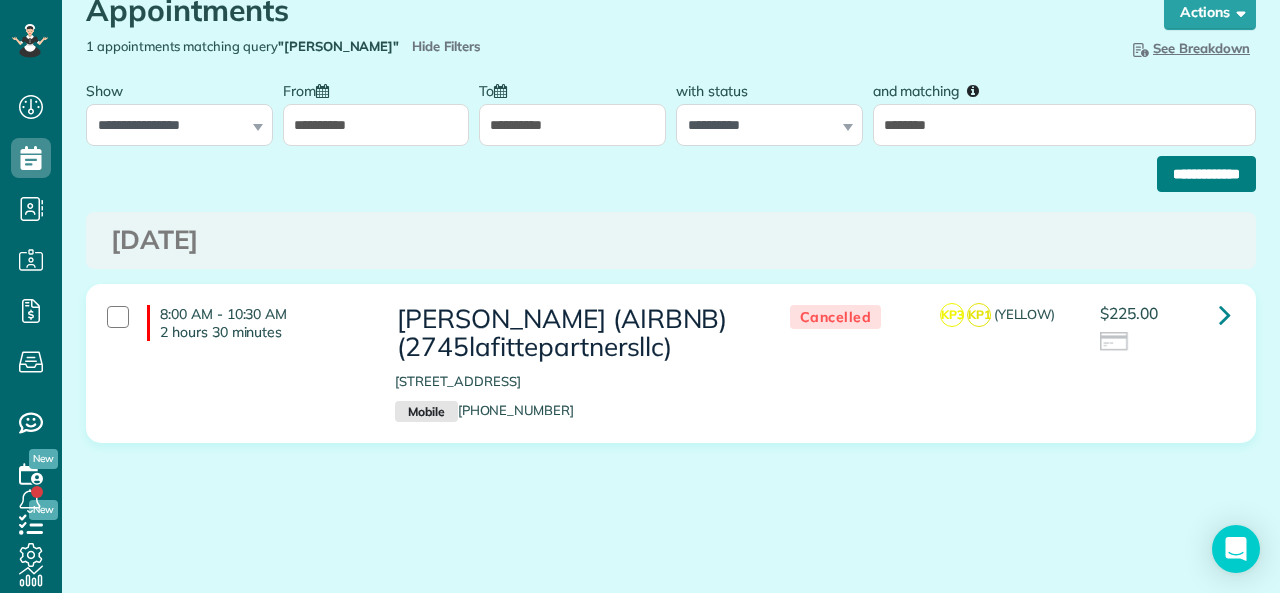 click on "**********" at bounding box center (1206, 174) 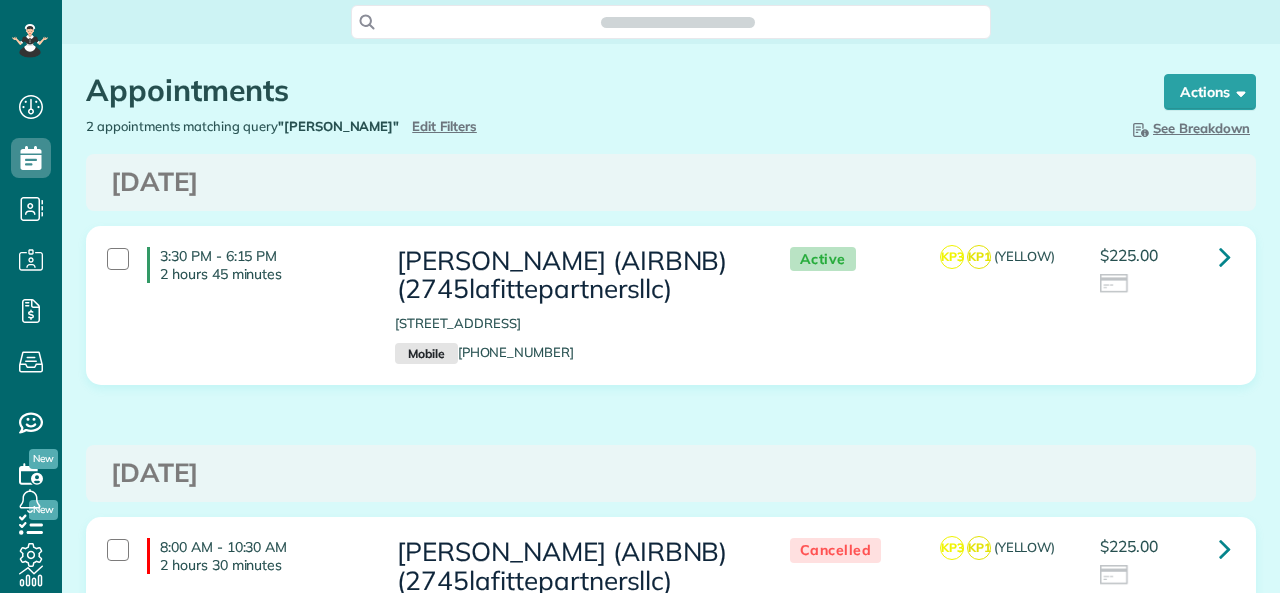 scroll, scrollTop: 0, scrollLeft: 0, axis: both 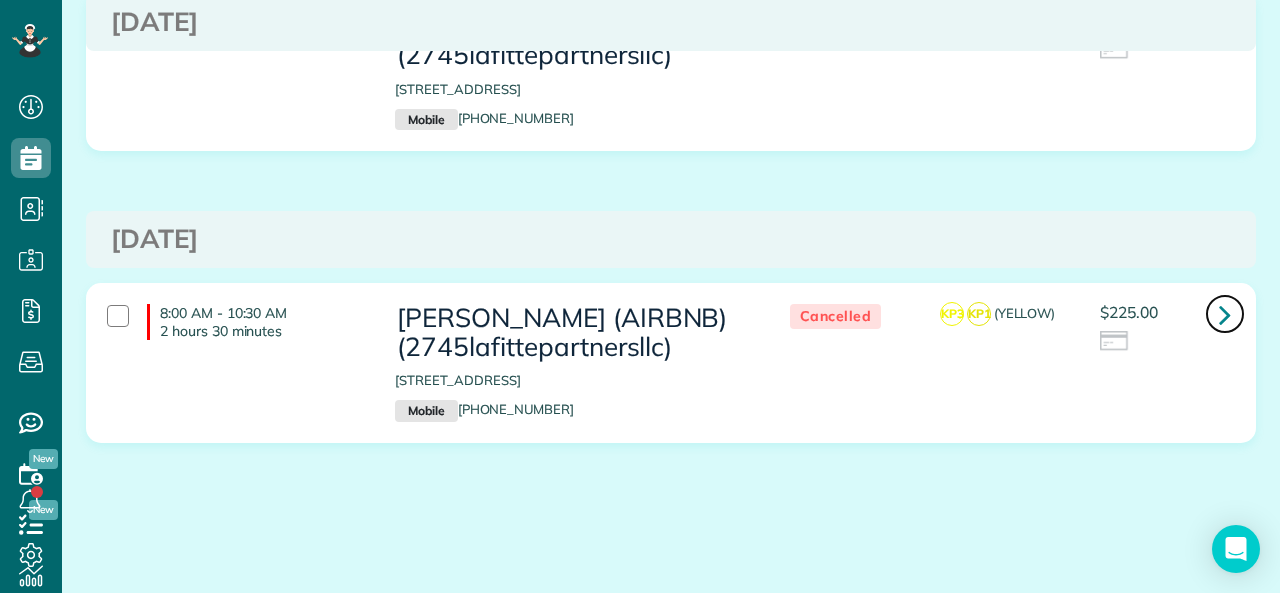 click at bounding box center (1225, 314) 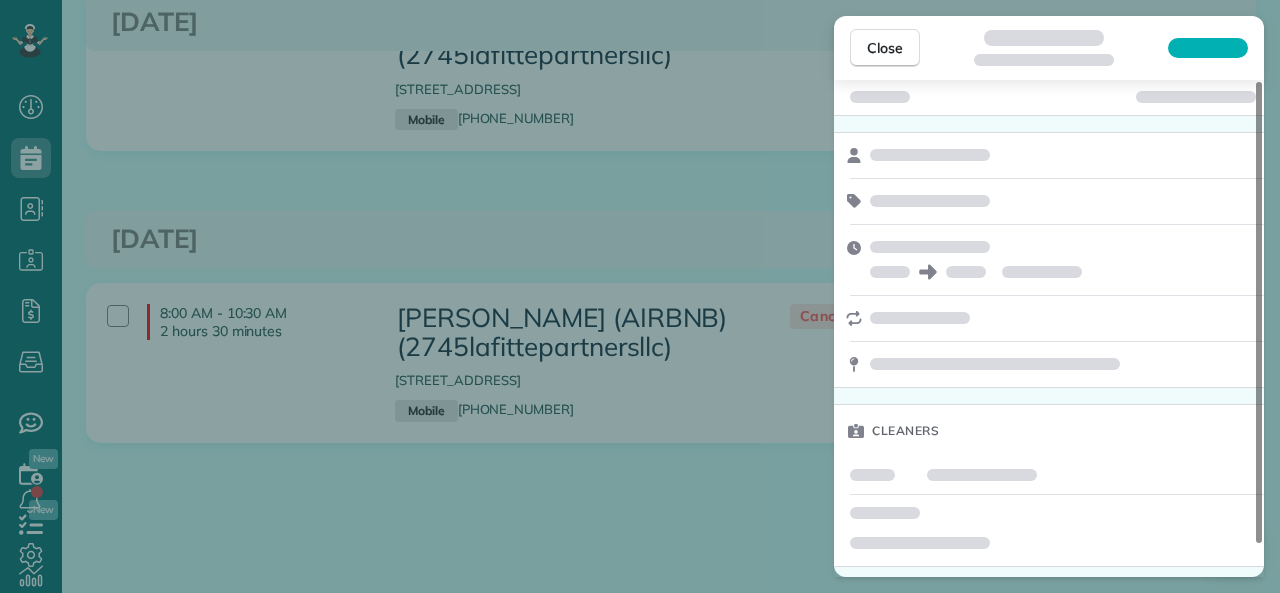 scroll, scrollTop: 34, scrollLeft: 0, axis: vertical 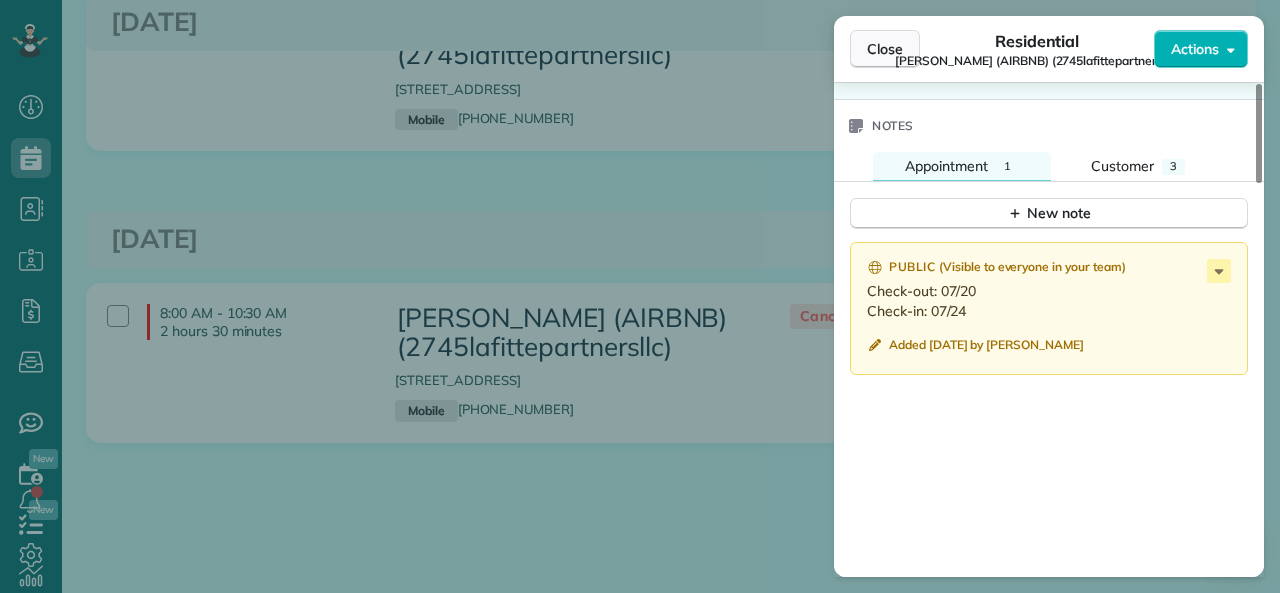 click on "Close" at bounding box center (885, 49) 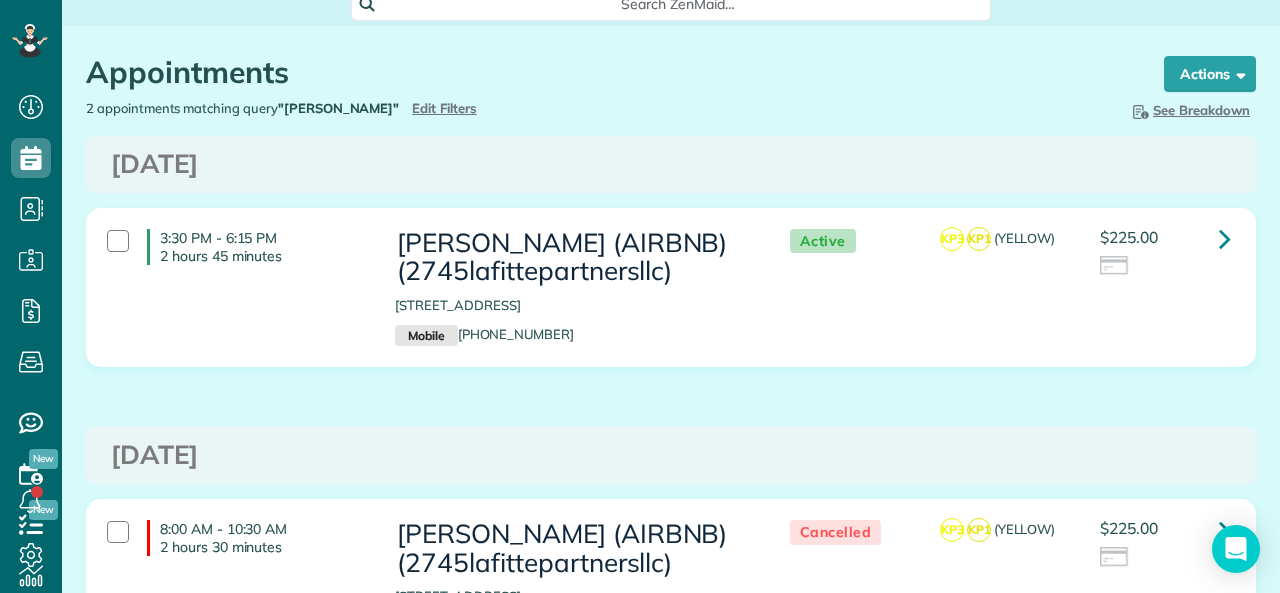 scroll, scrollTop: 0, scrollLeft: 0, axis: both 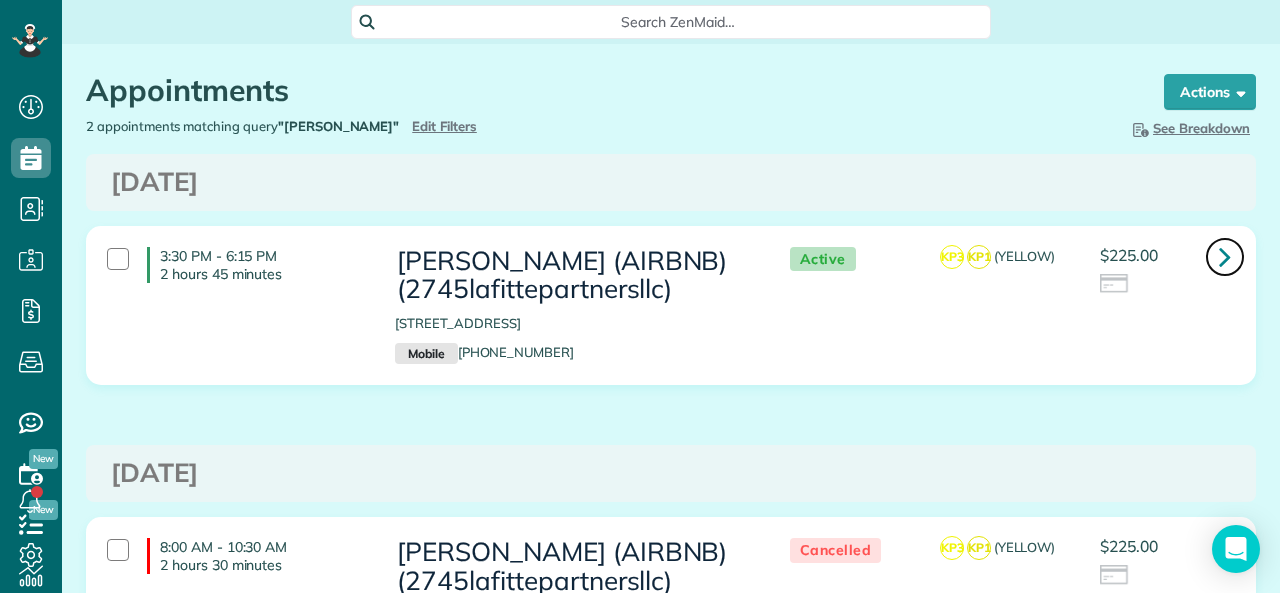 click at bounding box center [1225, 257] 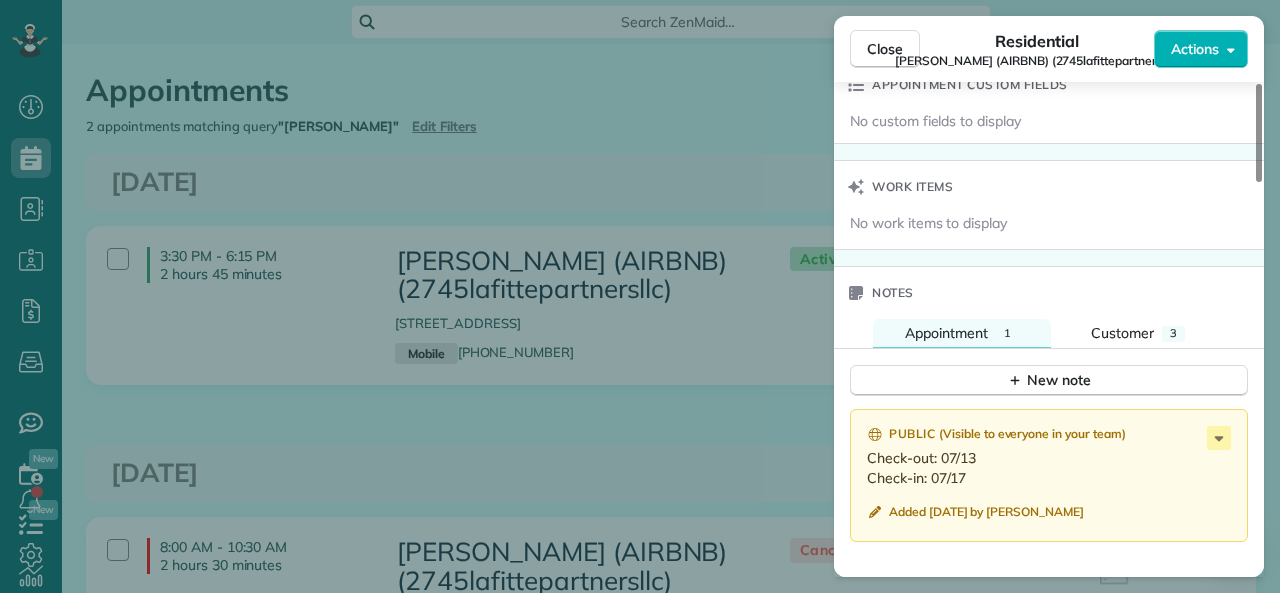 scroll, scrollTop: 1595, scrollLeft: 0, axis: vertical 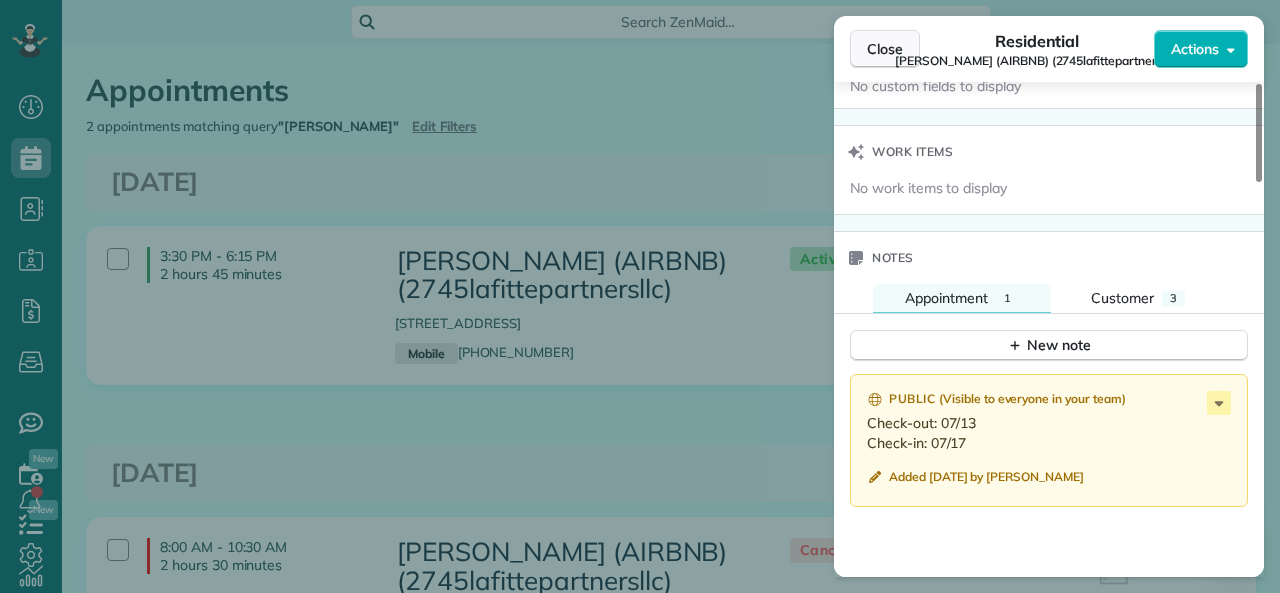 click on "Close" at bounding box center (885, 49) 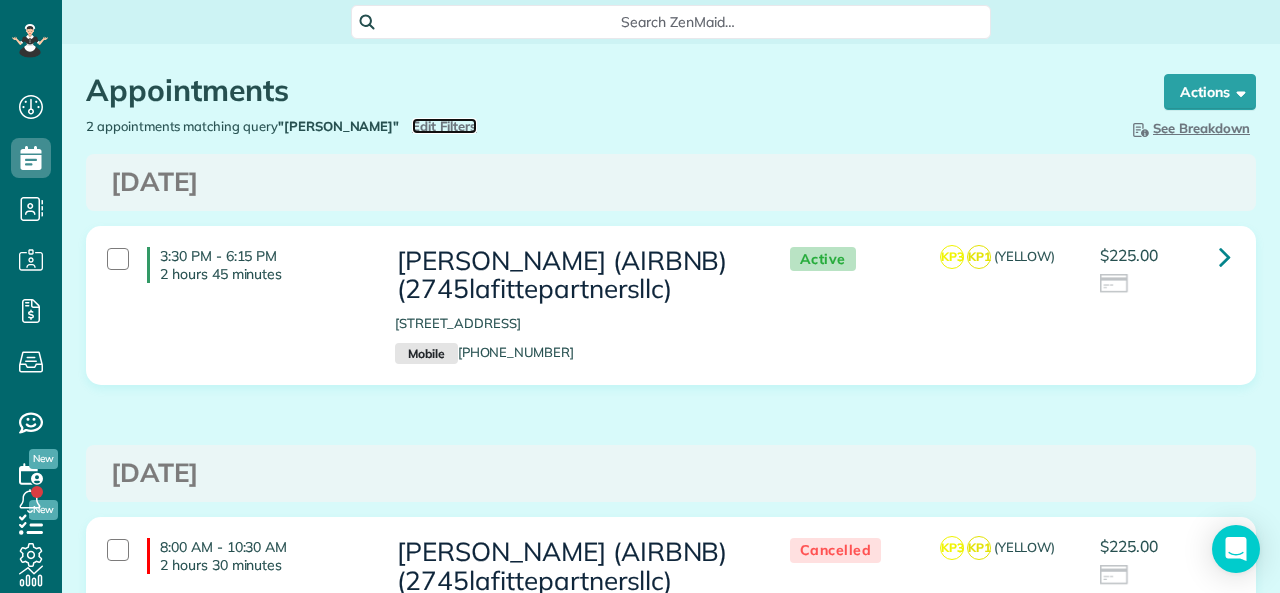click on "Edit Filters" at bounding box center (444, 126) 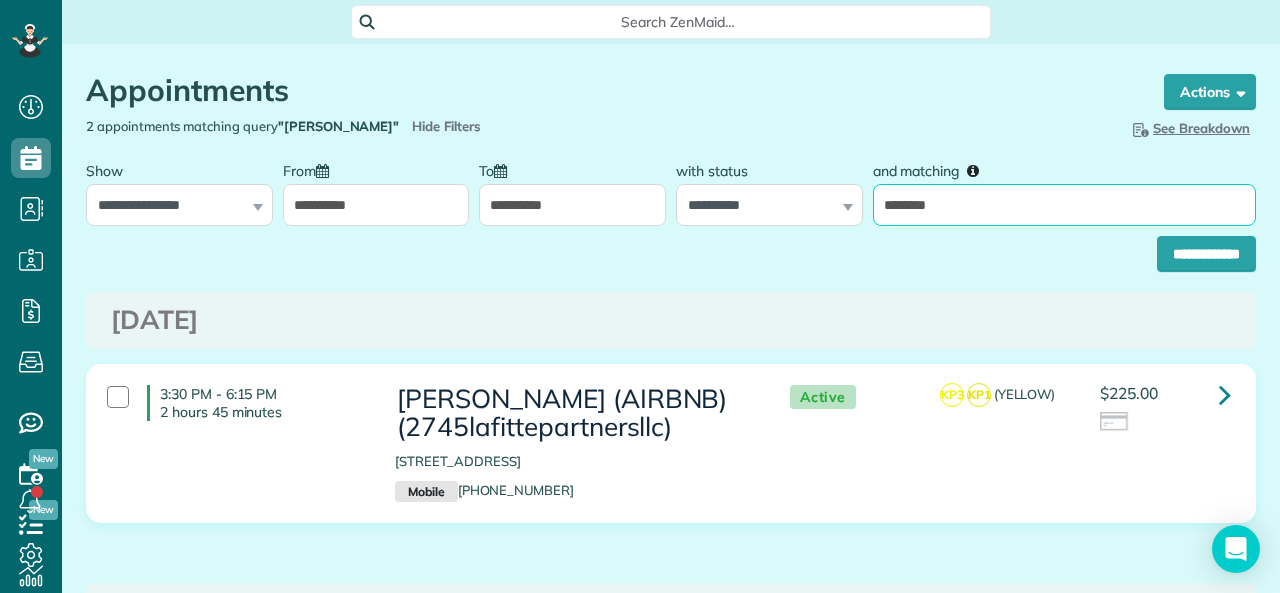 click on "********" at bounding box center (1064, 205) 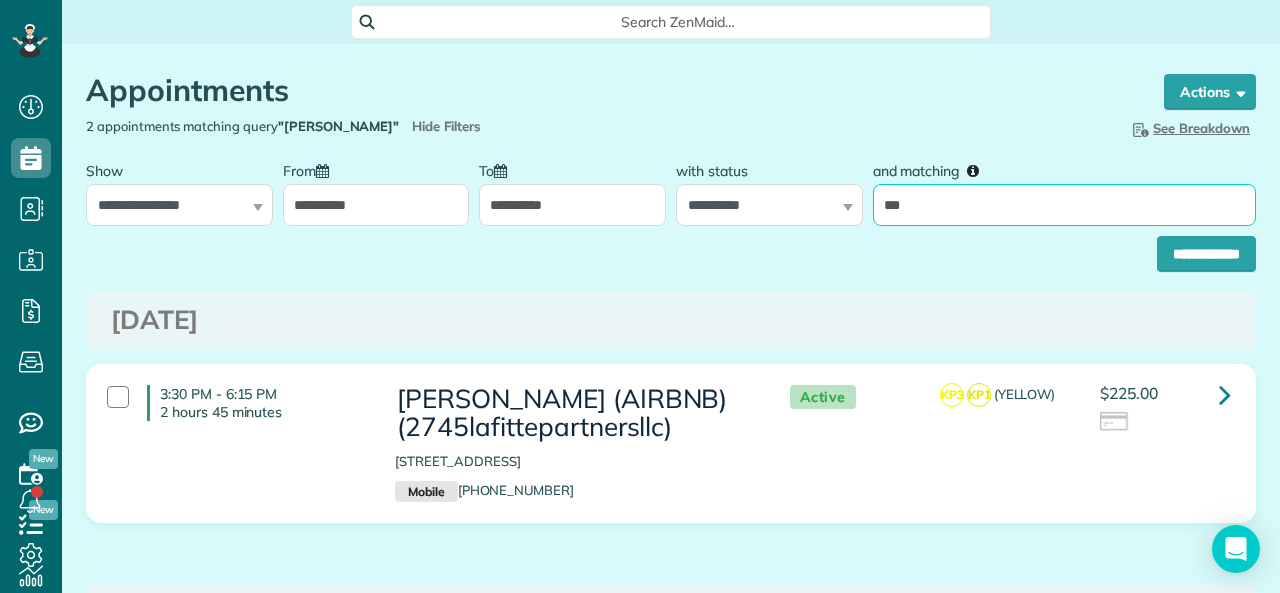 type on "********" 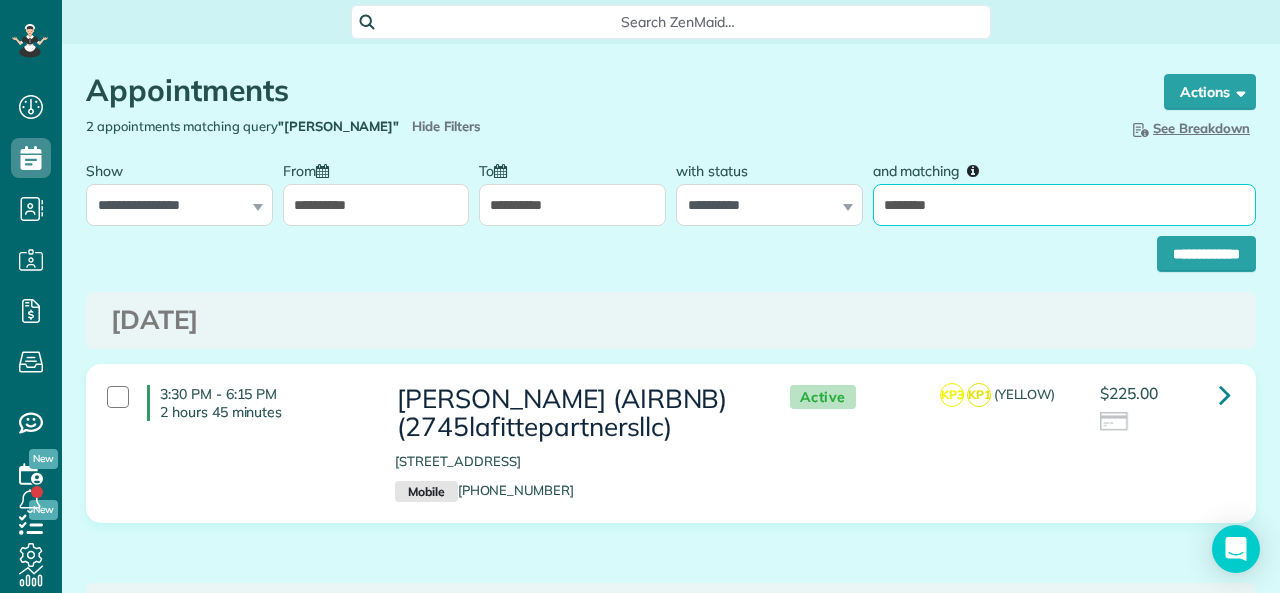 click on "**********" at bounding box center (1206, 254) 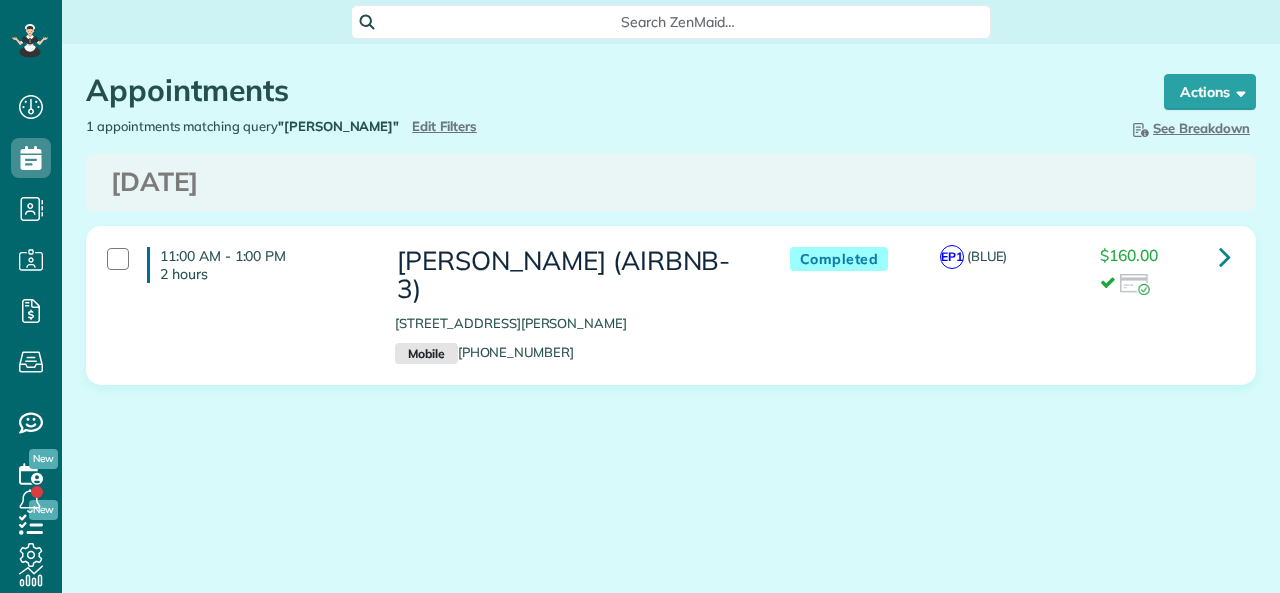scroll, scrollTop: 0, scrollLeft: 0, axis: both 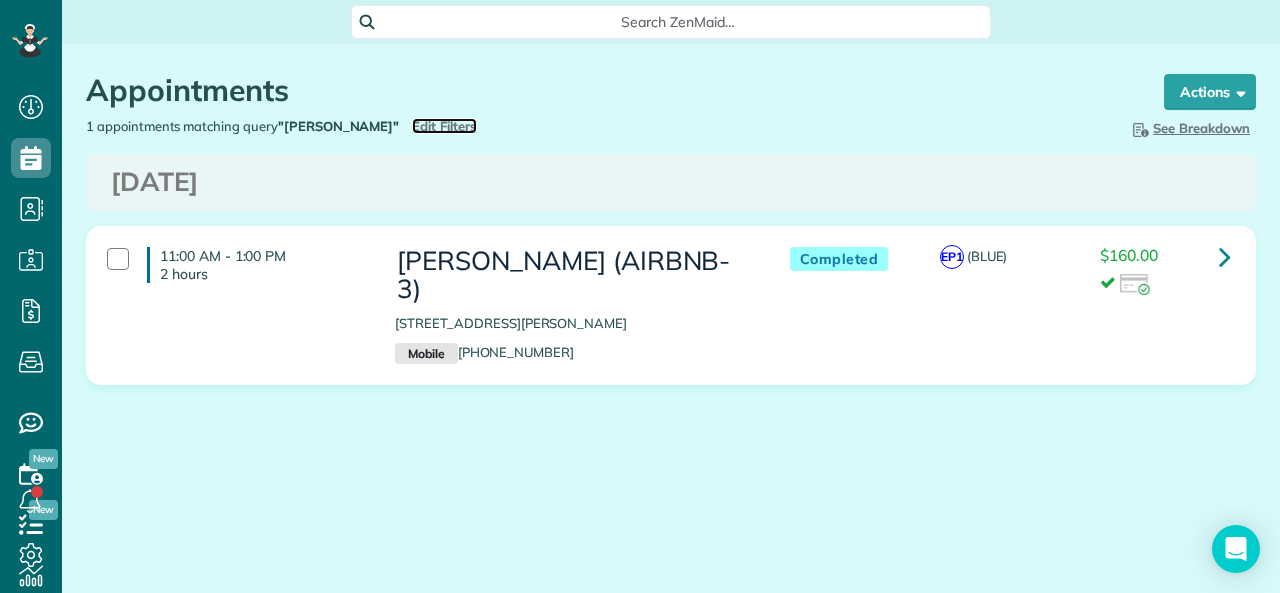 click on "Edit Filters" at bounding box center [444, 126] 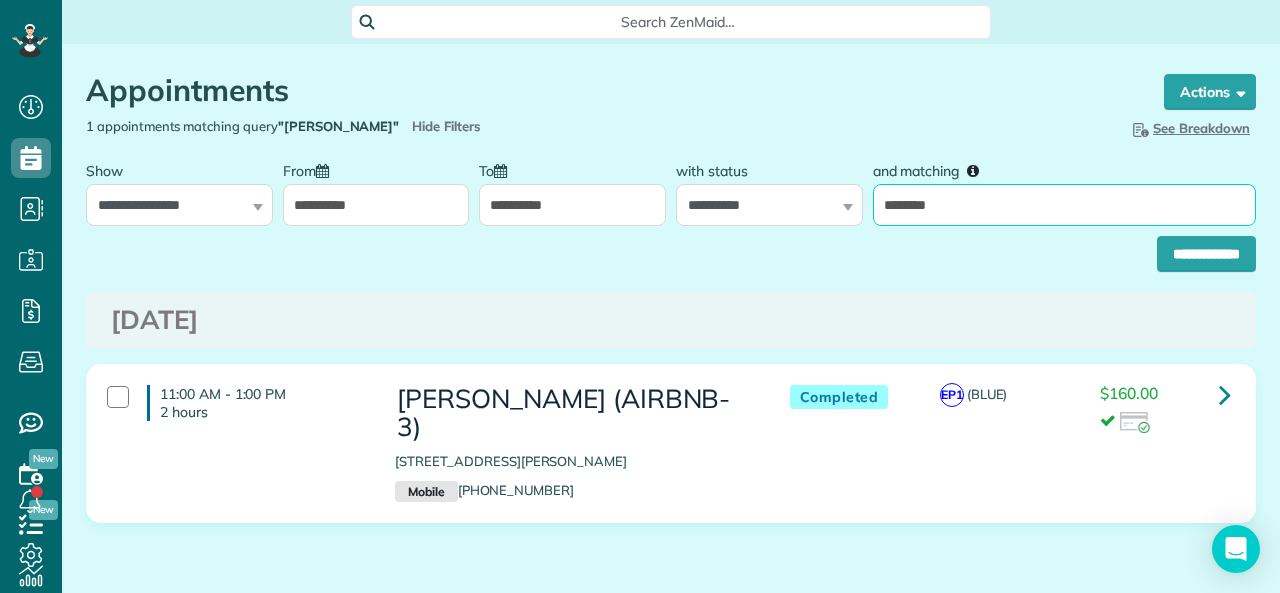 click on "********" at bounding box center (1064, 205) 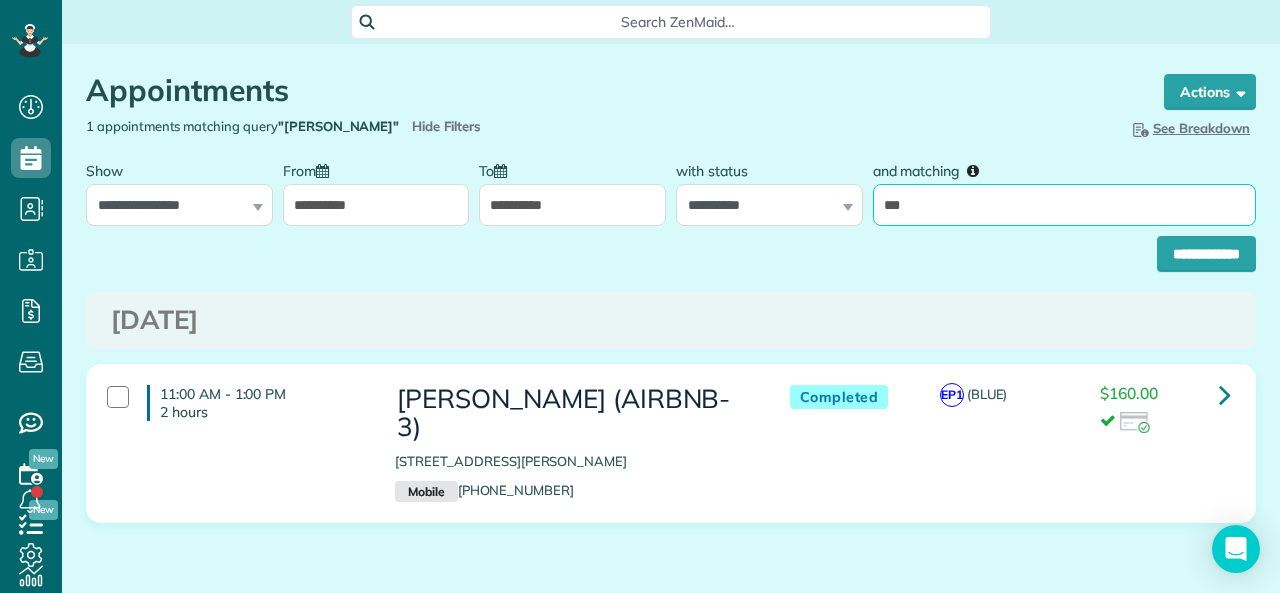 type on "********" 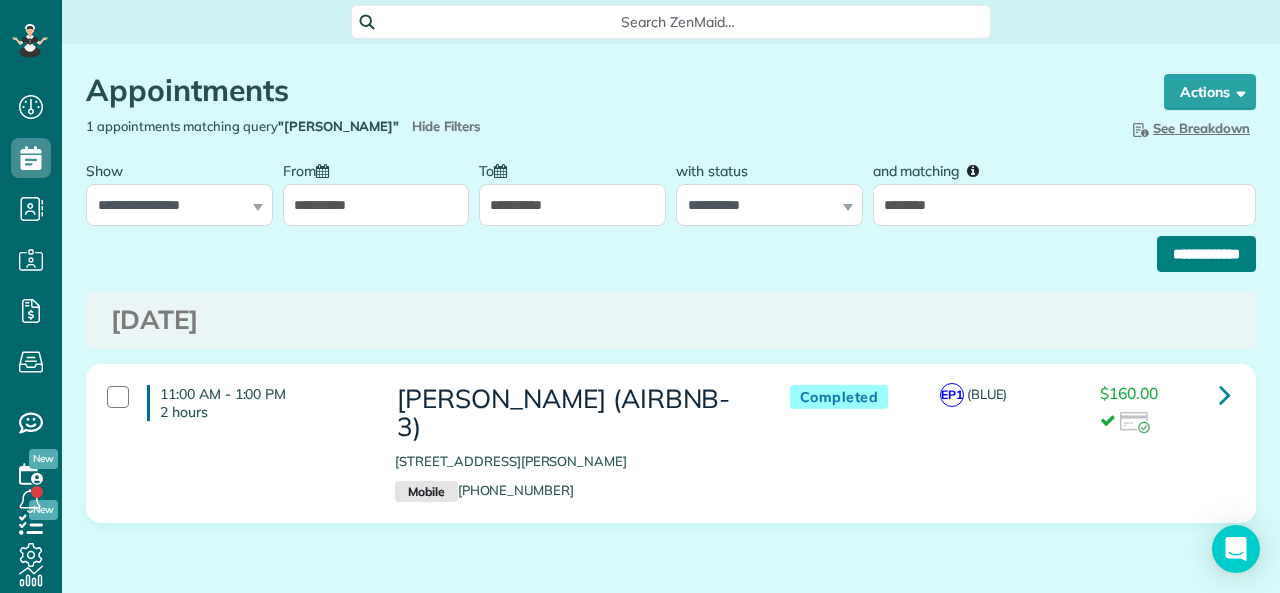 click on "**********" at bounding box center [1206, 254] 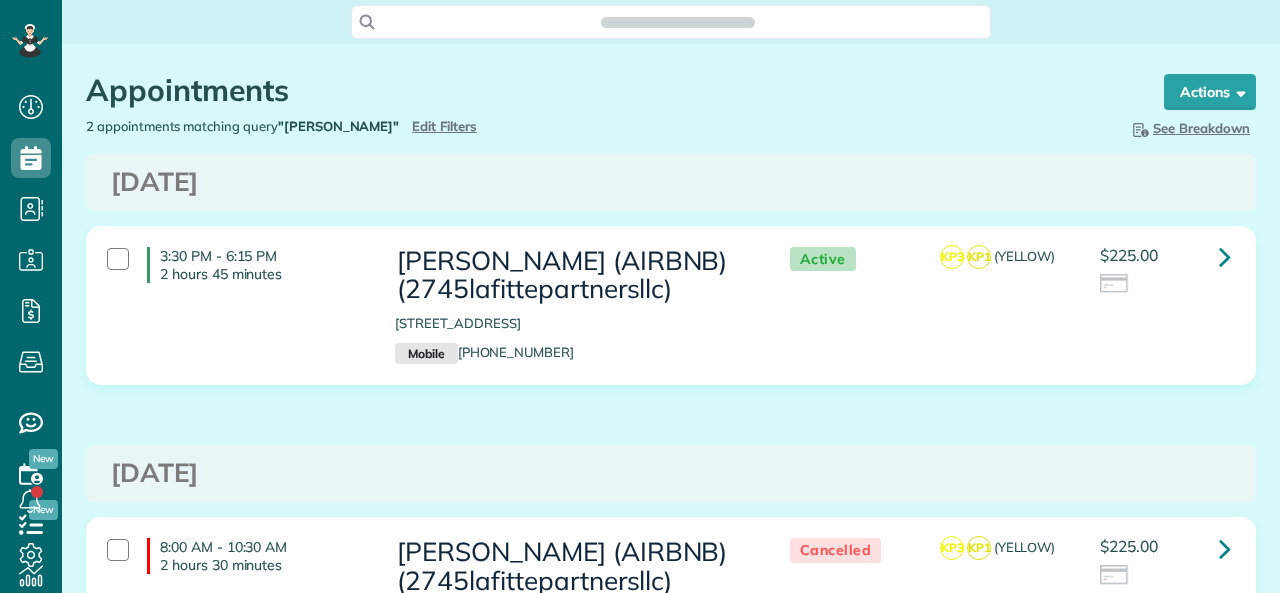 scroll, scrollTop: 0, scrollLeft: 0, axis: both 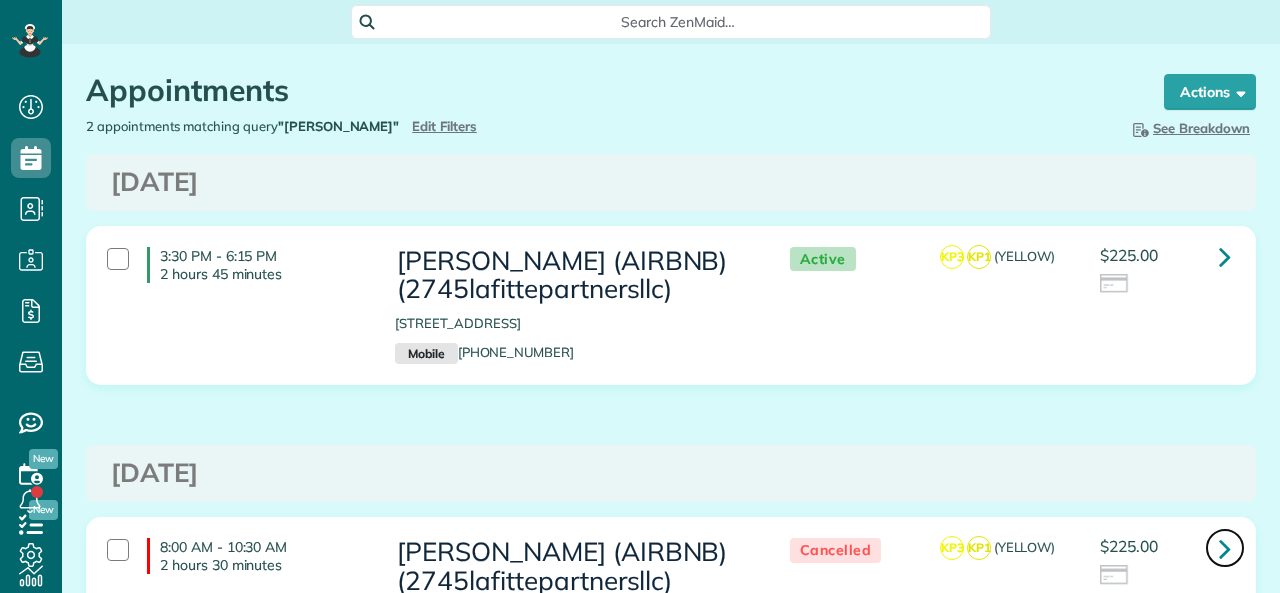 click at bounding box center (1225, 548) 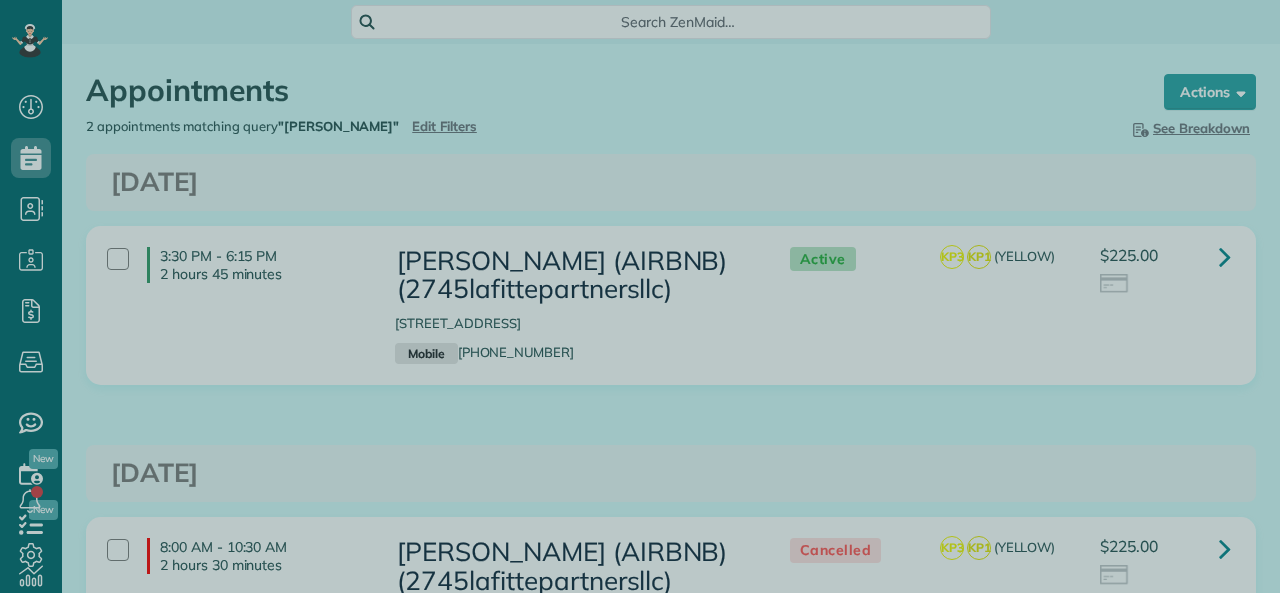 scroll, scrollTop: 593, scrollLeft: 62, axis: both 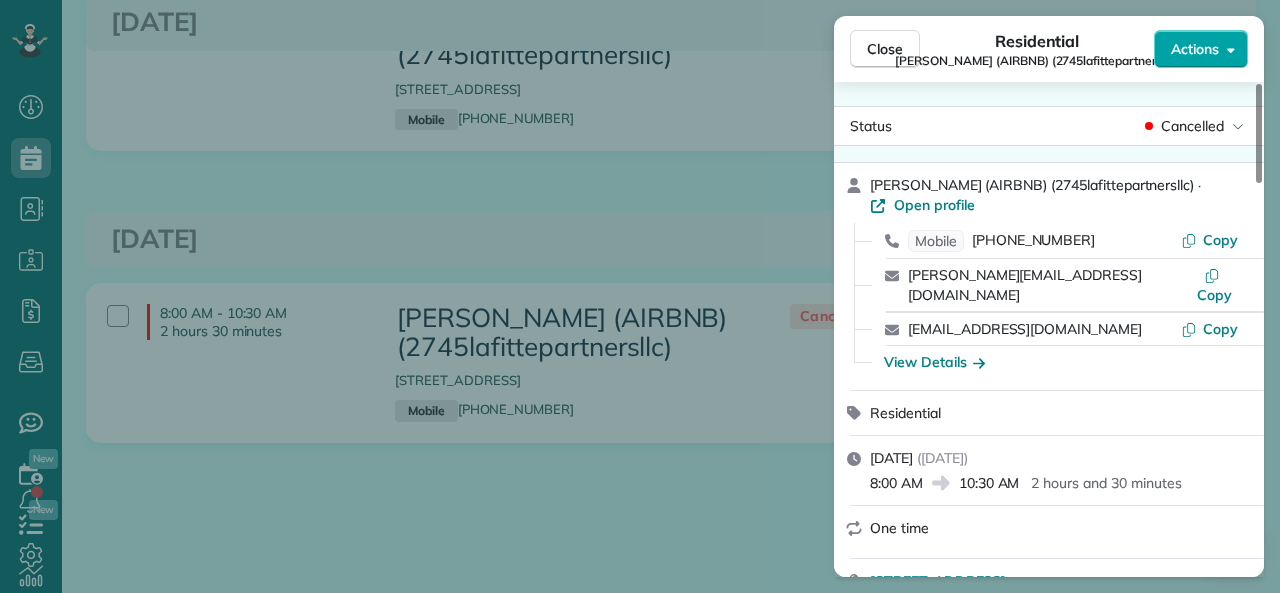click on "Actions" at bounding box center [1195, 49] 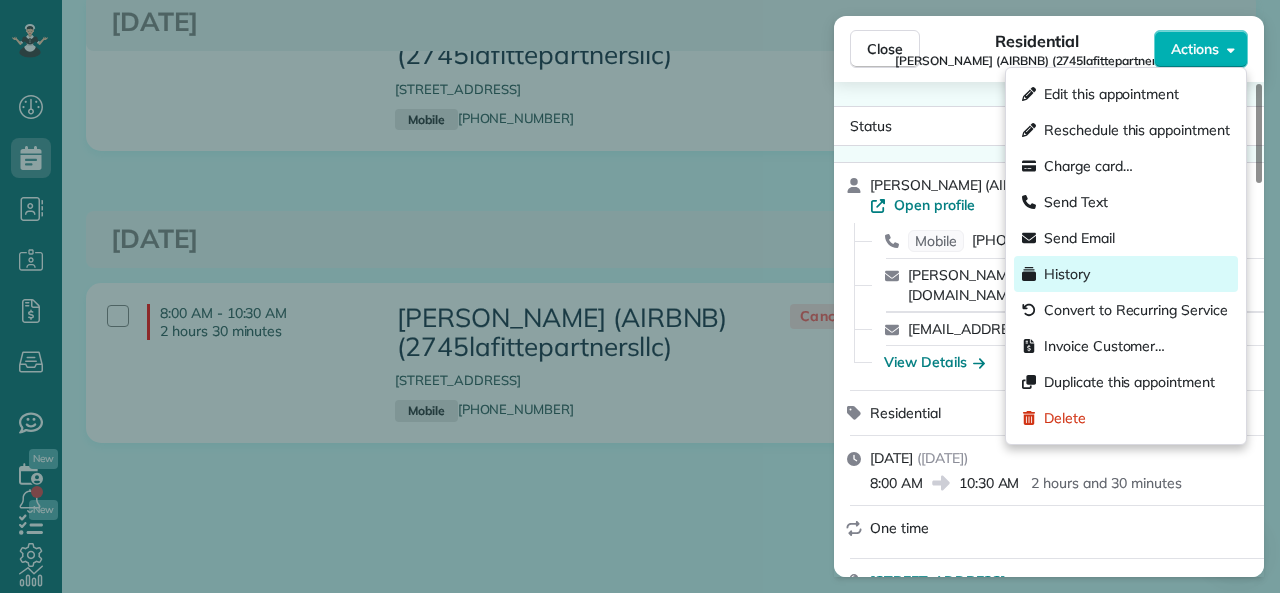 click on "History" at bounding box center (1067, 274) 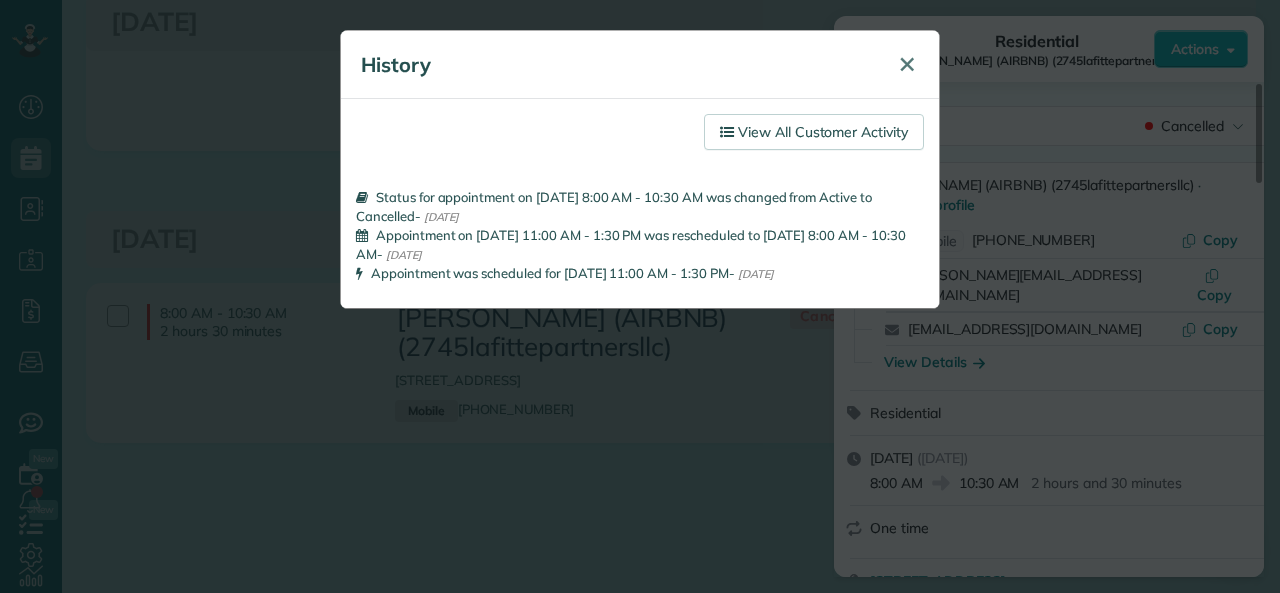 click on "✕" at bounding box center [907, 64] 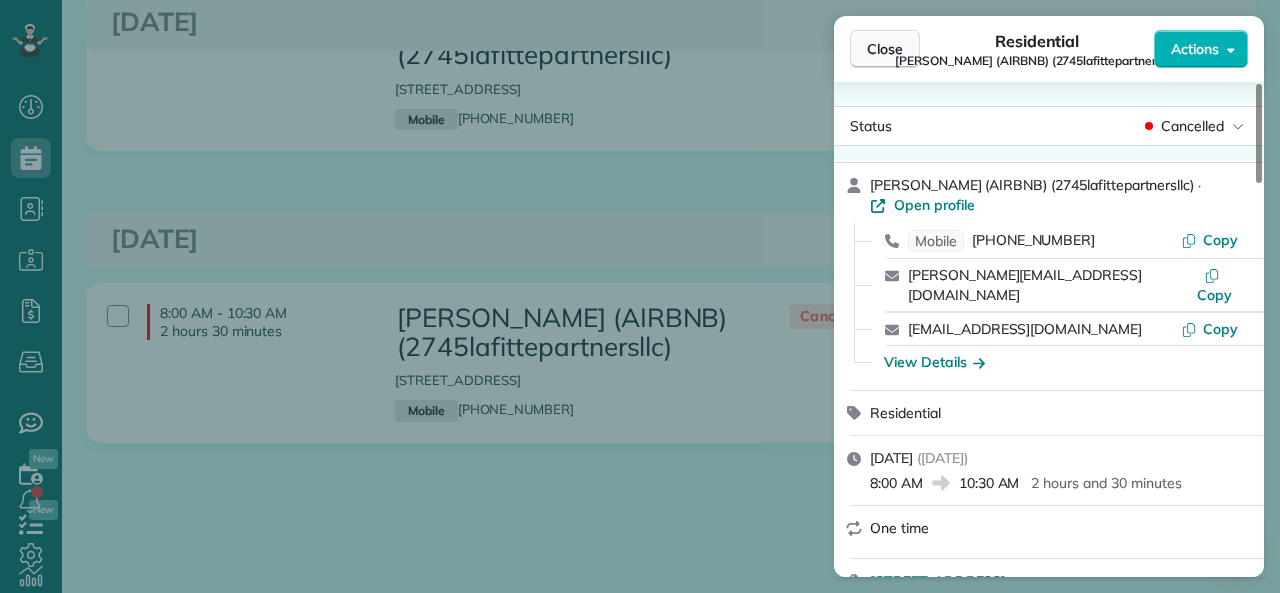 click on "Close" at bounding box center (885, 49) 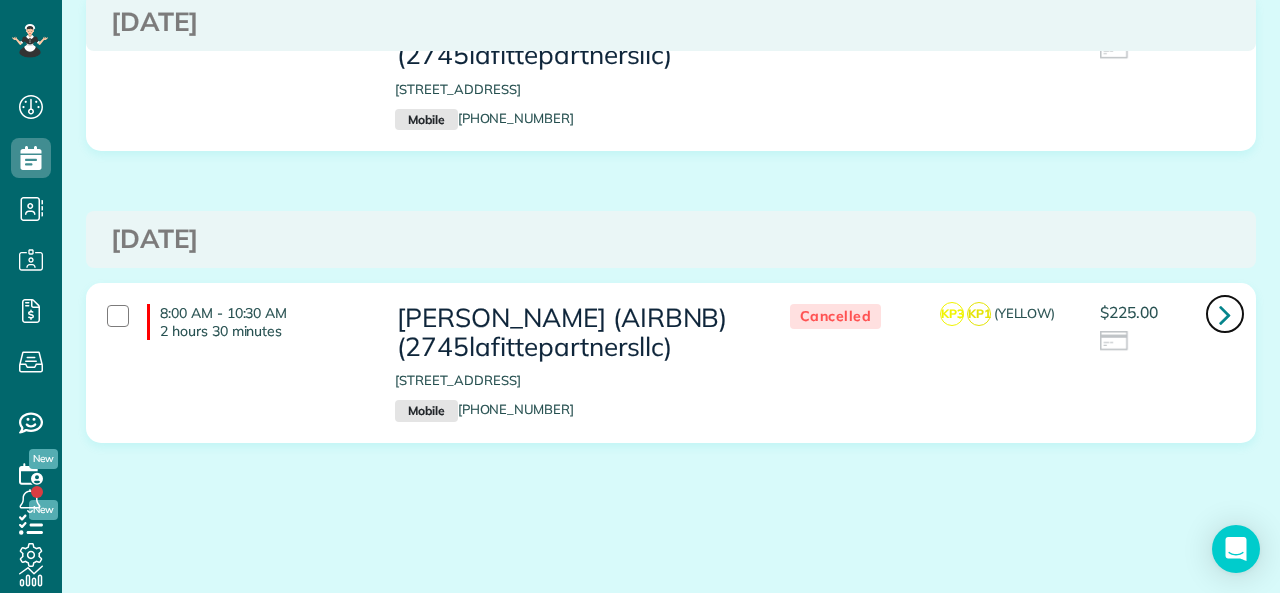 click at bounding box center [1225, 314] 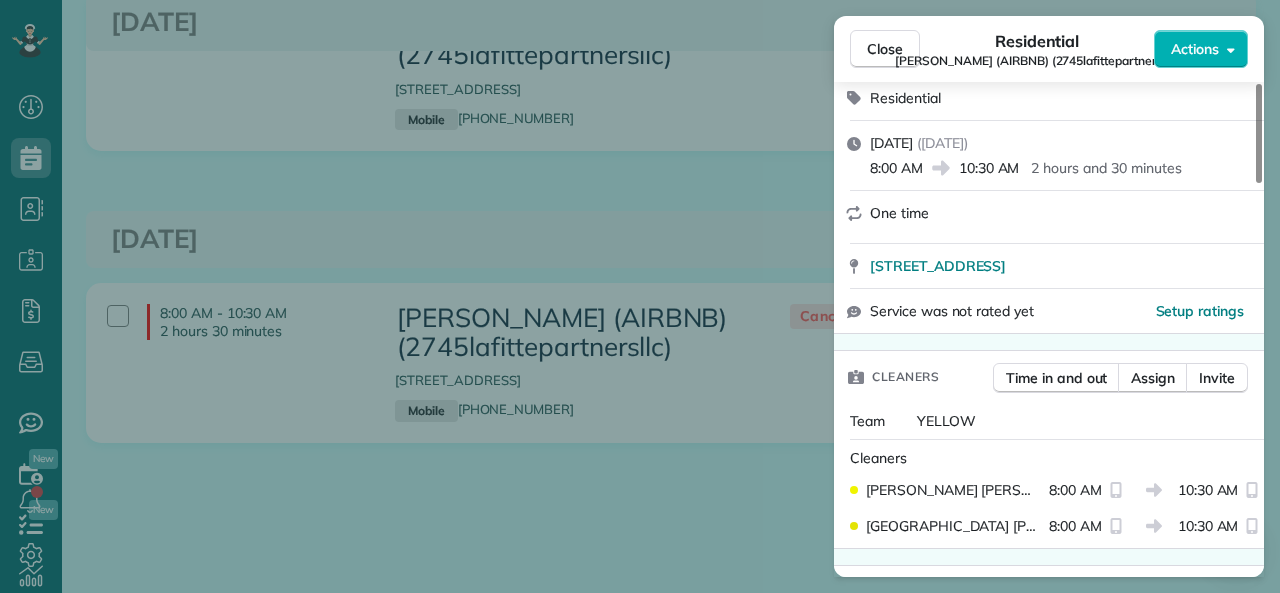 scroll, scrollTop: 400, scrollLeft: 0, axis: vertical 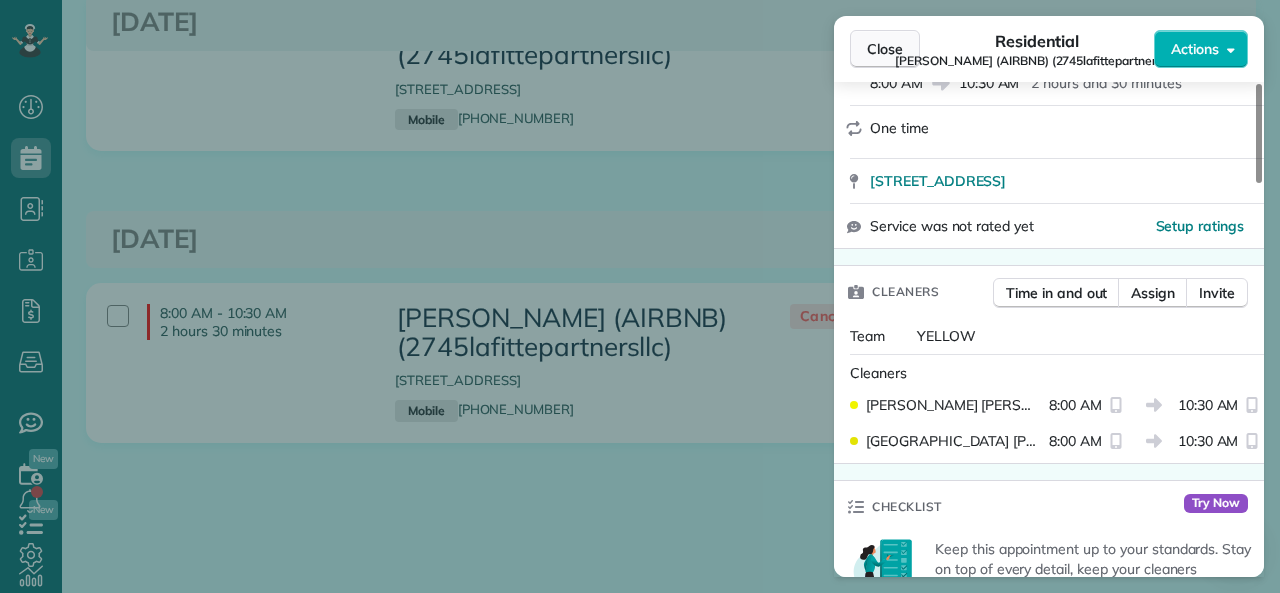 click on "Close" at bounding box center [885, 49] 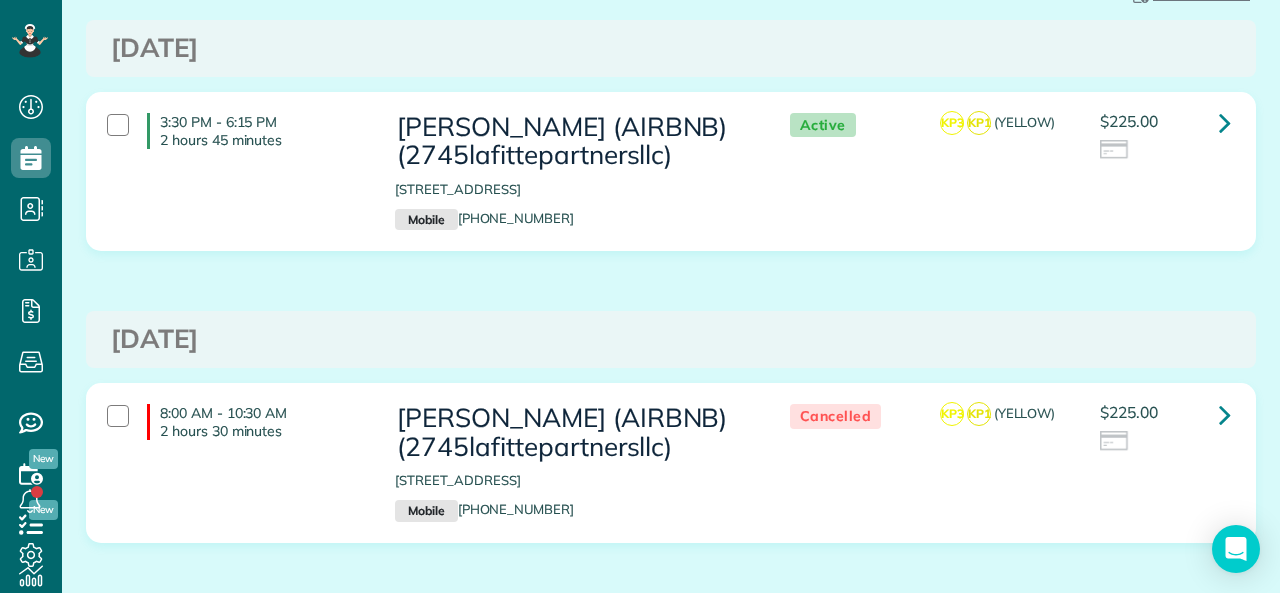scroll, scrollTop: 0, scrollLeft: 0, axis: both 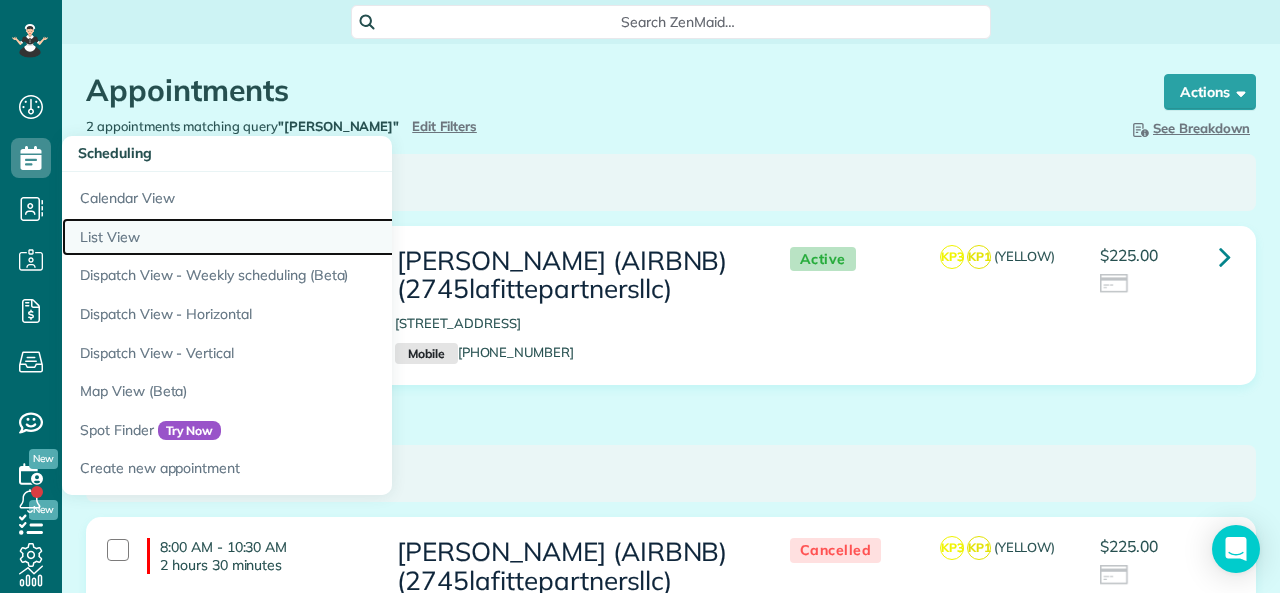 click on "List View" at bounding box center (312, 237) 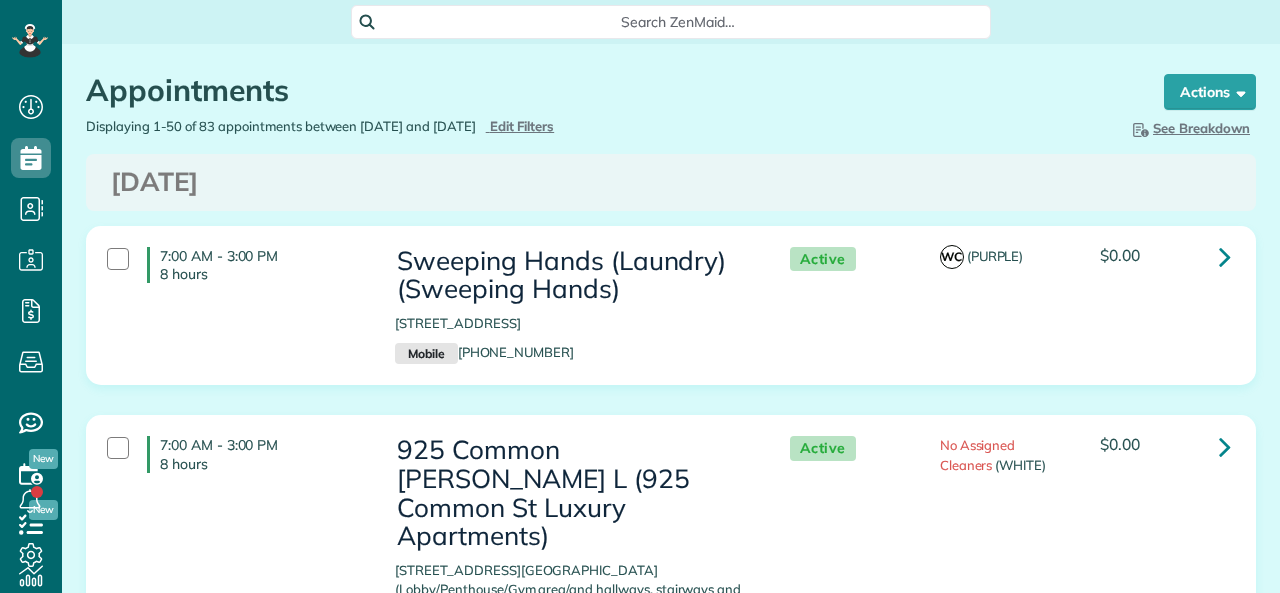 scroll, scrollTop: 0, scrollLeft: 0, axis: both 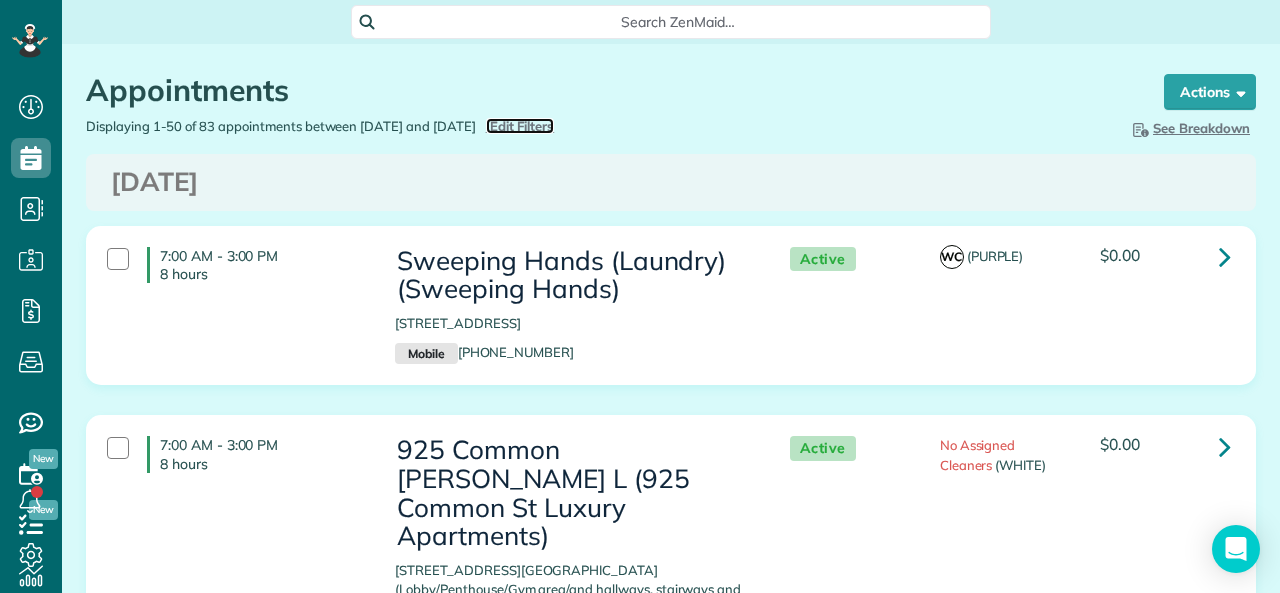 click on "Edit Filters" at bounding box center (522, 126) 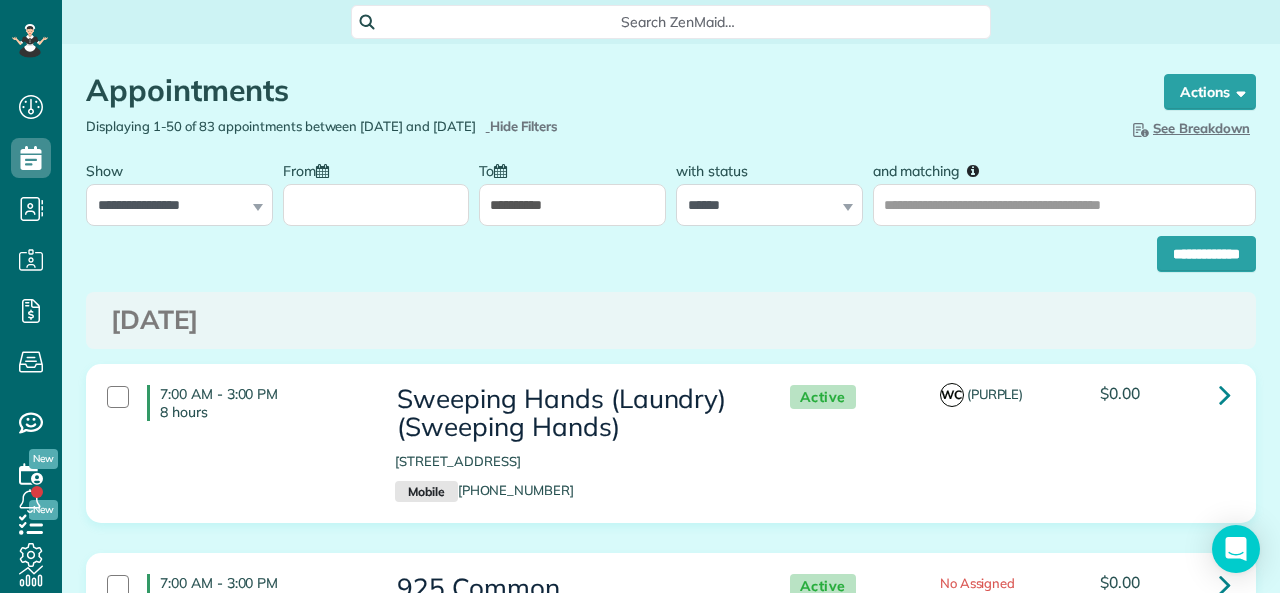 click on "**********" at bounding box center (572, 205) 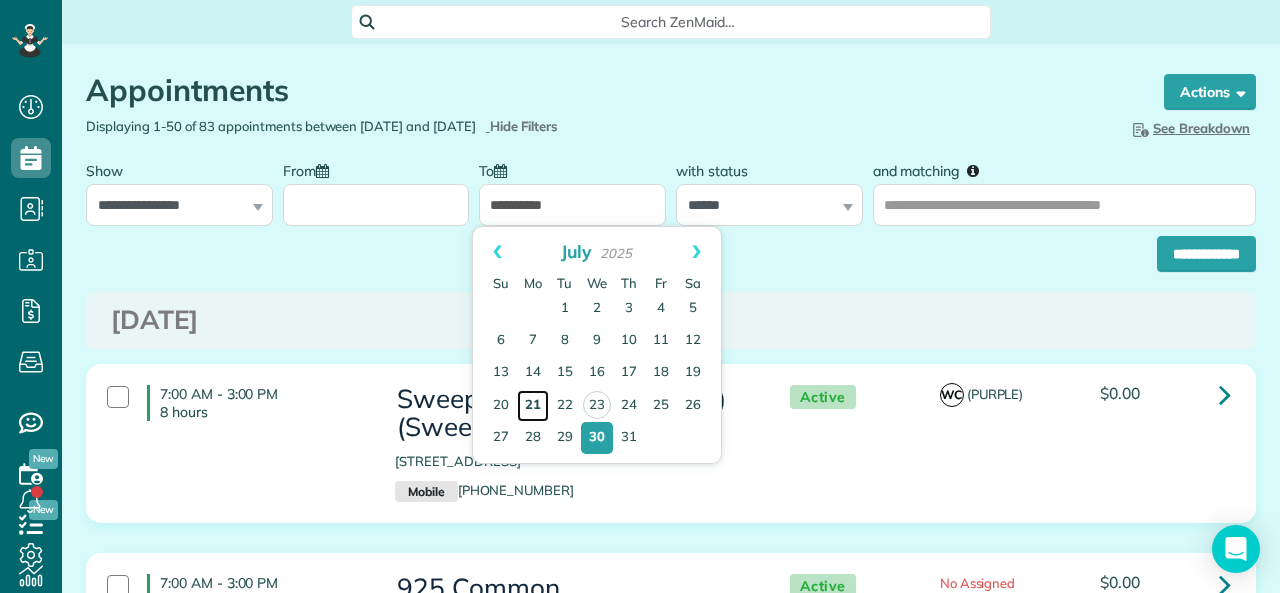 click on "21" at bounding box center [533, 406] 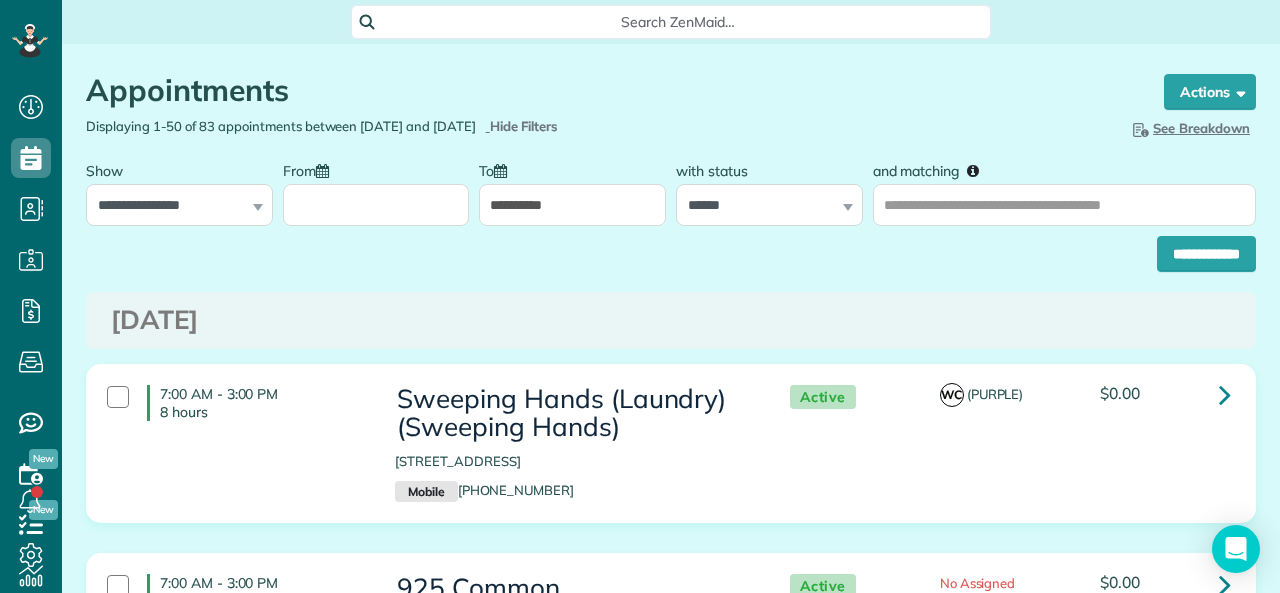click on "**********" at bounding box center (671, 249) 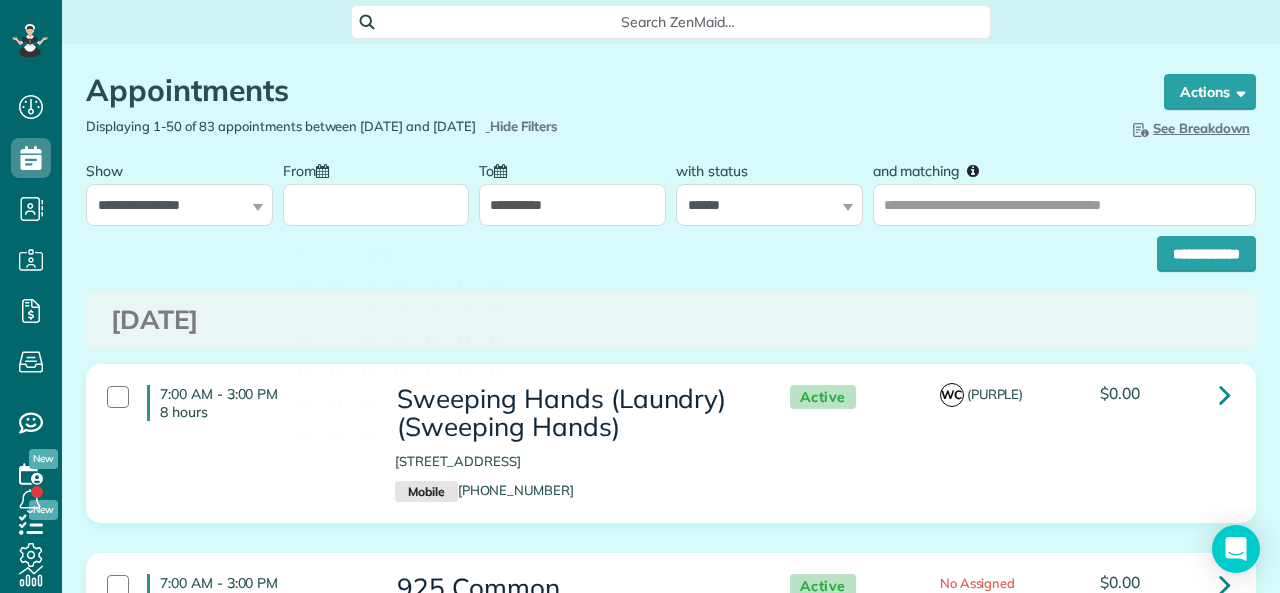 click on "From" at bounding box center (376, 205) 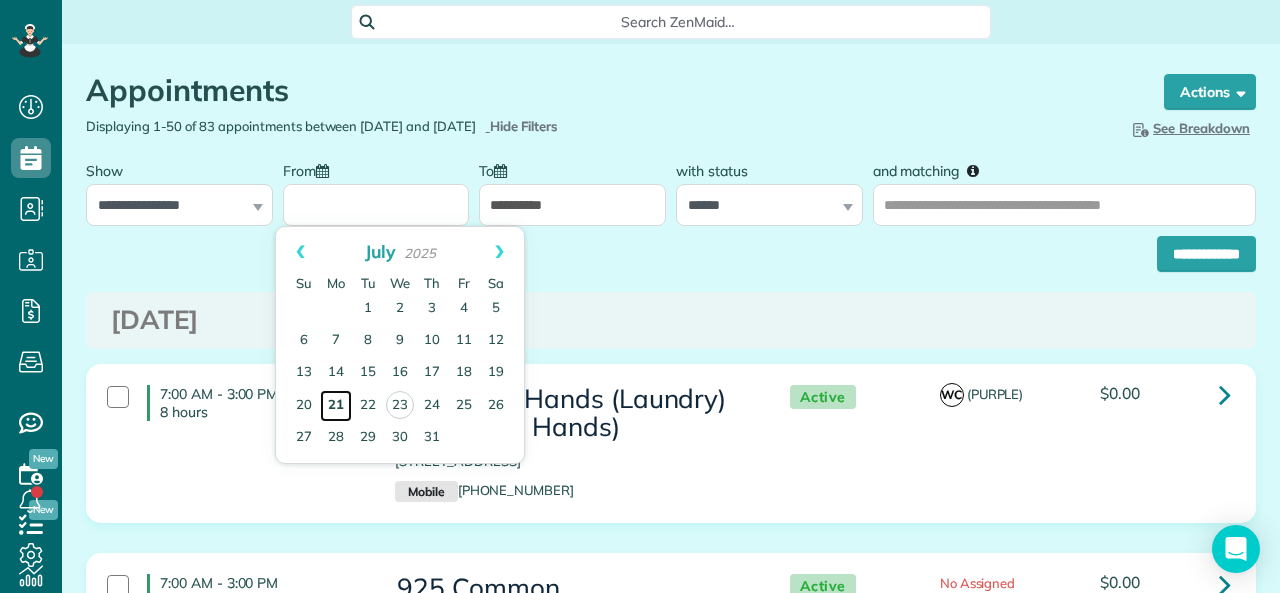 click on "21" at bounding box center [336, 406] 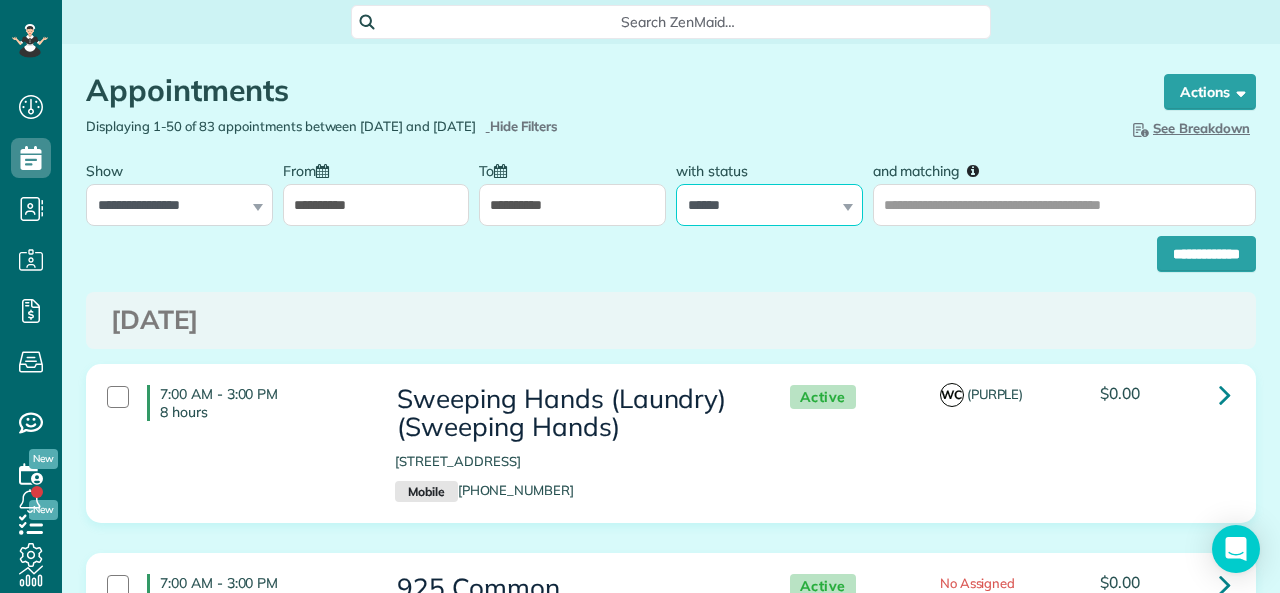 click on "**********" at bounding box center [769, 205] 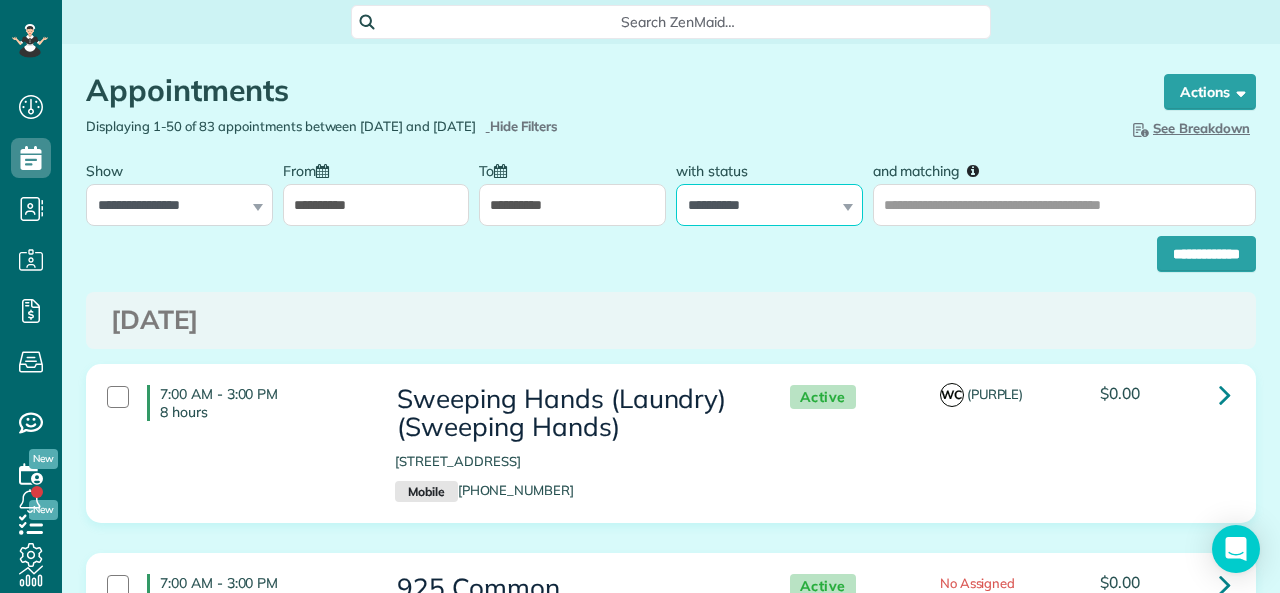 click on "**********" at bounding box center [769, 205] 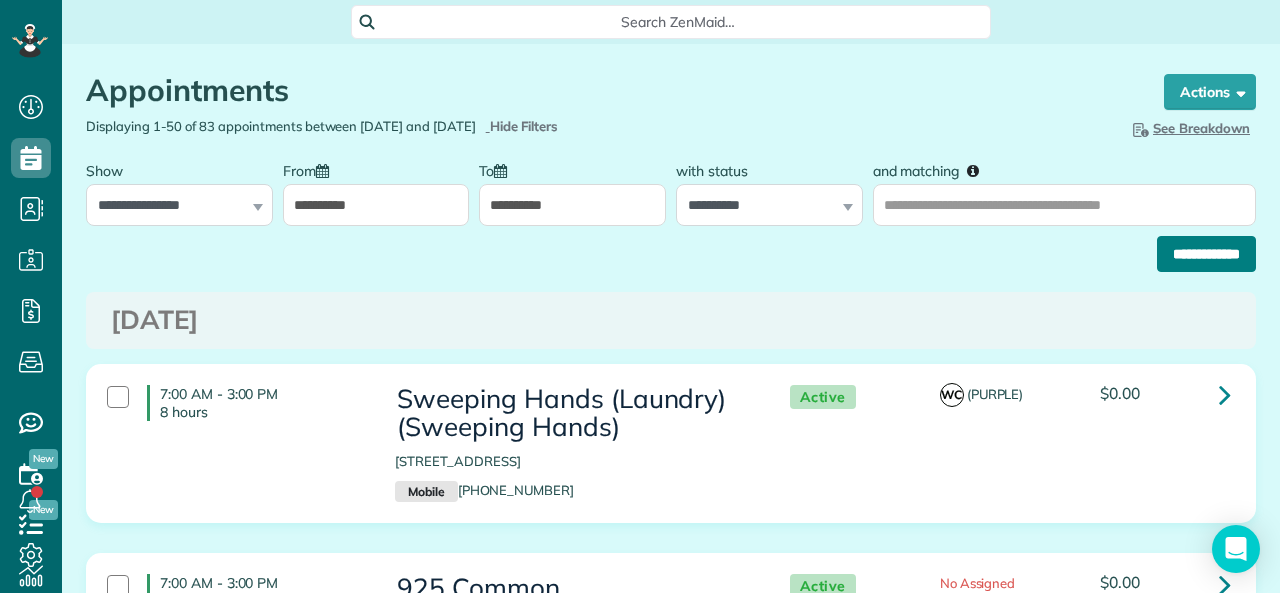 click on "**********" at bounding box center [1206, 254] 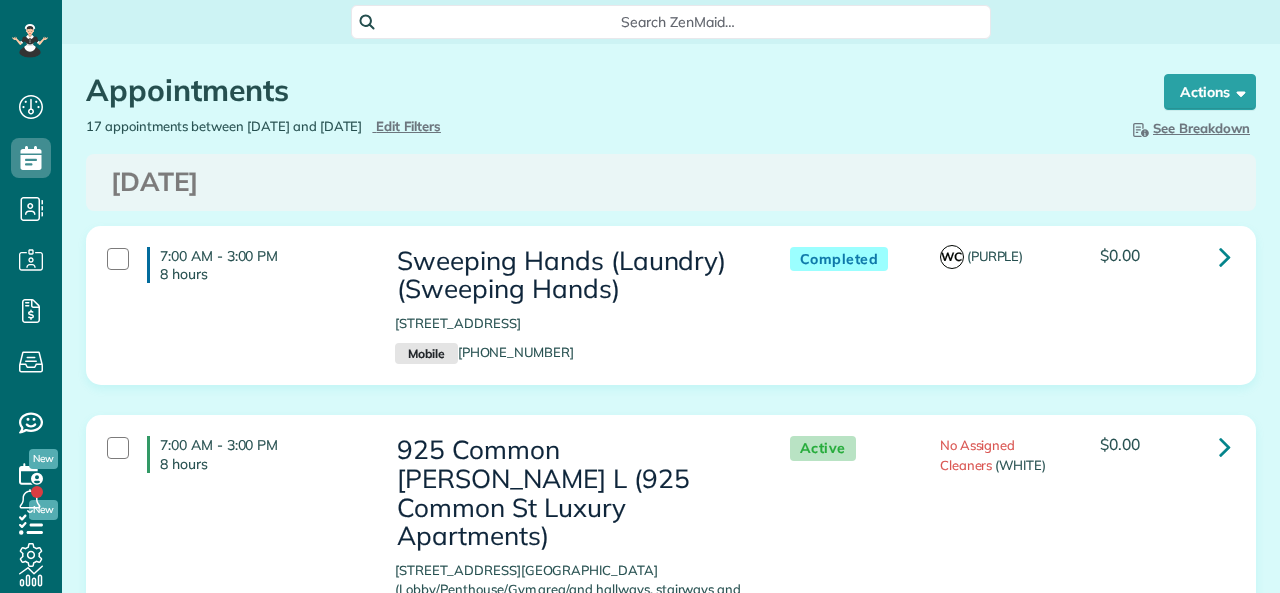 scroll, scrollTop: 0, scrollLeft: 0, axis: both 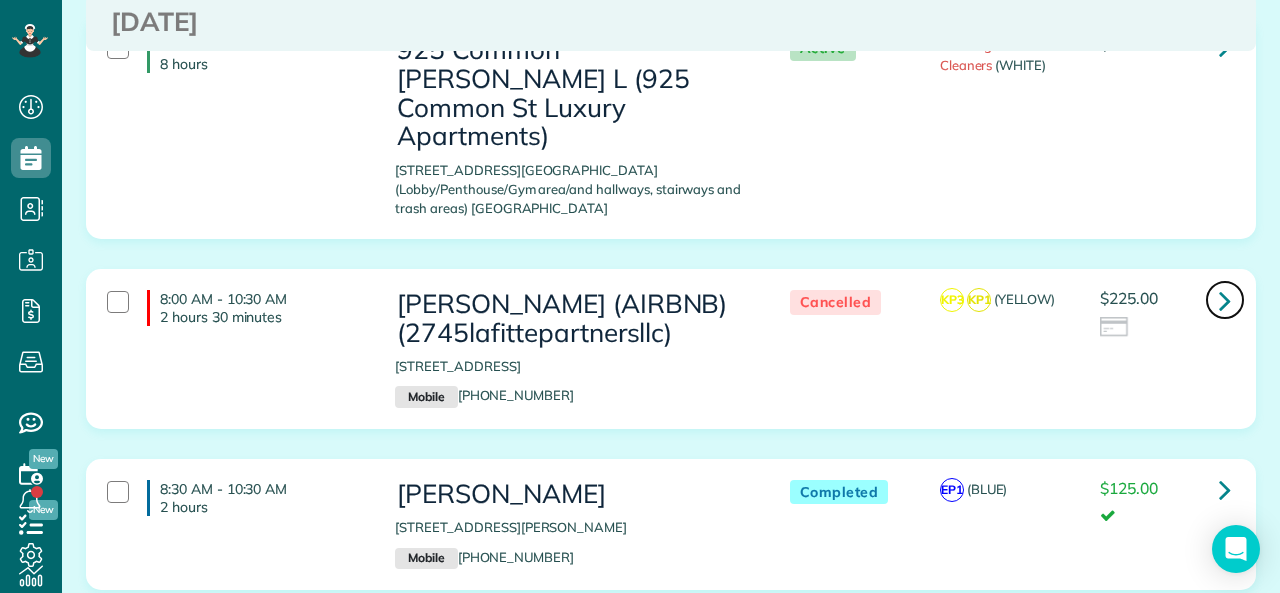 click at bounding box center (1225, 300) 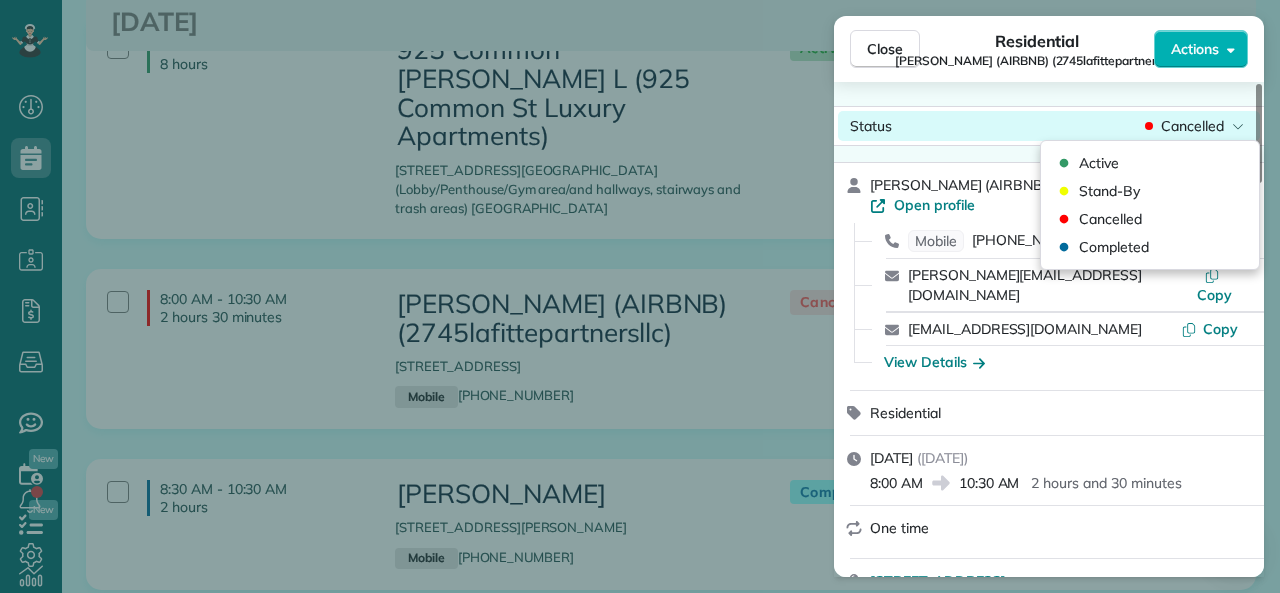 click on "Cancelled" at bounding box center (1192, 126) 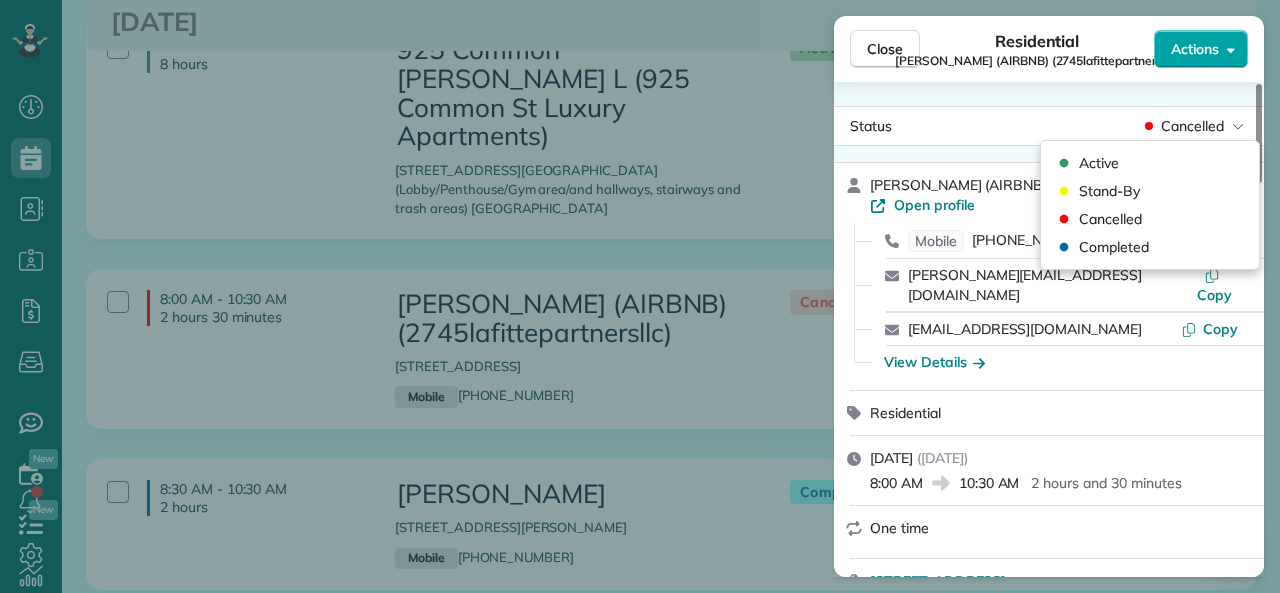 click on "Actions" at bounding box center (1195, 49) 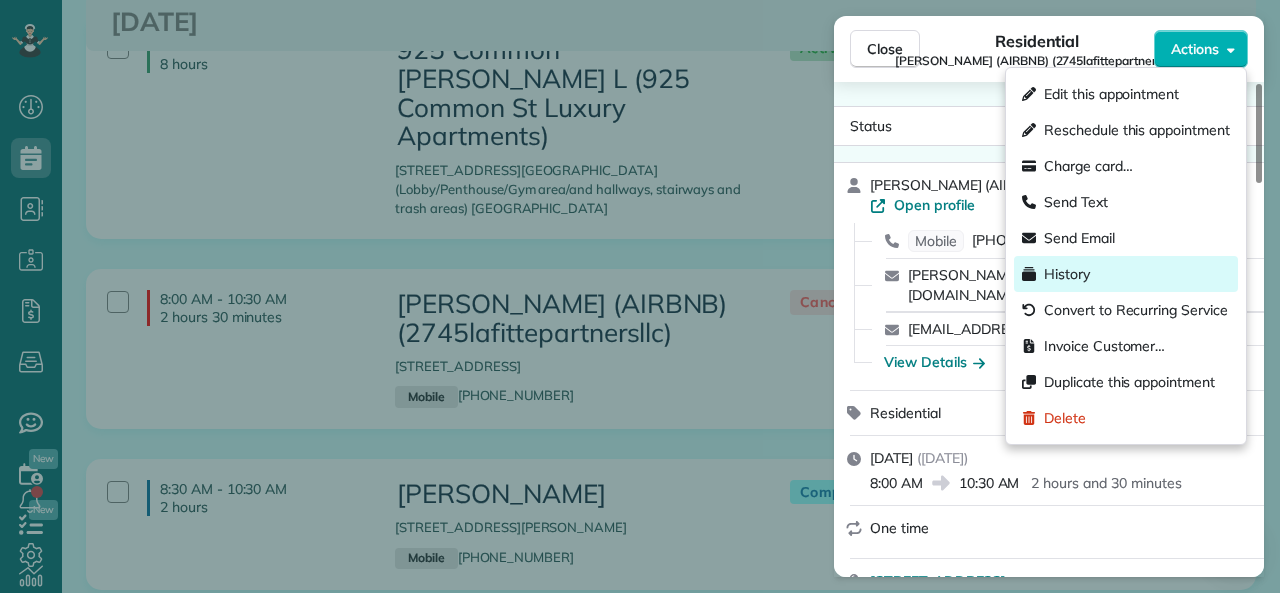 click on "History" at bounding box center (1067, 274) 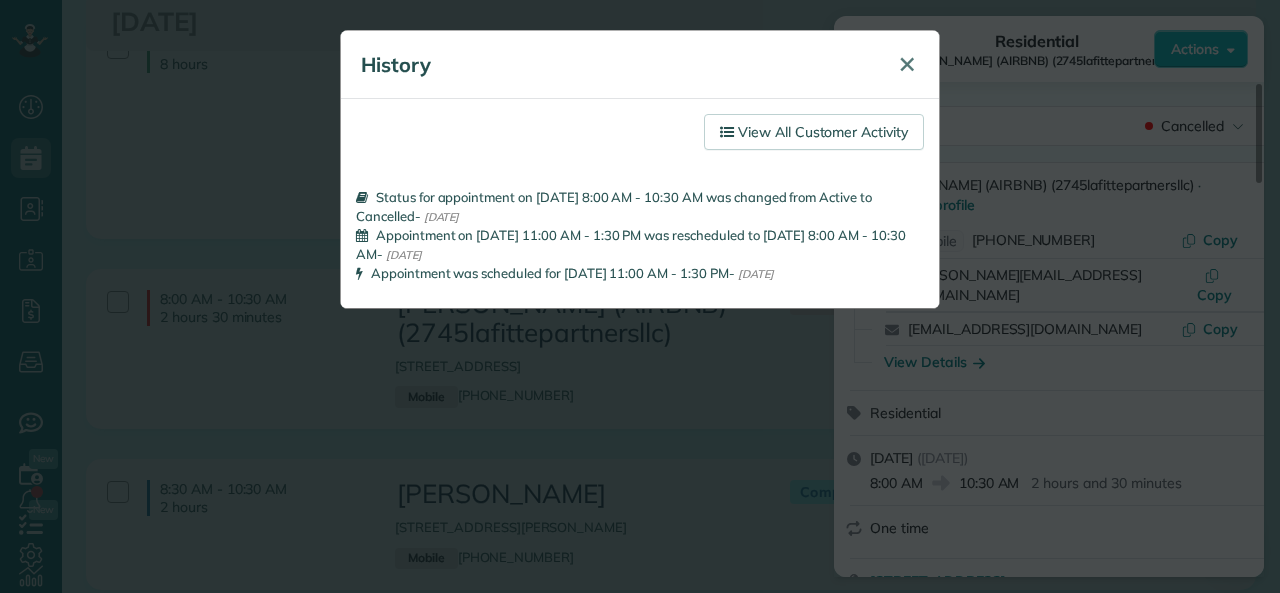 click on "✕" at bounding box center (907, 64) 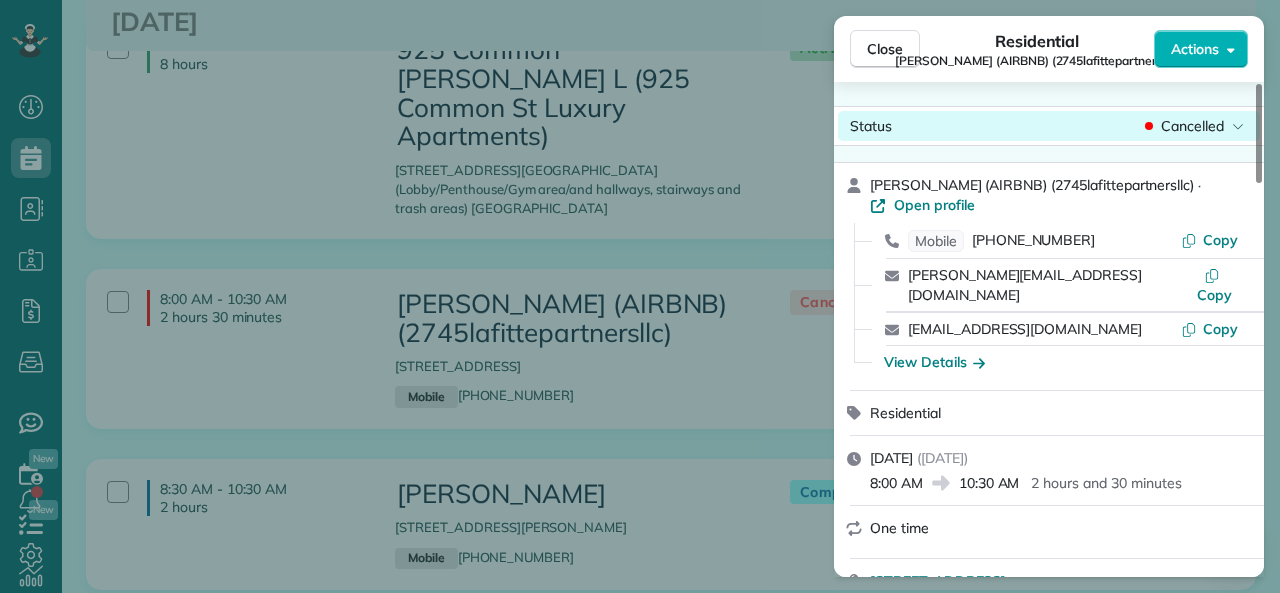 click on "Cancelled" at bounding box center [1192, 126] 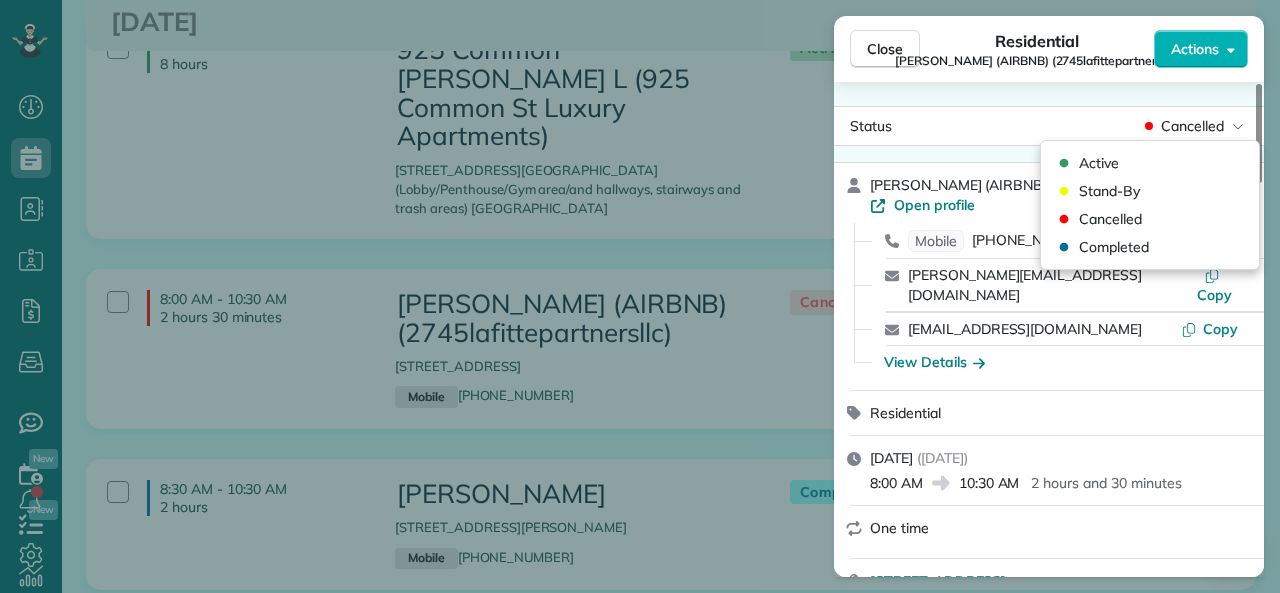 click on "Status Cancelled MICHAEL BRUBAKER (AIRBNB) (2745lafittepartnersllc) · Open profile Mobile (914) 588-1598 Copy m.e.brubaker@gmail.com Copy m.ebrubaker@gmail.com Copy View Details Residential Monday, July 21, 2025 ( 2 days ago ) 8:00 AM 10:30 AM 2 hours and 30 minutes One time 2734 Toulouse Street New Orleans LA 70119 Service was not rated yet Setup ratings Cleaners Time in and out Assign Invite Team YELLOW Cleaners KAREN   PACHECO 8:00 AM 10:30 AM KENIA   PACHECO 8:00 AM 10:30 AM Checklist Try Now Keep this appointment up to your standards. Stay on top of every detail, keep your cleaners organised, and your client happy. Assign a checklist Watch a 5 min demo Billing Billing actions Price $225.00 Overcharge $0.00 Discount $0.00 Coupon discount - Primary tax - Secondary tax - Total appointment price $225.00 Tips collected New feature! $0.00 Unpaid Mark as paid Total including tip $225.00 Get paid online in no-time! Send an invoice and reward your cleaners with tips Charge customer credit card Work items Notes 1" at bounding box center (1049, 329) 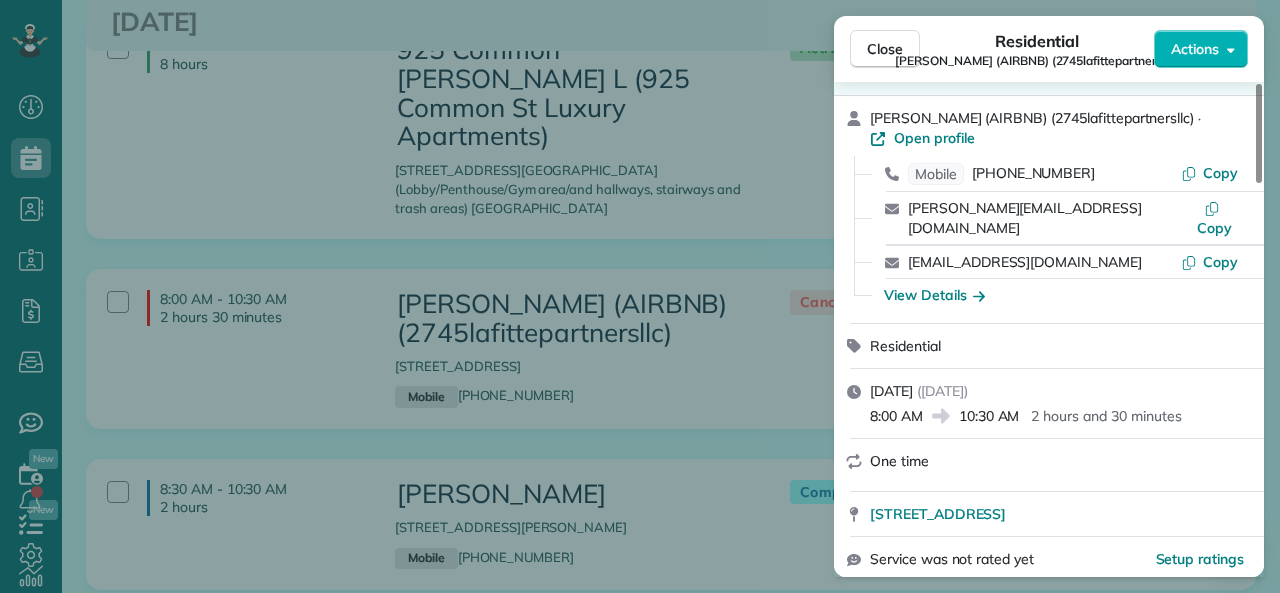 scroll, scrollTop: 0, scrollLeft: 0, axis: both 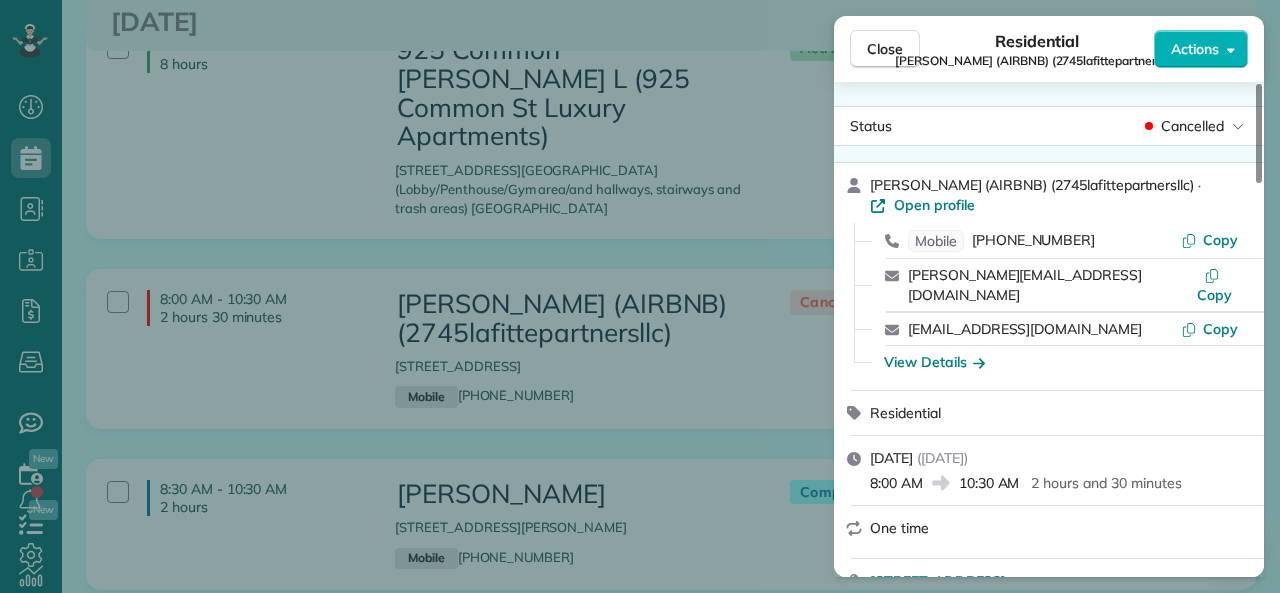 click on "[PERSON_NAME] (AIRBNB) (2745lafittepartnersllc)" at bounding box center [1036, 61] 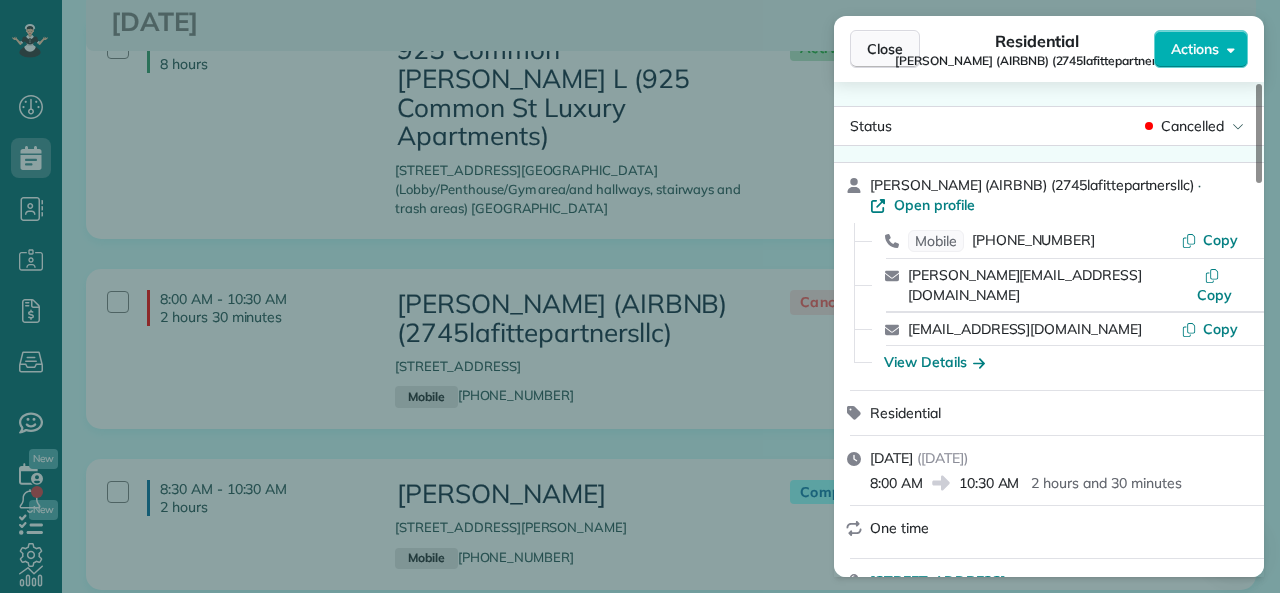 click on "Close" at bounding box center [885, 49] 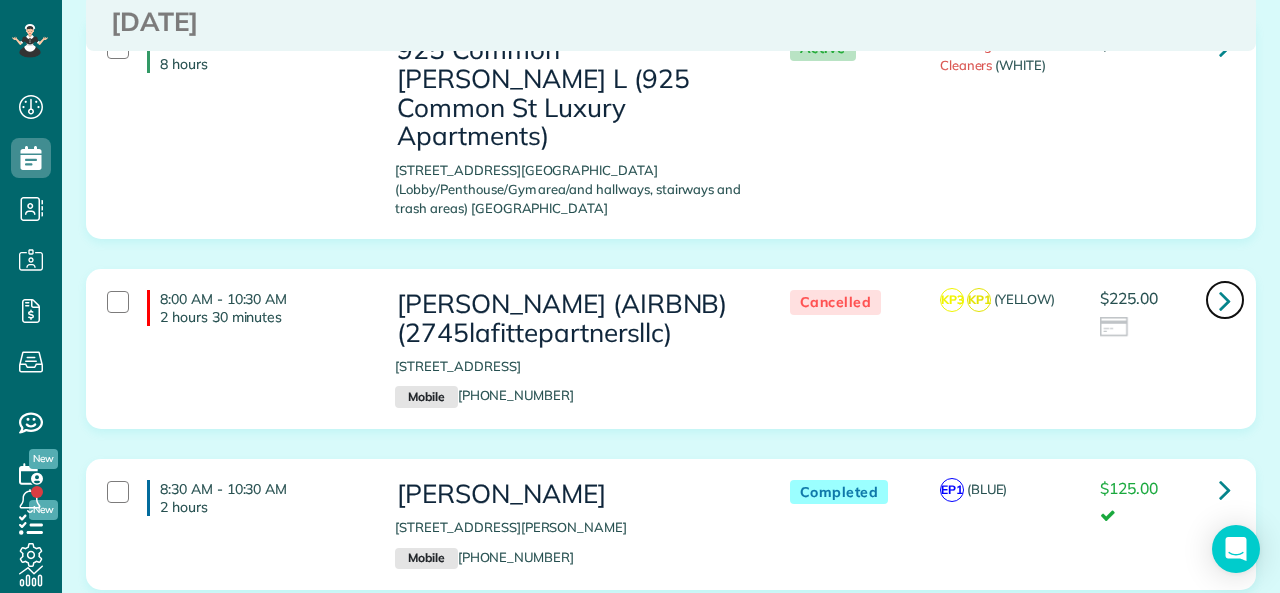 click at bounding box center (1225, 300) 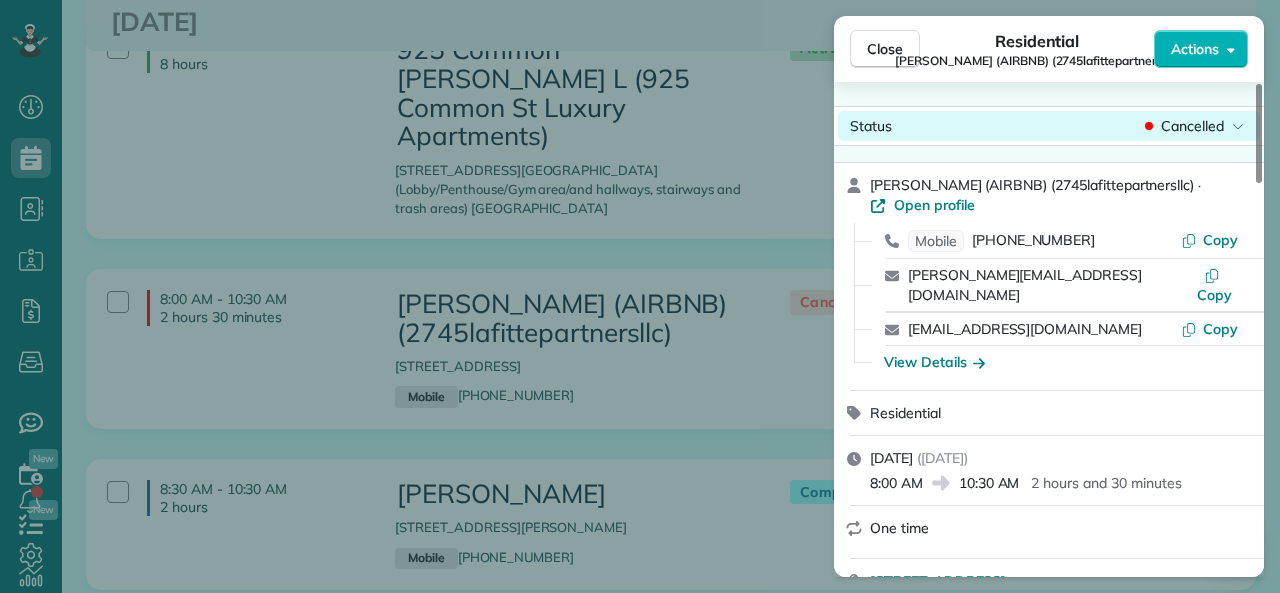 click on "Cancelled" at bounding box center (1192, 126) 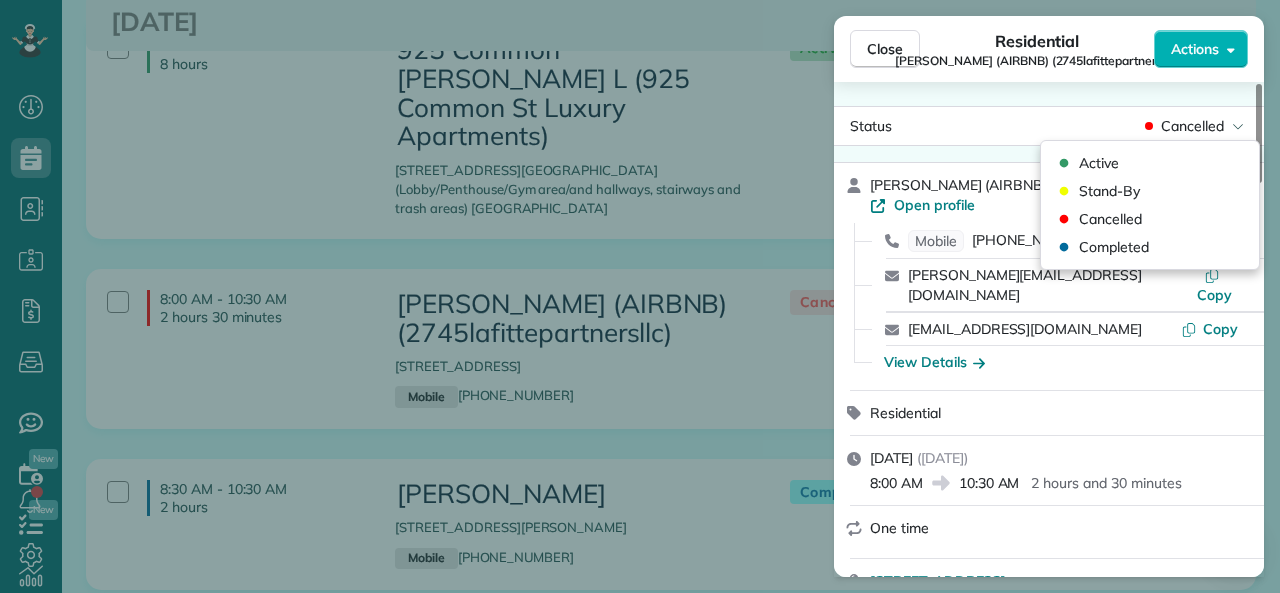 click on "Status Cancelled MICHAEL BRUBAKER (AIRBNB) (2745lafittepartnersllc) · Open profile Mobile (914) 588-1598 Copy m.e.brubaker@gmail.com Copy m.ebrubaker@gmail.com Copy View Details Residential Monday, July 21, 2025 ( 2 days ago ) 8:00 AM 10:30 AM 2 hours and 30 minutes One time 2734 Toulouse Street New Orleans LA 70119 Service was not rated yet Setup ratings Cleaners Time in and out Assign Invite Team YELLOW Cleaners KAREN   PACHECO 8:00 AM 10:30 AM KENIA   PACHECO 8:00 AM 10:30 AM Checklist Try Now Keep this appointment up to your standards. Stay on top of every detail, keep your cleaners organised, and your client happy. Assign a checklist Watch a 5 min demo Billing Billing actions Price $225.00 Overcharge $0.00 Discount $0.00 Coupon discount - Primary tax - Secondary tax - Total appointment price $225.00 Tips collected New feature! $0.00 Unpaid Mark as paid Total including tip $225.00 Get paid online in no-time! Send an invoice and reward your cleaners with tips Charge customer credit card Work items Notes 1" at bounding box center (1049, 329) 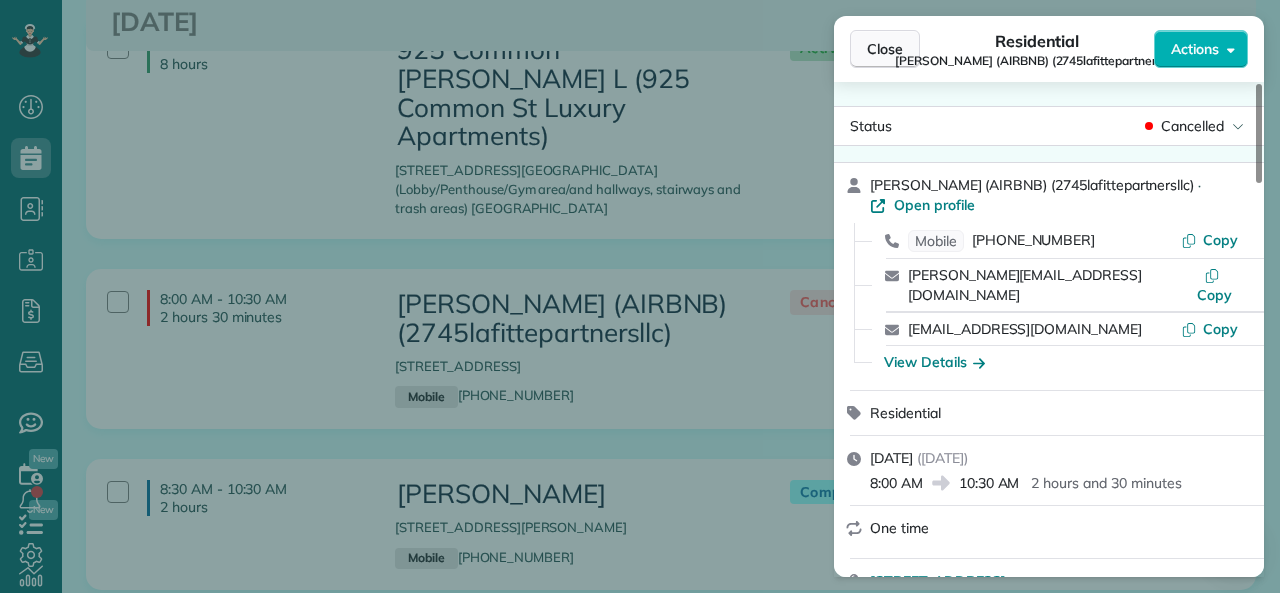 click on "Close" at bounding box center (885, 49) 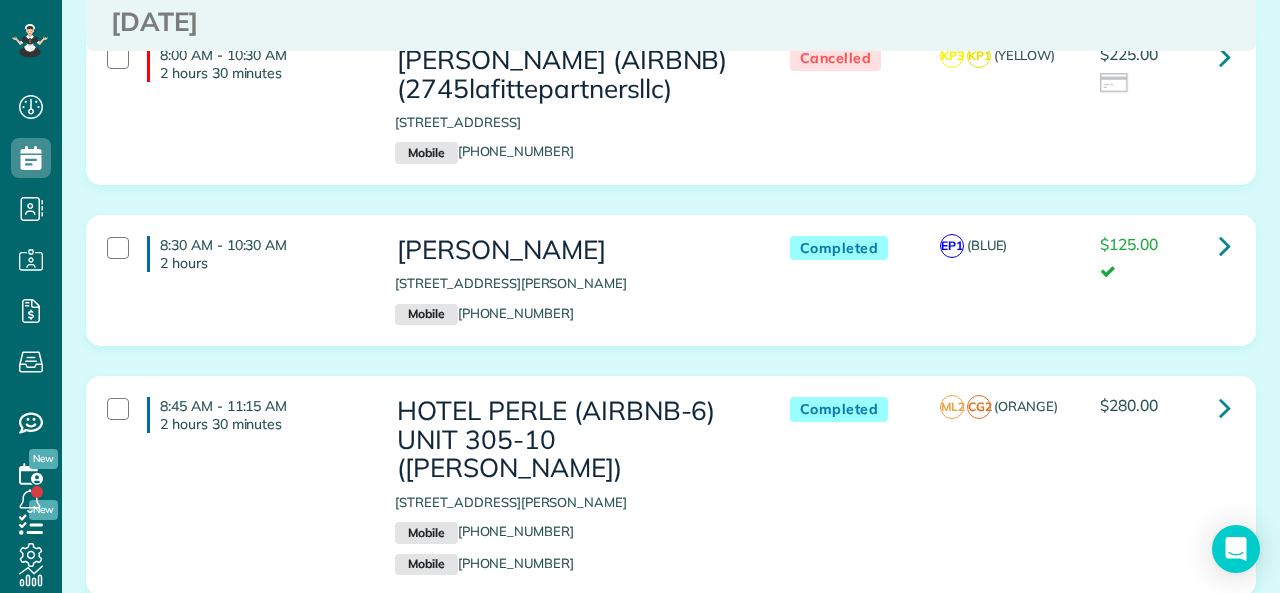 scroll, scrollTop: 600, scrollLeft: 0, axis: vertical 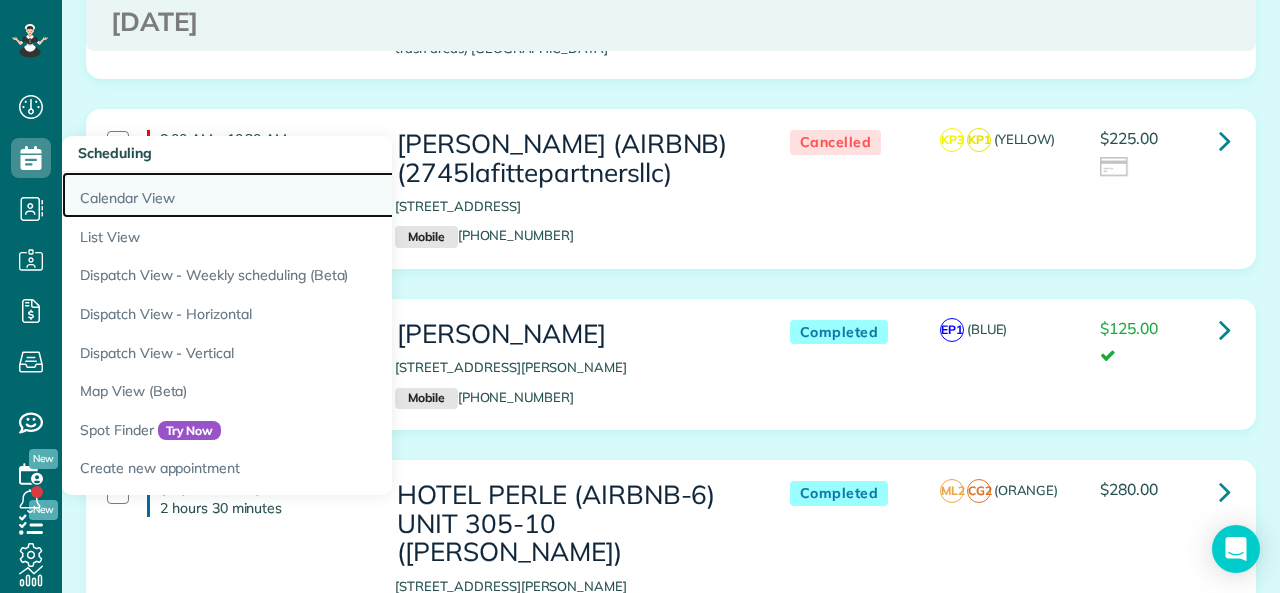 click on "Calendar View" at bounding box center (312, 195) 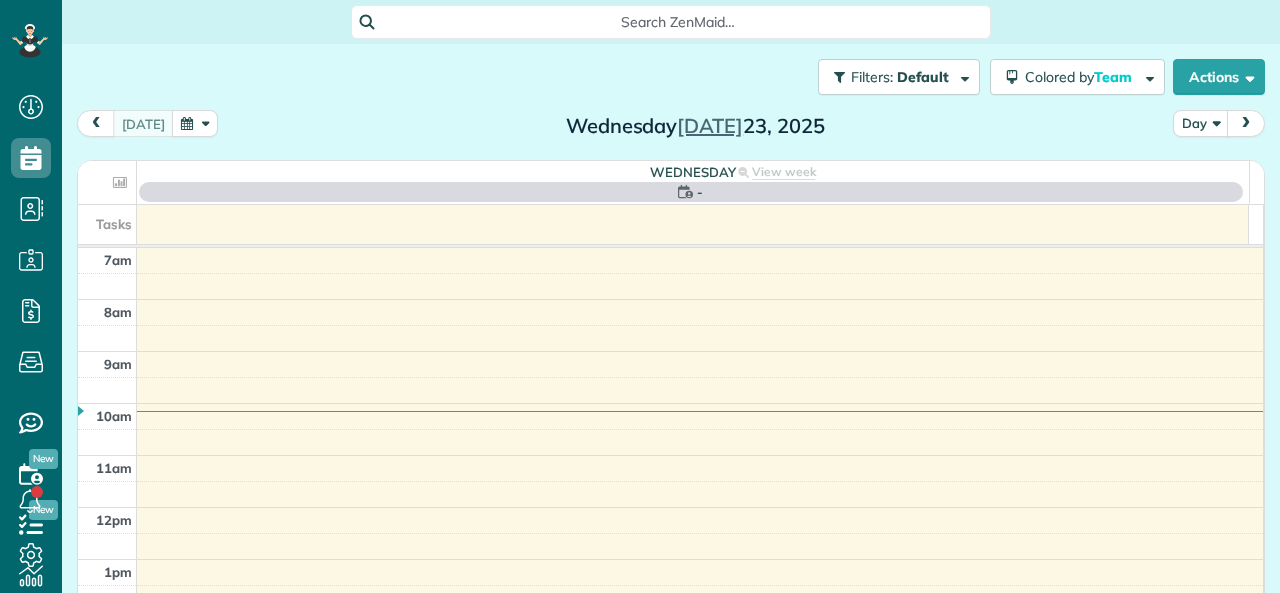 scroll, scrollTop: 0, scrollLeft: 0, axis: both 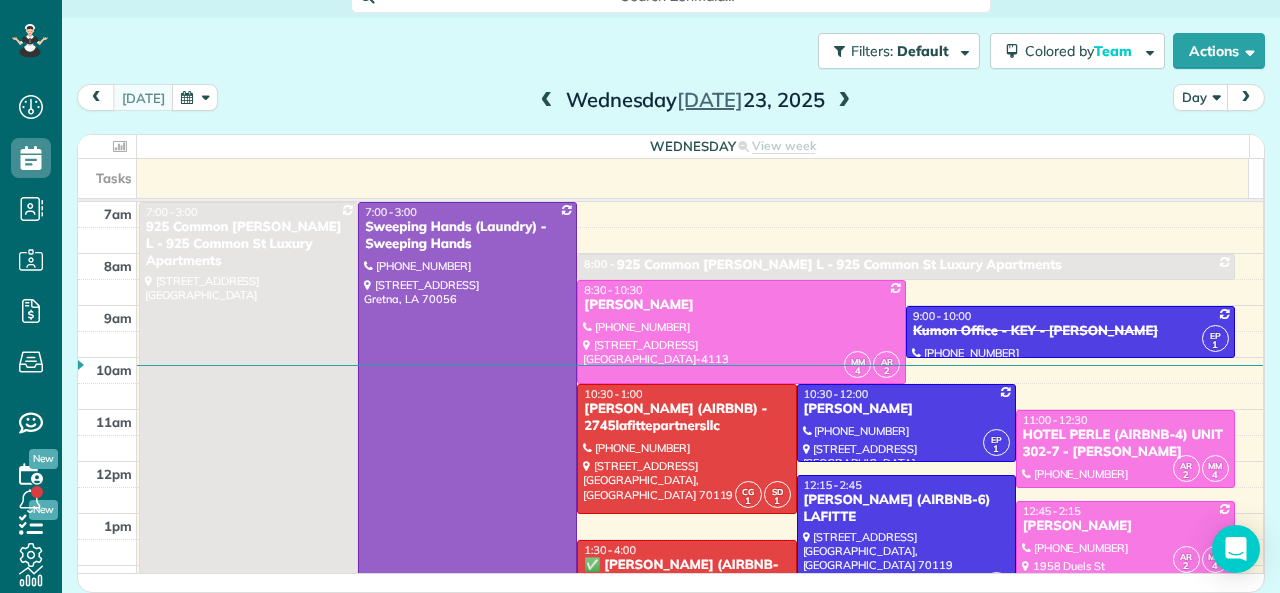 click at bounding box center [844, 101] 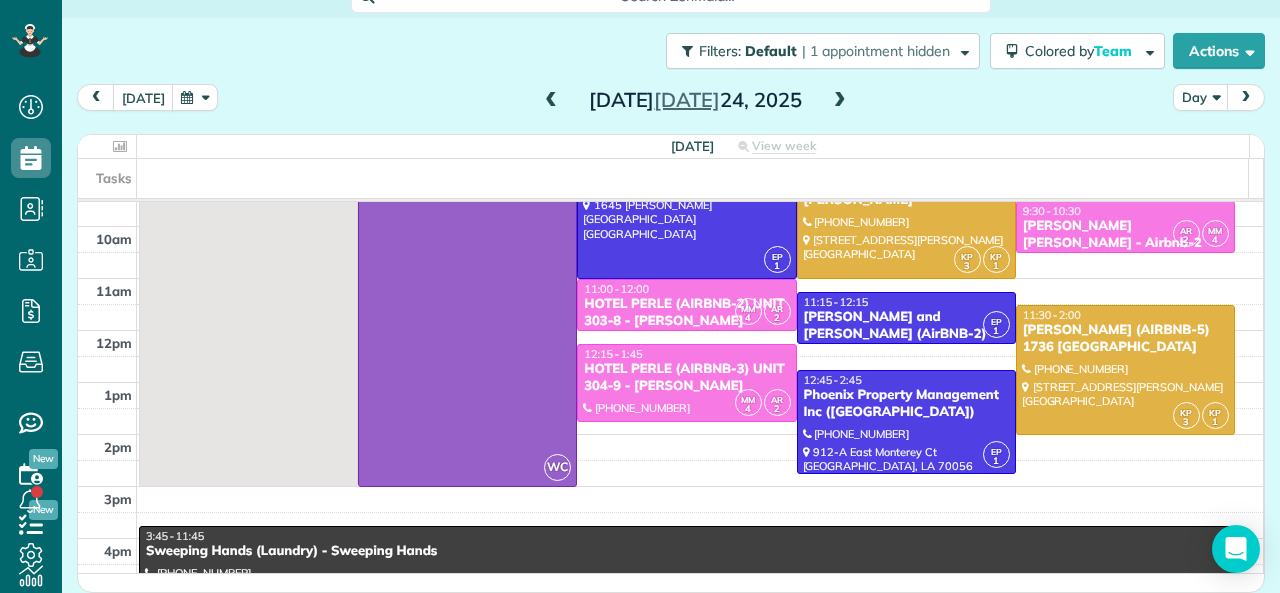 scroll, scrollTop: 0, scrollLeft: 0, axis: both 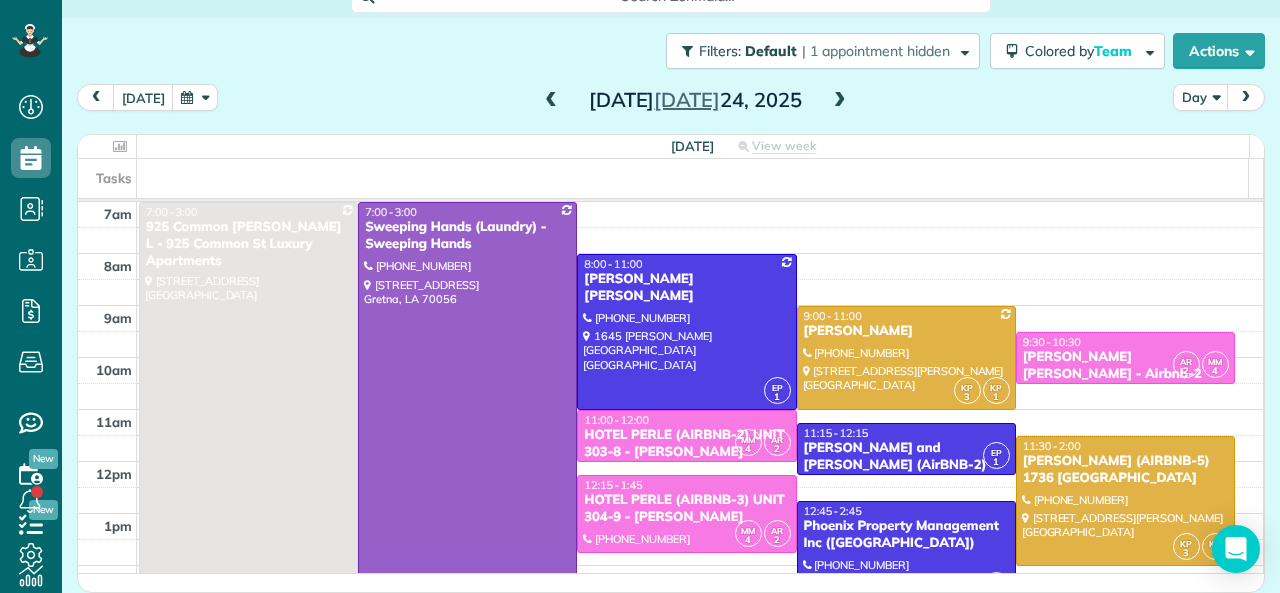 click at bounding box center (551, 101) 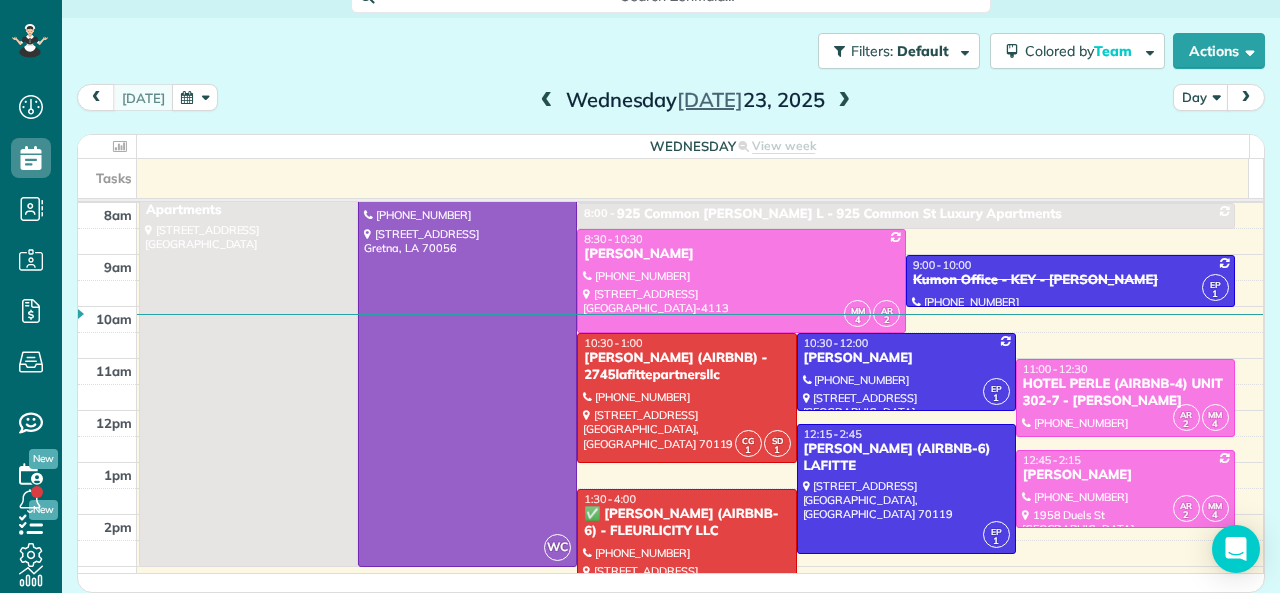 scroll, scrollTop: 0, scrollLeft: 0, axis: both 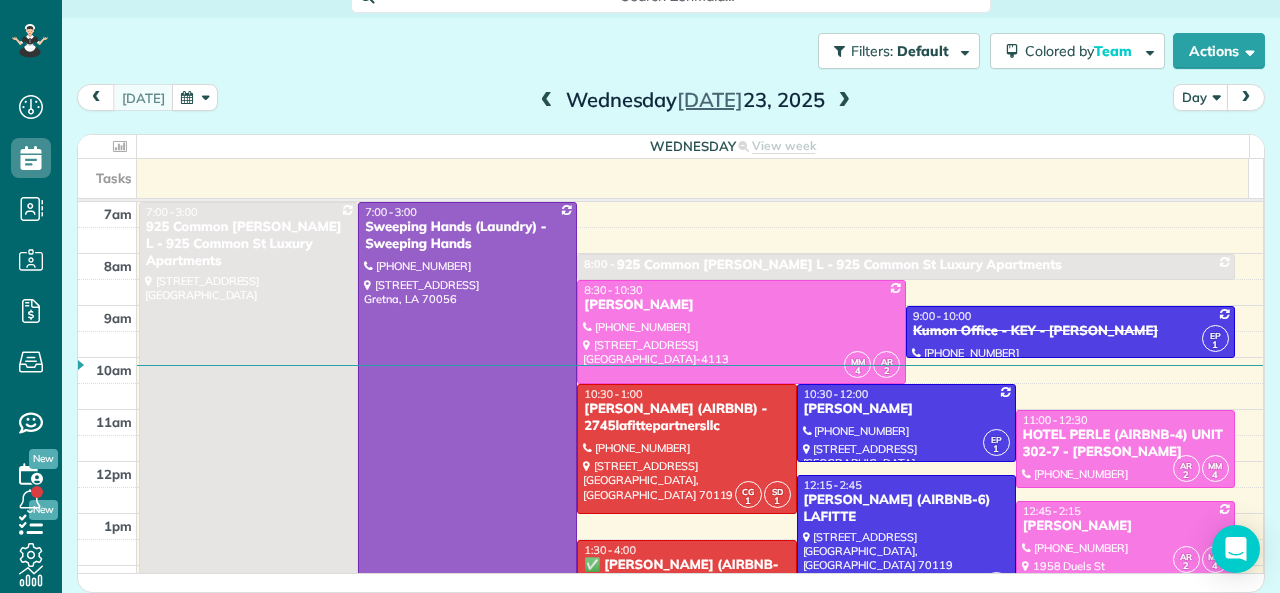 click at bounding box center (844, 101) 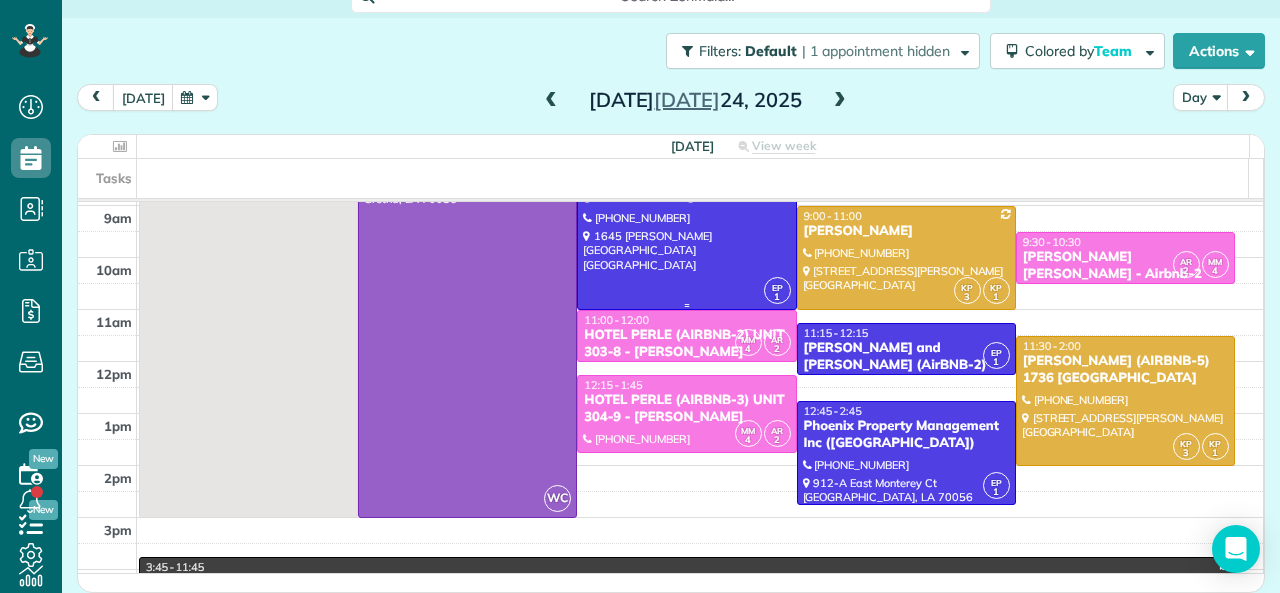 scroll, scrollTop: 0, scrollLeft: 0, axis: both 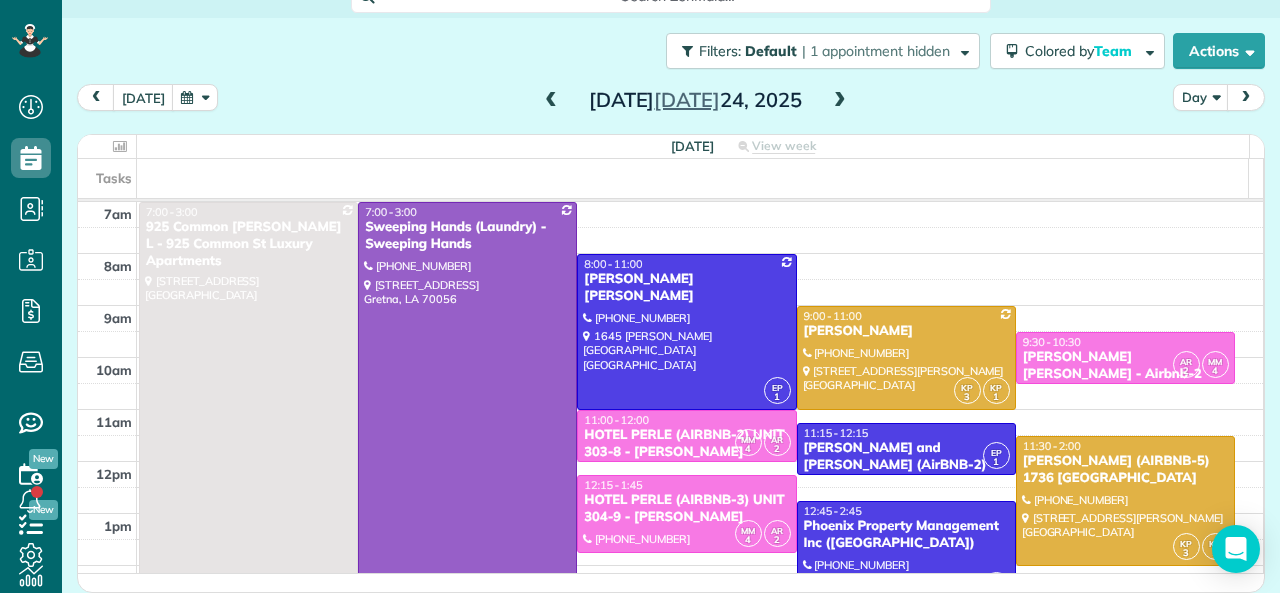 click at bounding box center [551, 101] 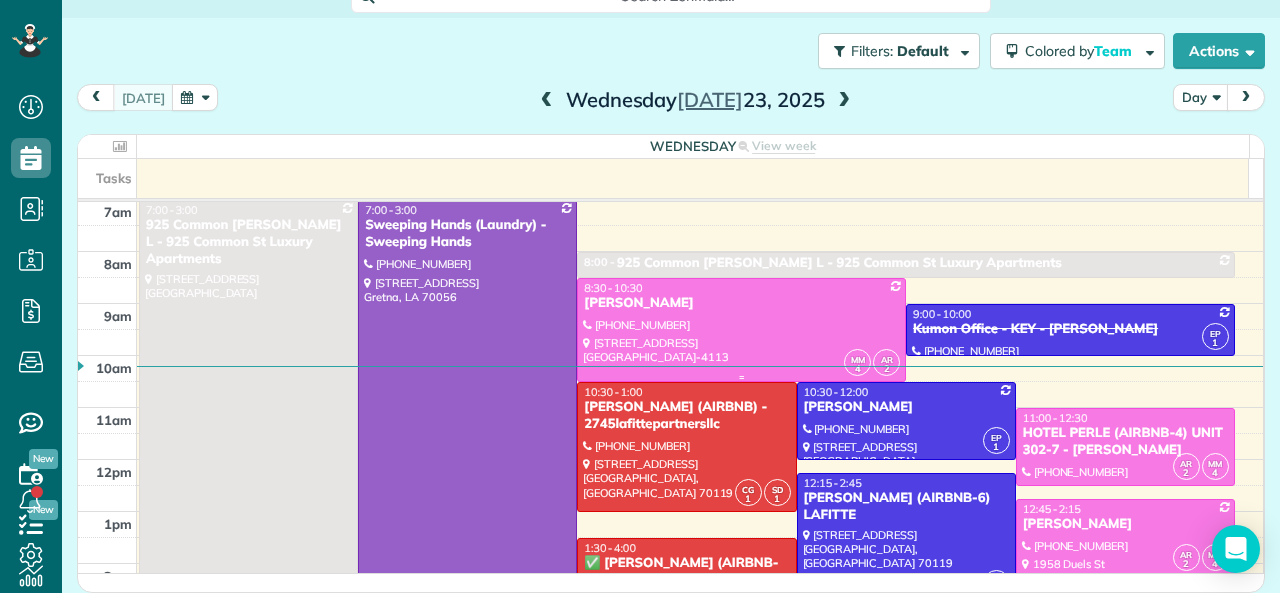 scroll, scrollTop: 0, scrollLeft: 0, axis: both 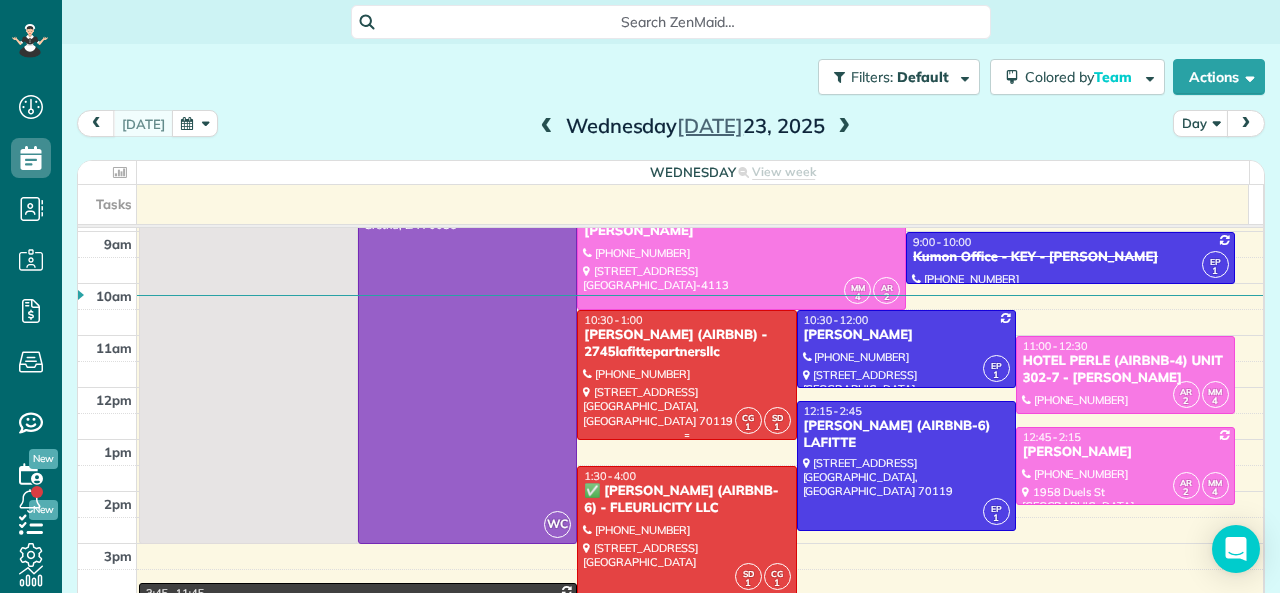 click on "MICHAEL BRUBAKER (AIRBNB) - 2745lafittepartnersllc" at bounding box center [686, 344] 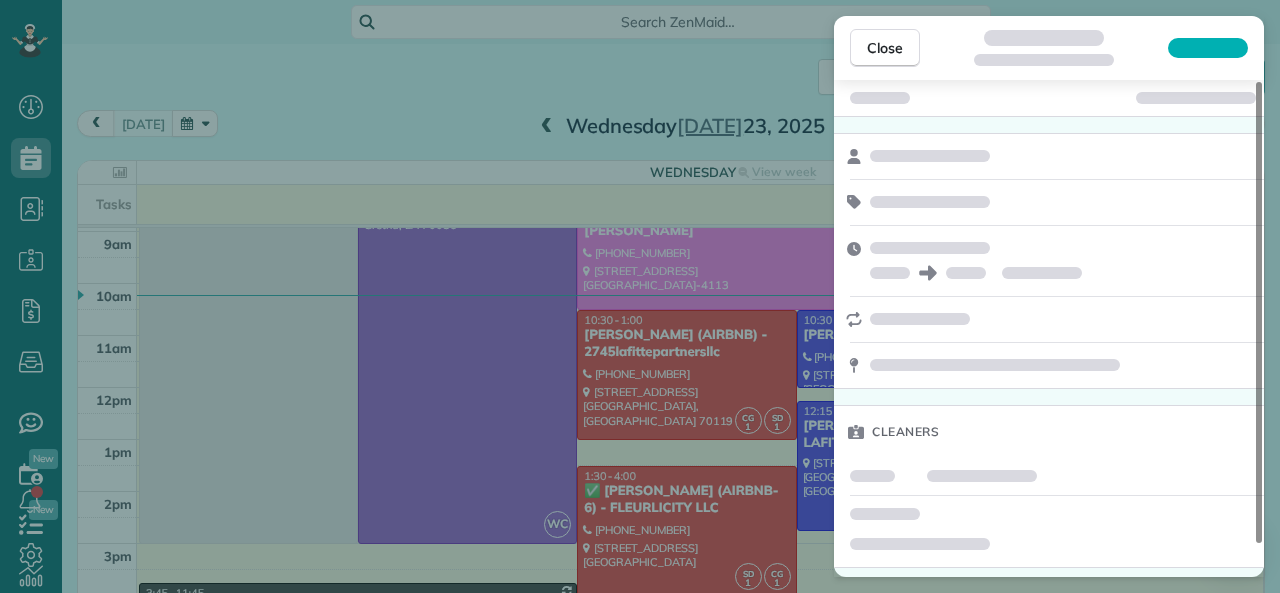 scroll, scrollTop: 34, scrollLeft: 0, axis: vertical 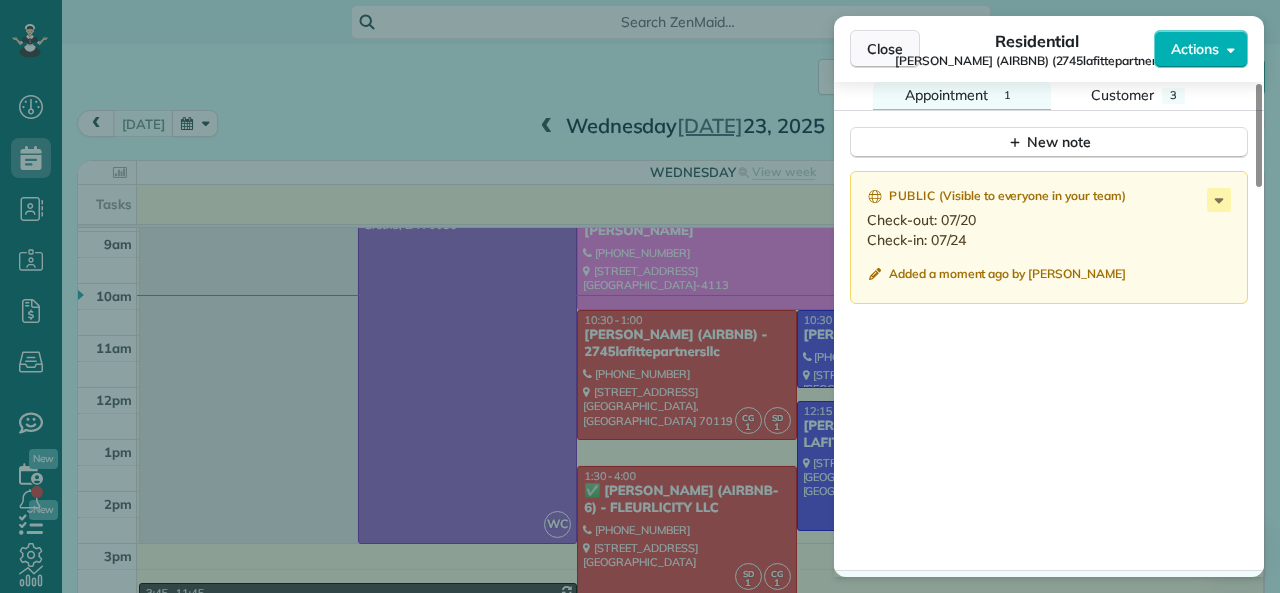 click on "Close" at bounding box center [885, 49] 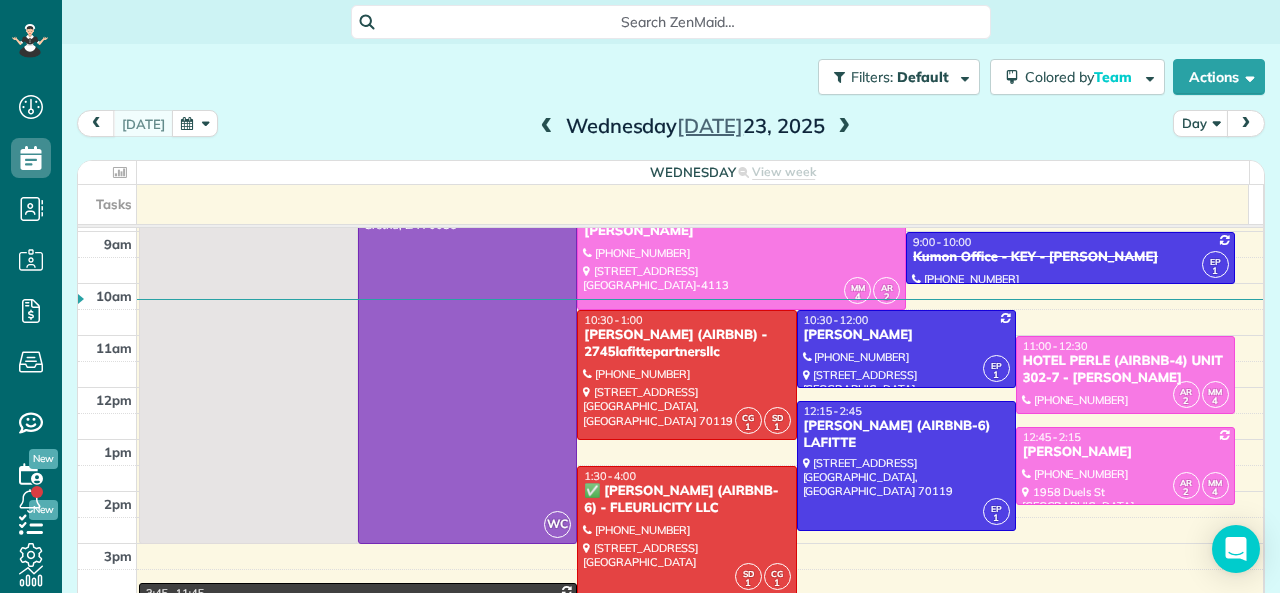 click at bounding box center [547, 127] 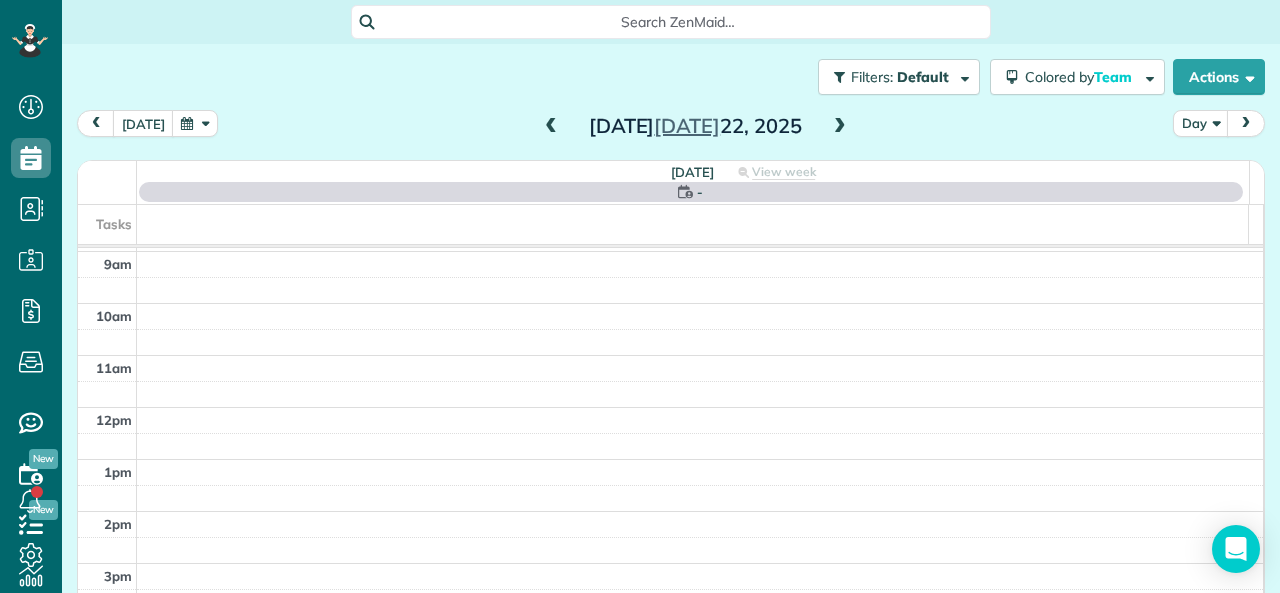 scroll, scrollTop: 0, scrollLeft: 0, axis: both 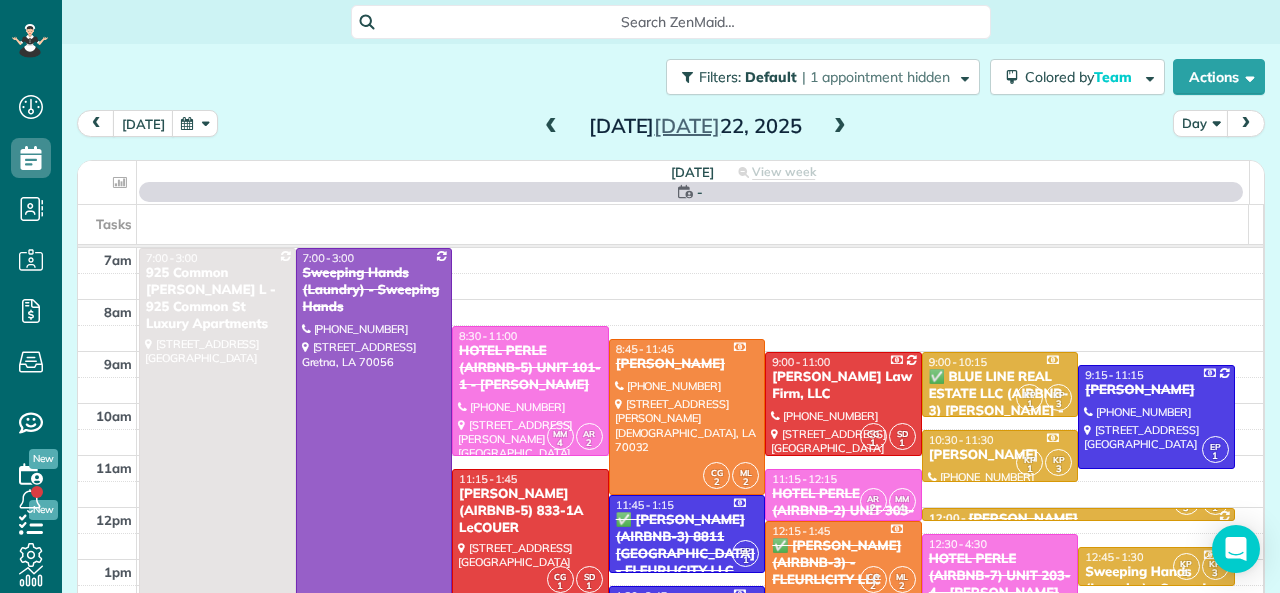 click at bounding box center (551, 127) 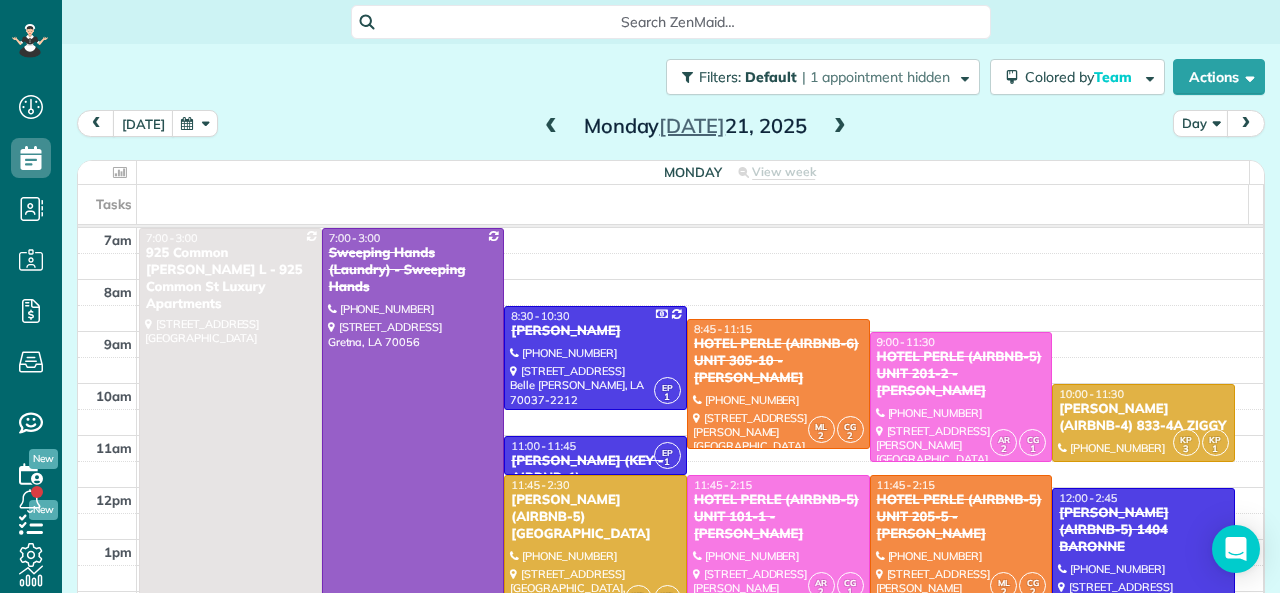 click at bounding box center [551, 127] 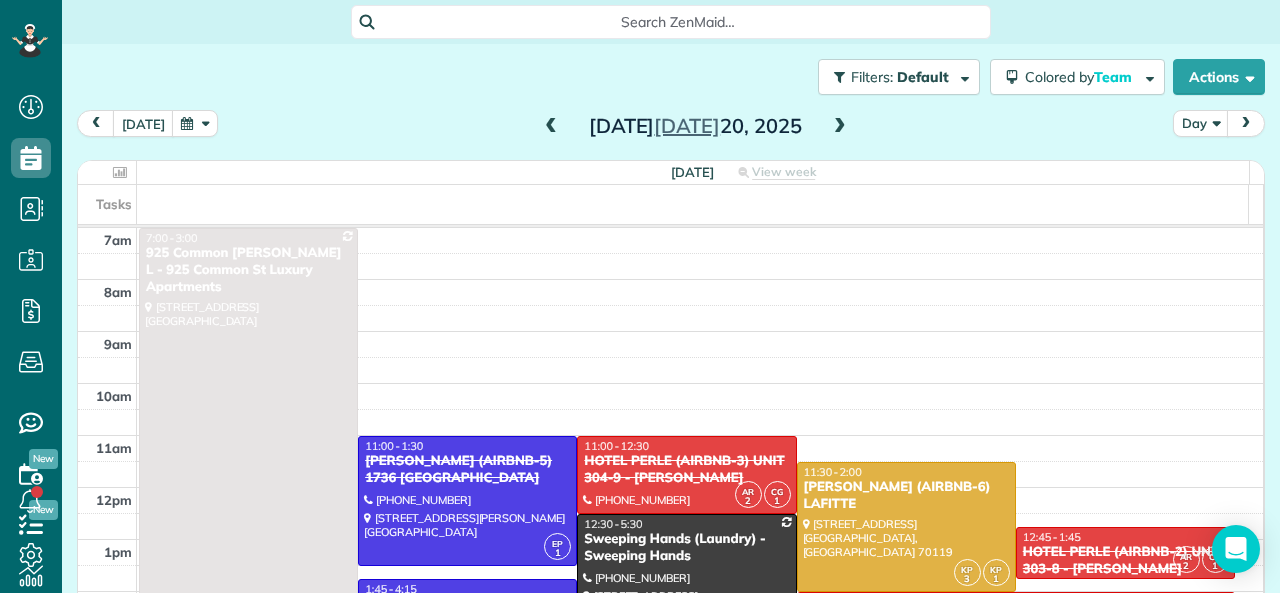click on "Sunday  Jul  20, 2025" at bounding box center (695, 126) 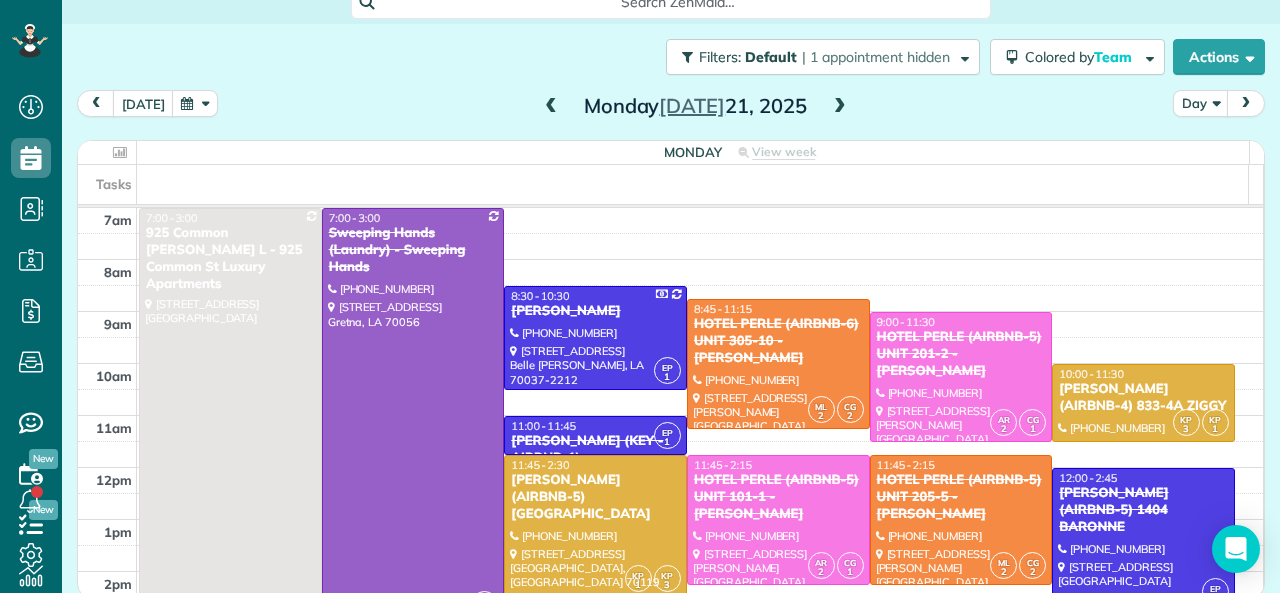 scroll, scrollTop: 26, scrollLeft: 0, axis: vertical 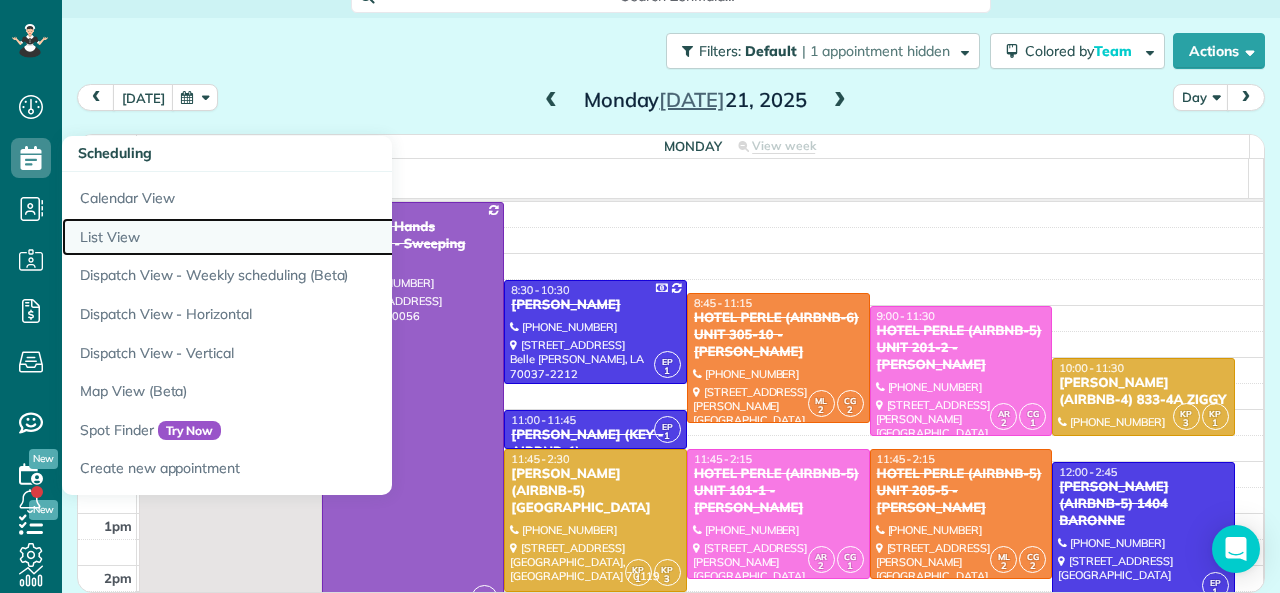 click on "List View" at bounding box center [312, 237] 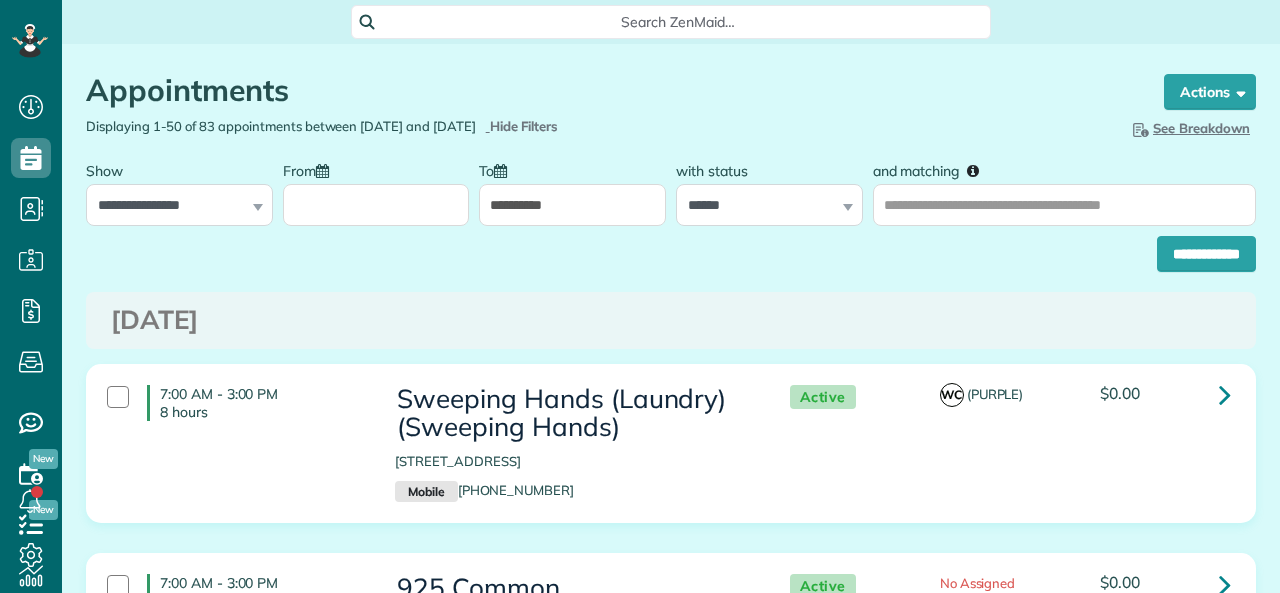 scroll, scrollTop: 0, scrollLeft: 0, axis: both 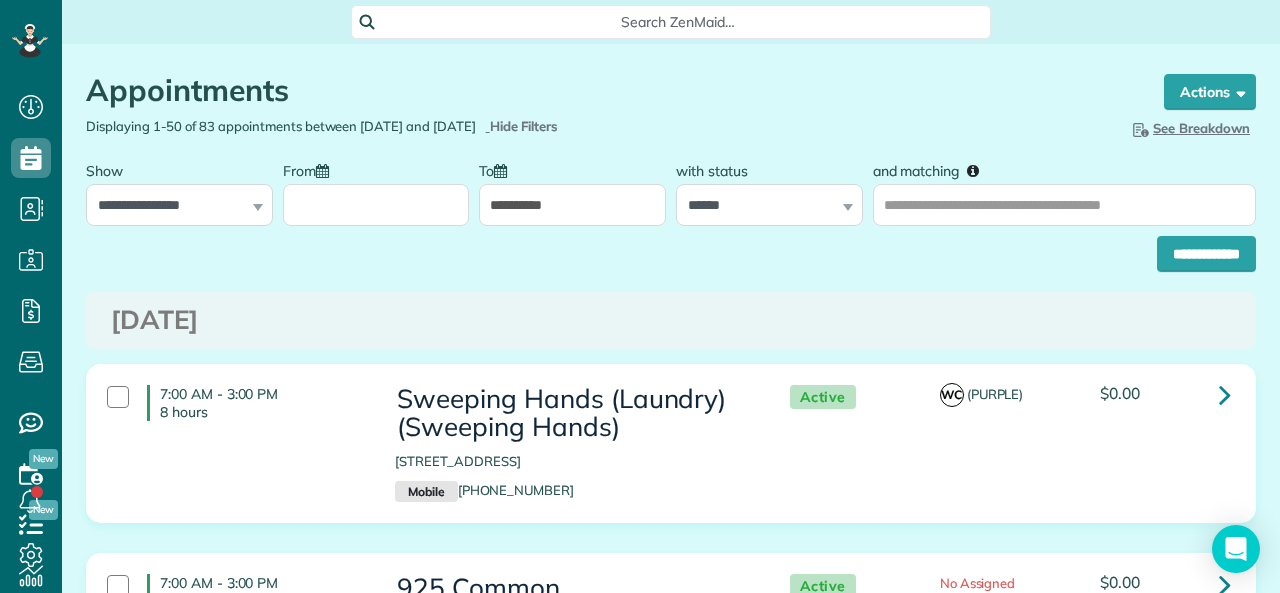 type on "*" 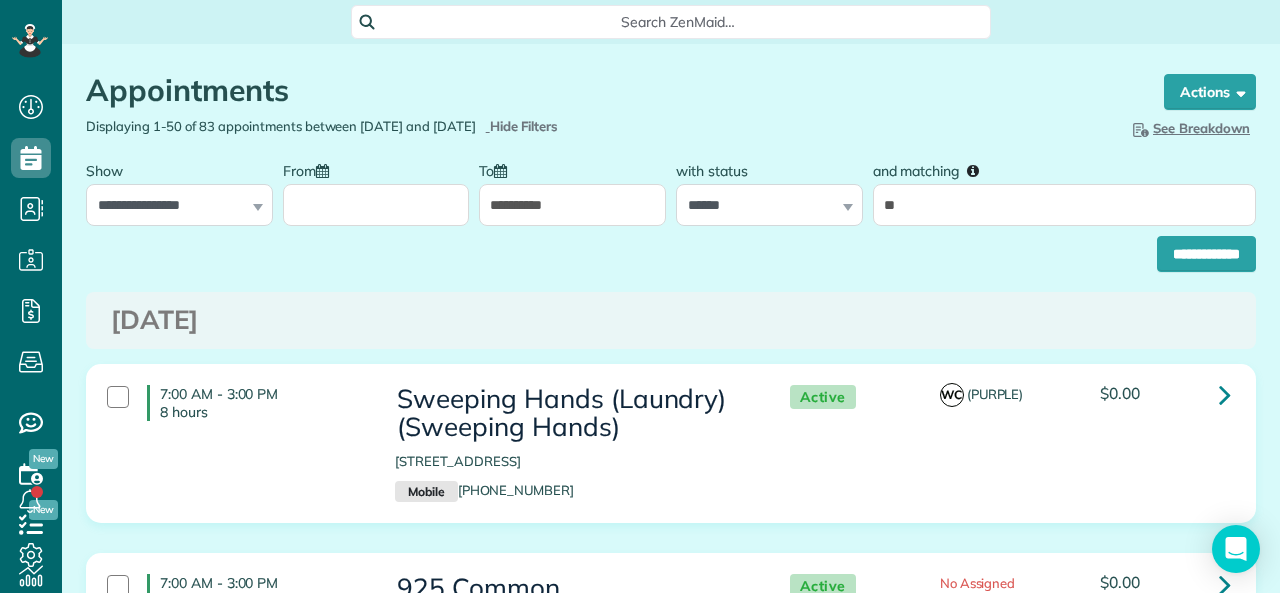 type on "**********" 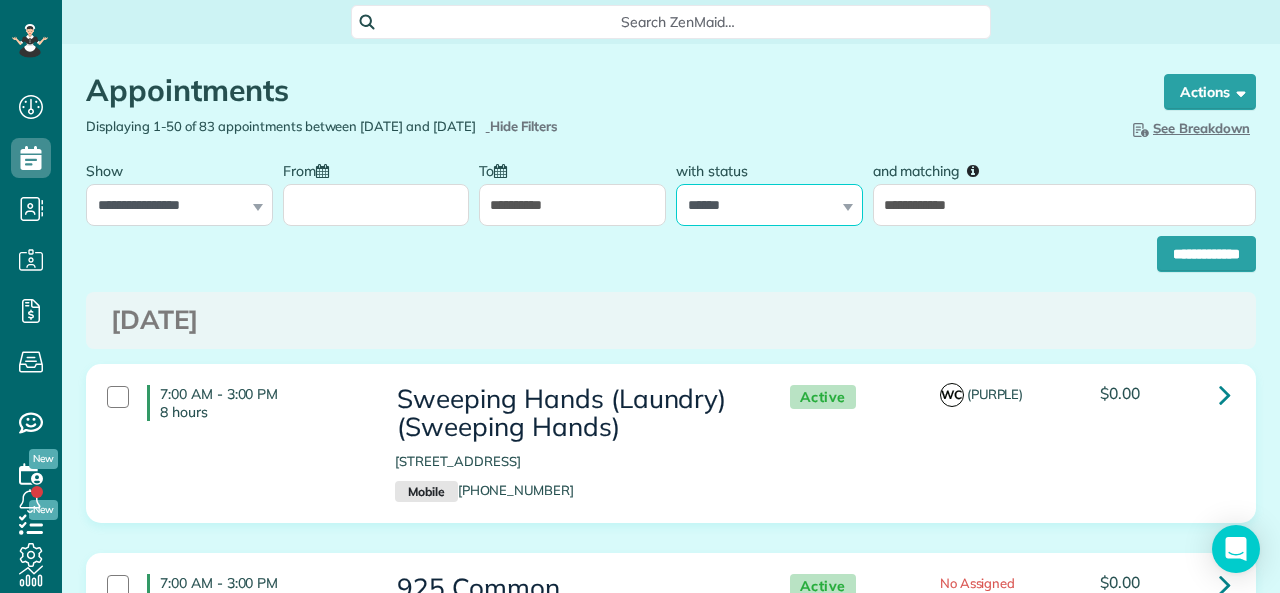 click on "**********" at bounding box center [769, 205] 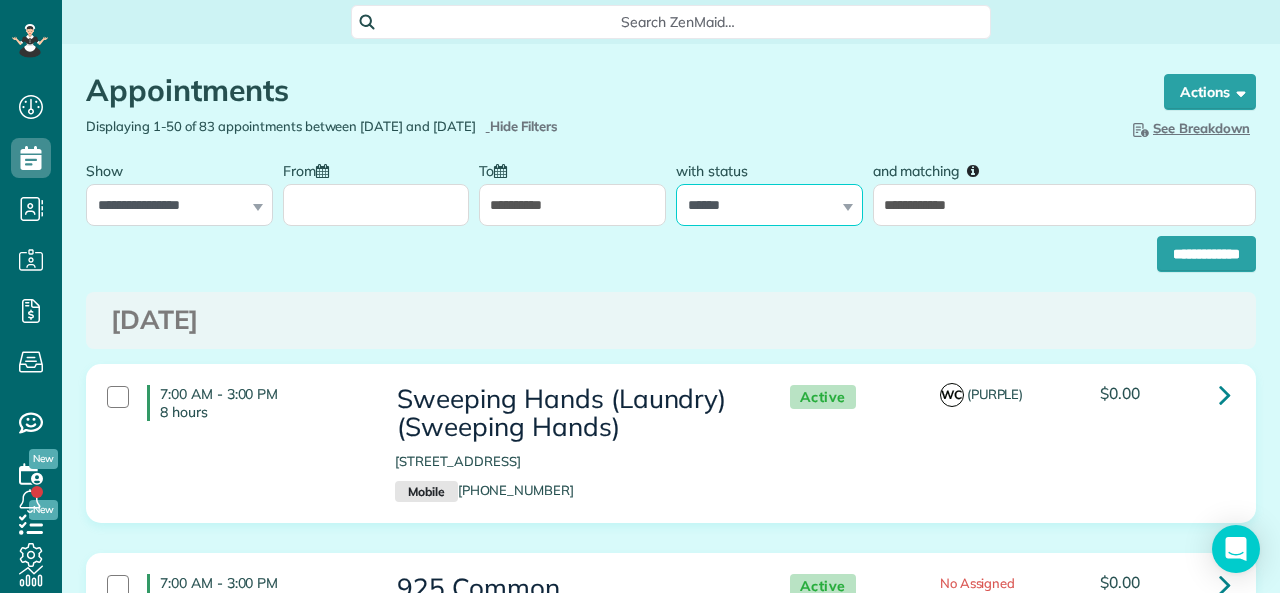 select 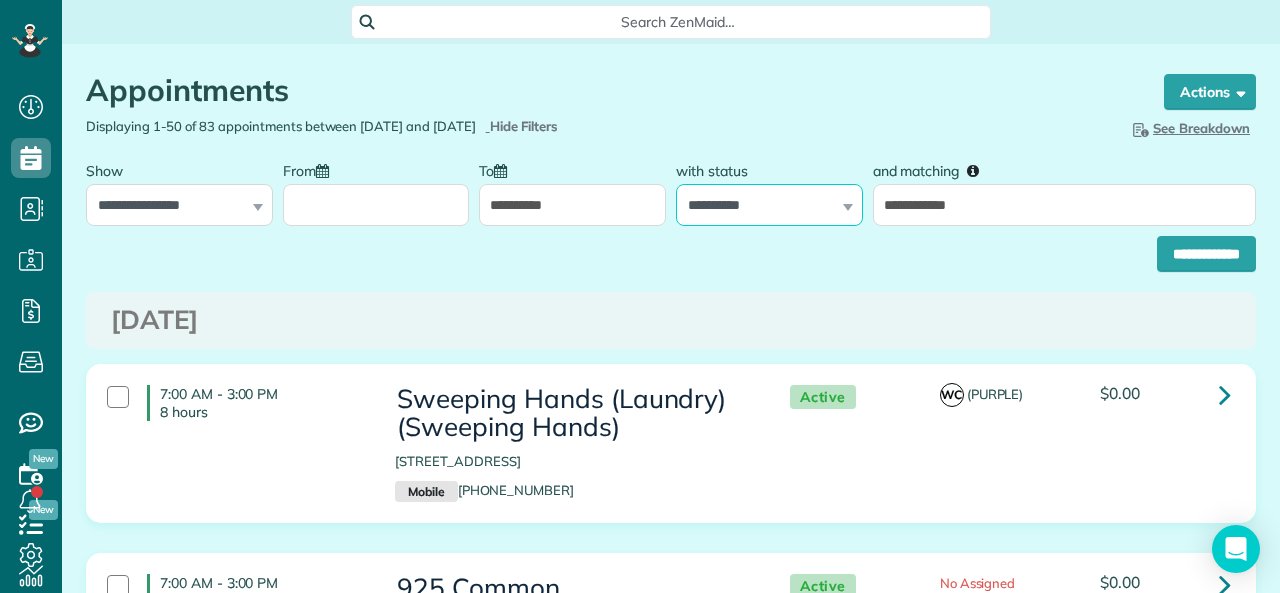 click on "**********" at bounding box center (769, 205) 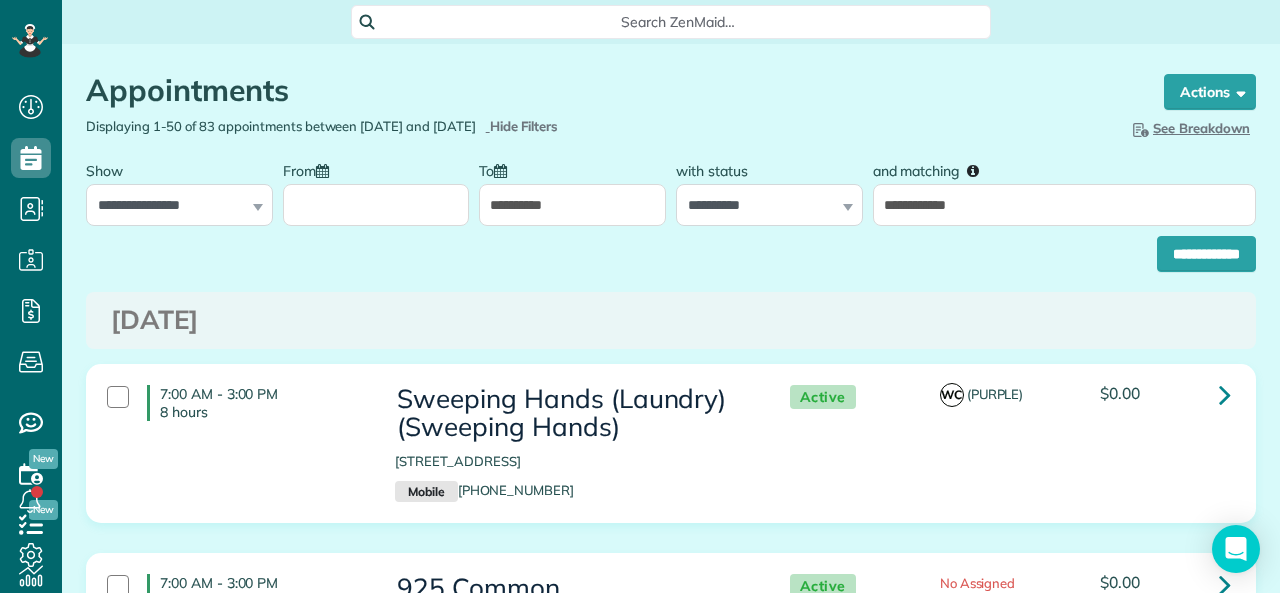 click on "**********" at bounding box center (572, 205) 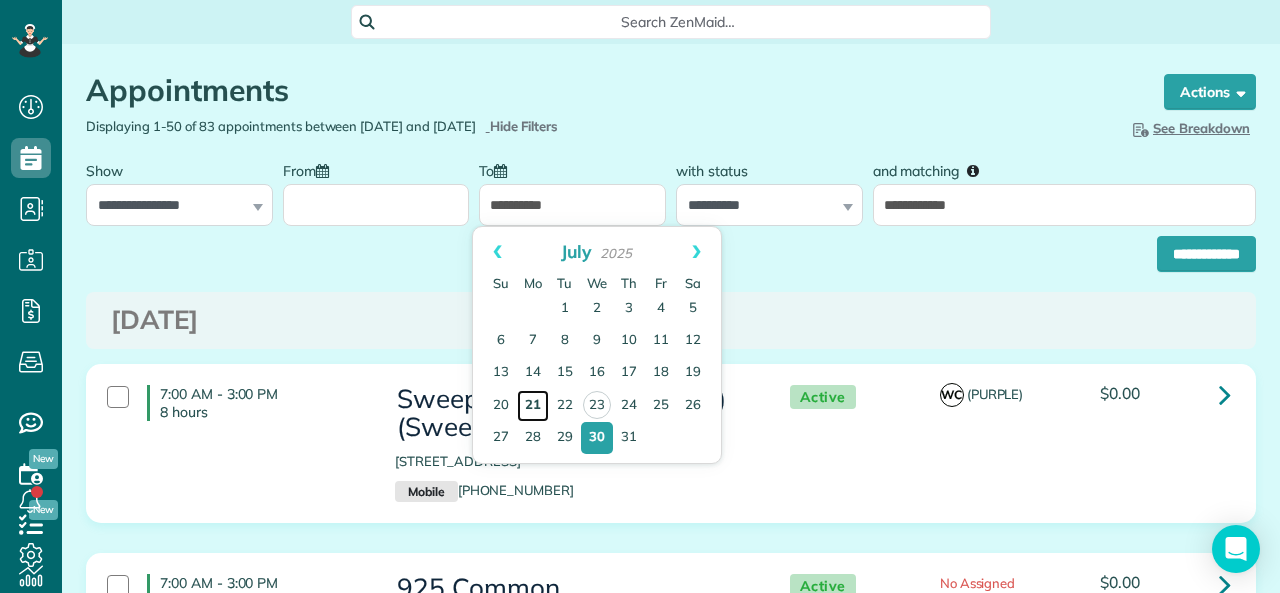 click on "21" at bounding box center (533, 406) 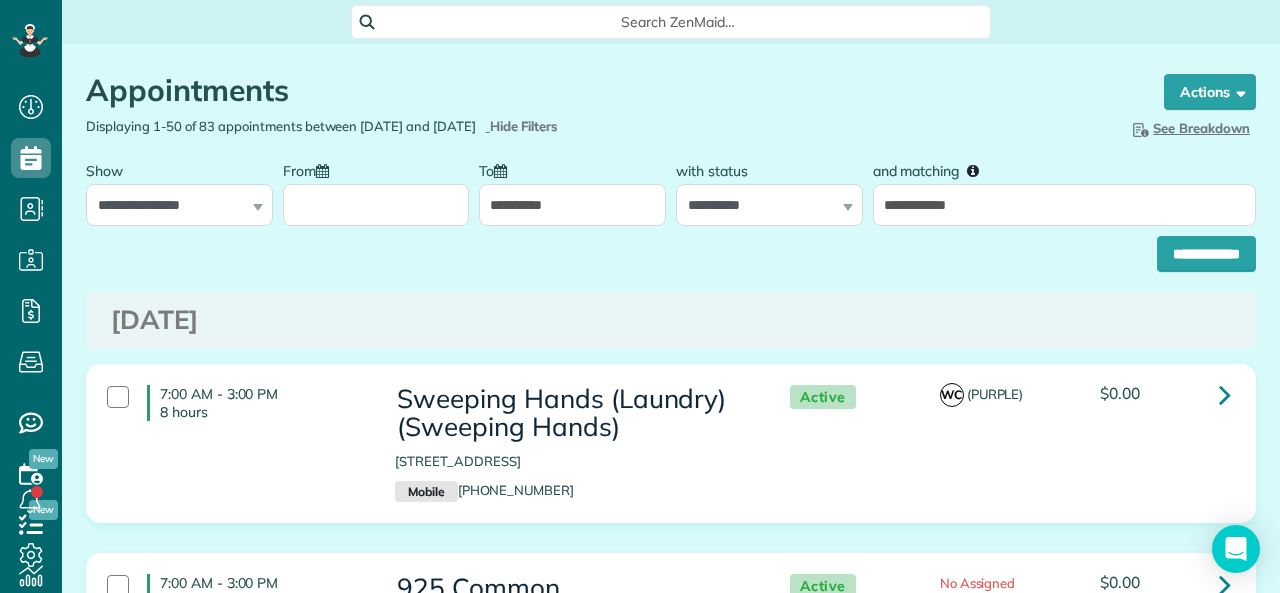 click on "From" at bounding box center [376, 205] 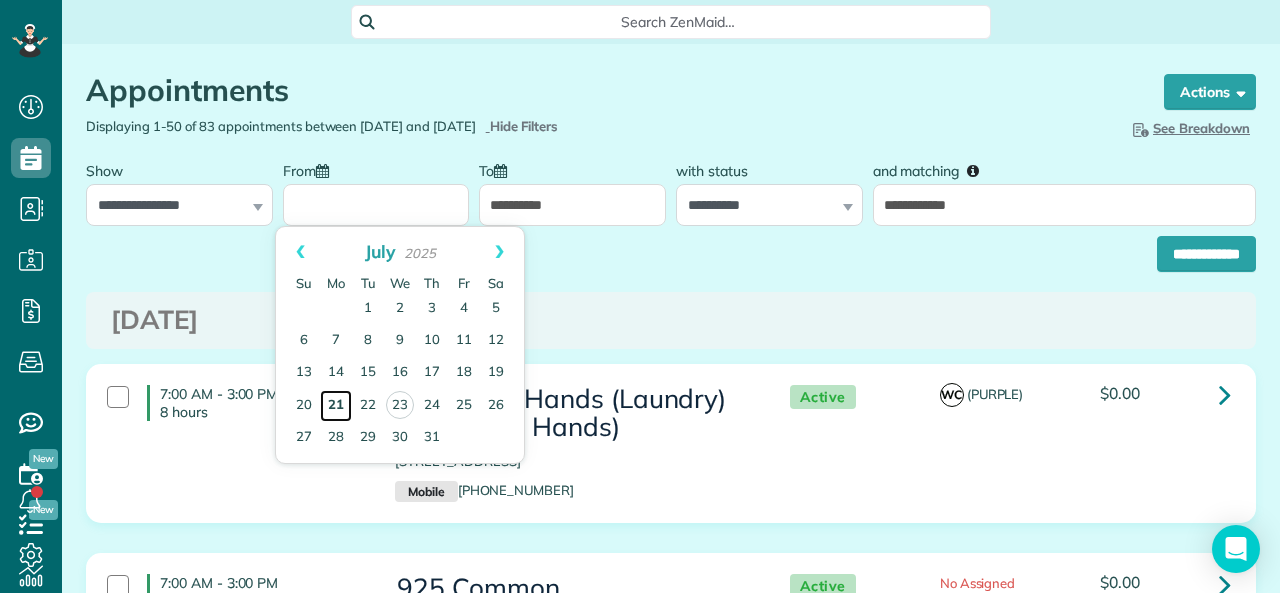 click on "21" at bounding box center (336, 406) 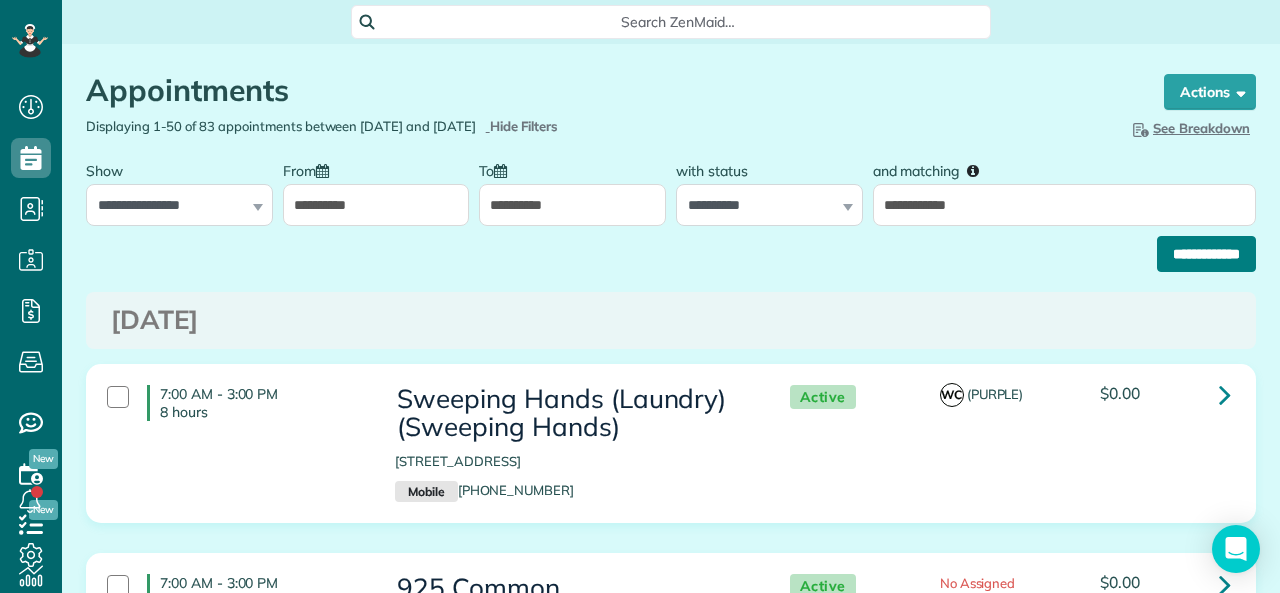 click on "**********" at bounding box center [1206, 254] 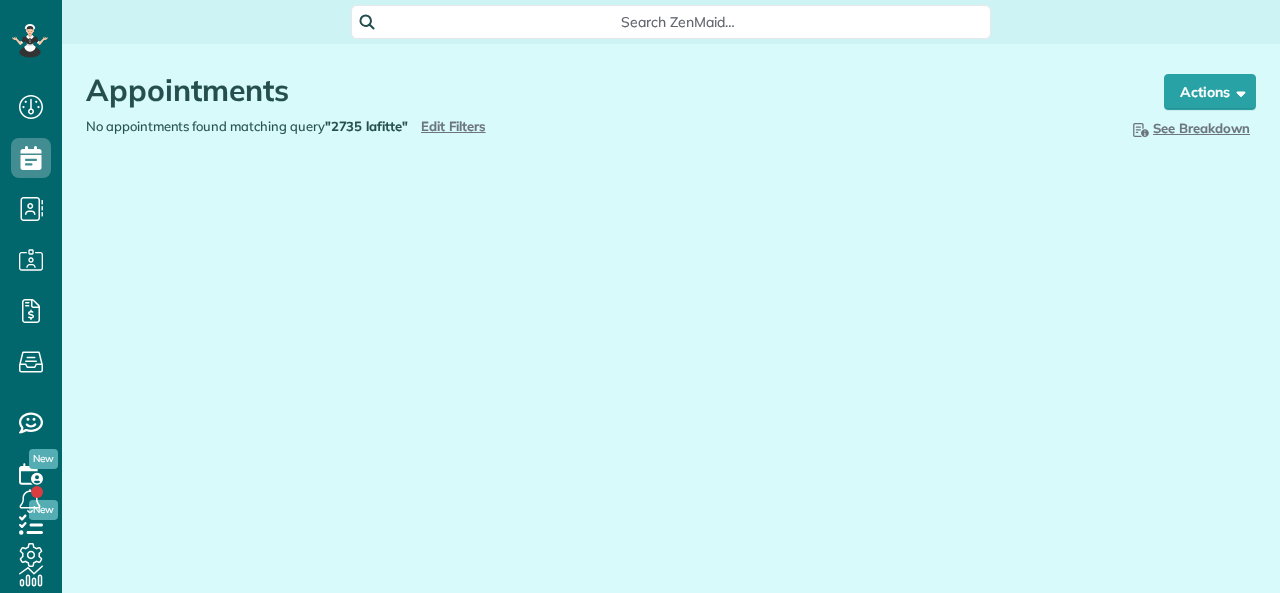 scroll, scrollTop: 0, scrollLeft: 0, axis: both 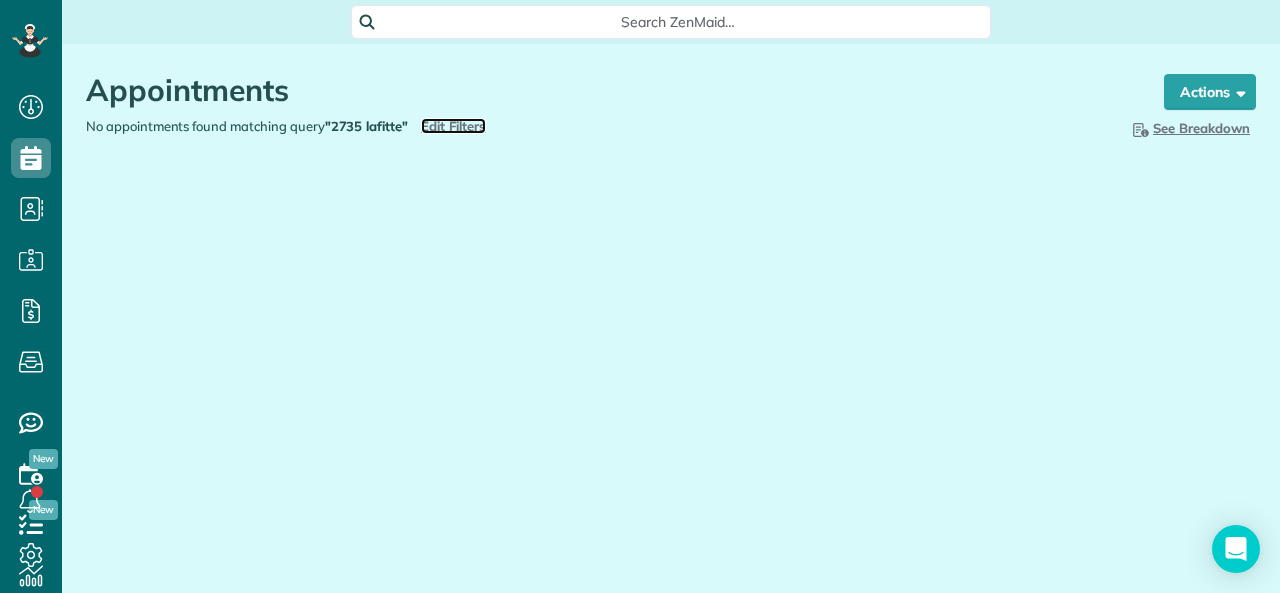 click on "Edit Filters" at bounding box center [453, 126] 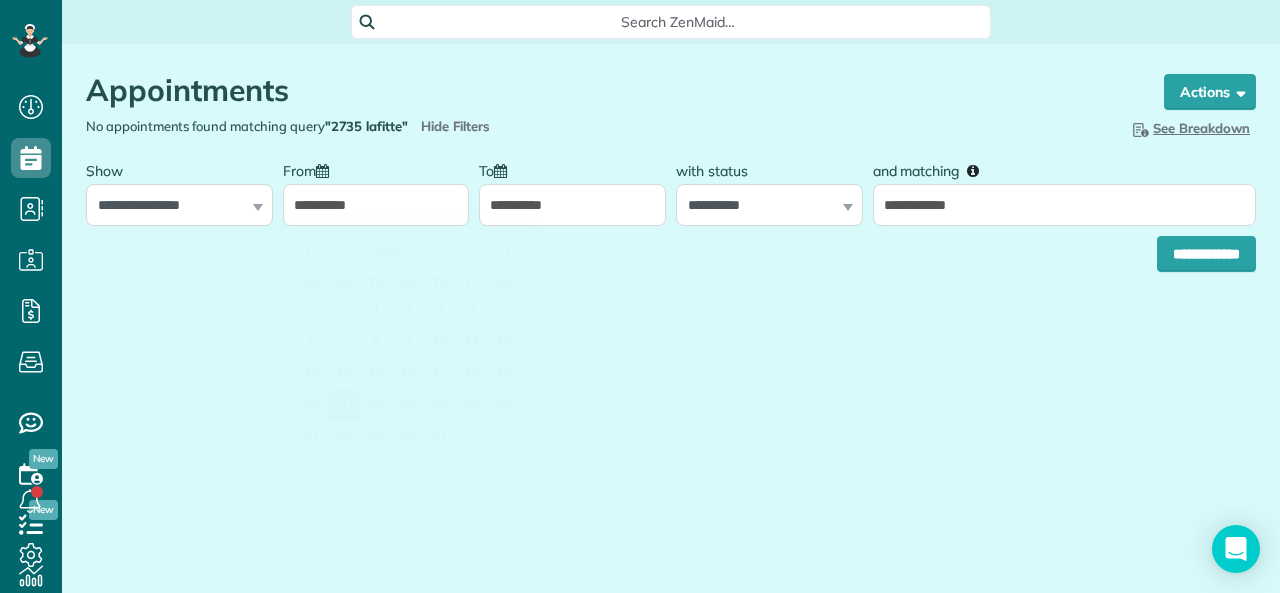 click on "**********" at bounding box center (376, 205) 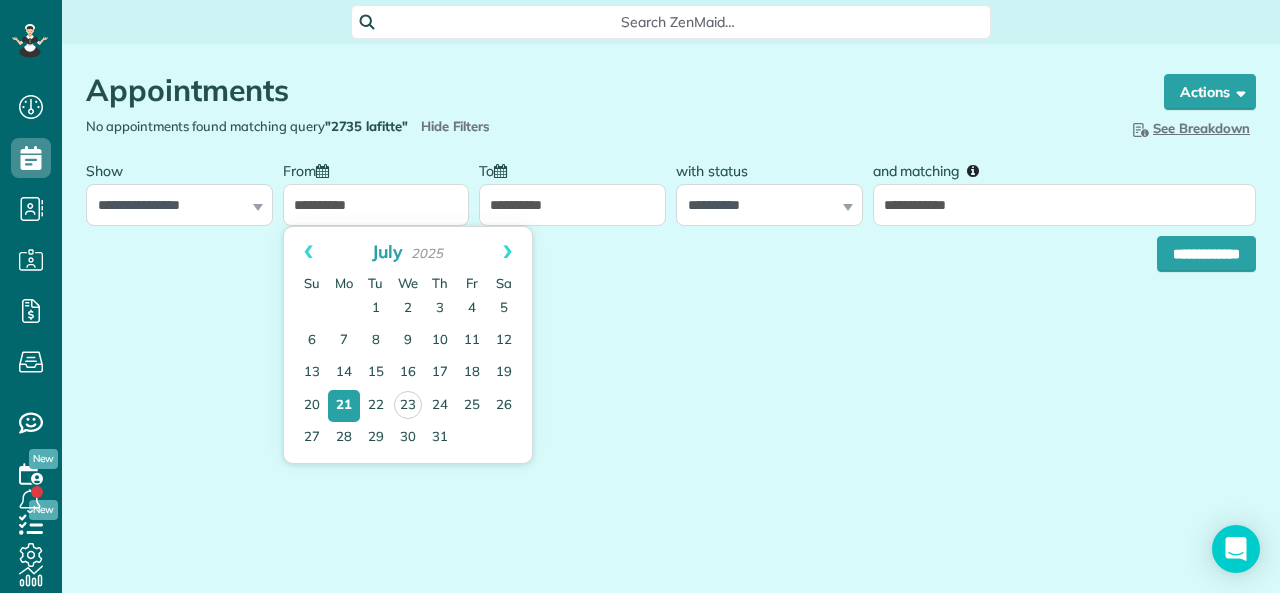 click on "Search ZenMaid…
Appointments
the List View [2 min]
Schedule Changes
Actions
Create Appointment
Create Task
Clock In/Out
Send Work Orders
Print Route Sheets
[DATE] Emails/Texts
Export data (Owner Only)..
Bulk Actions
Set status to: Active" at bounding box center [671, 296] 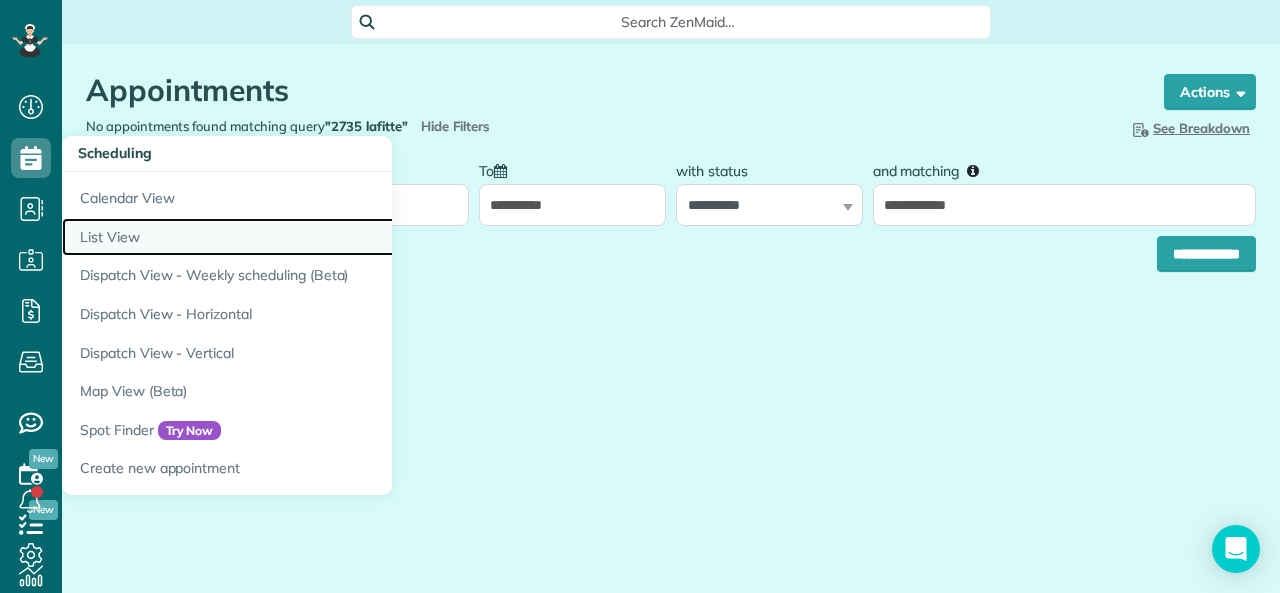 click on "List View" at bounding box center [312, 237] 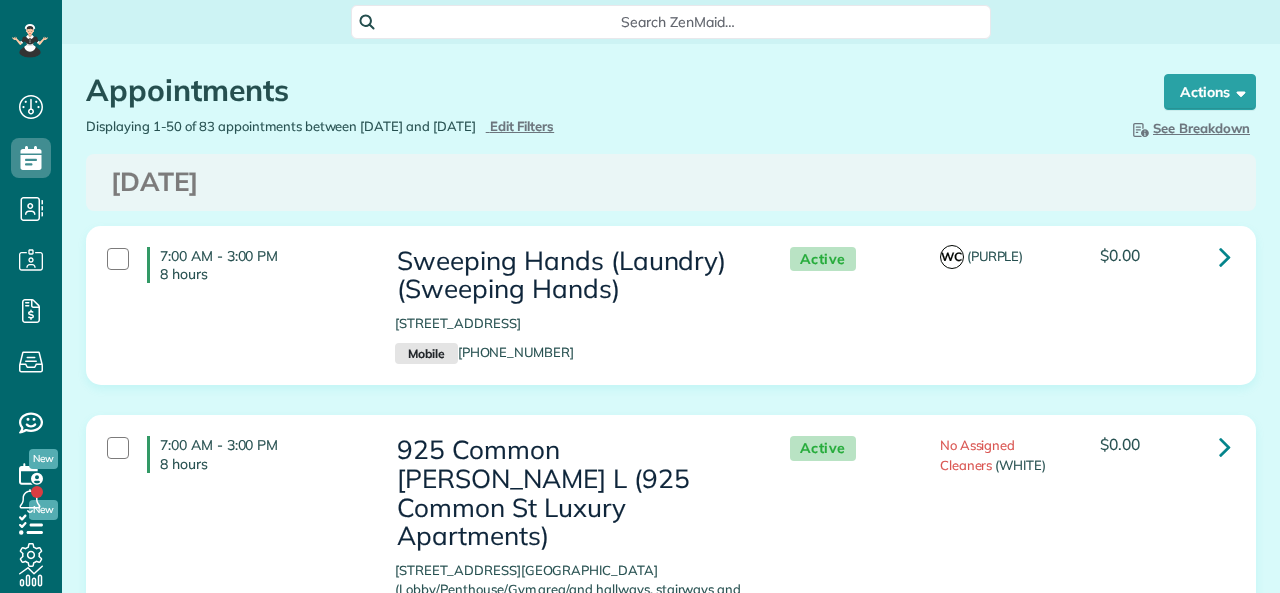 scroll, scrollTop: 0, scrollLeft: 0, axis: both 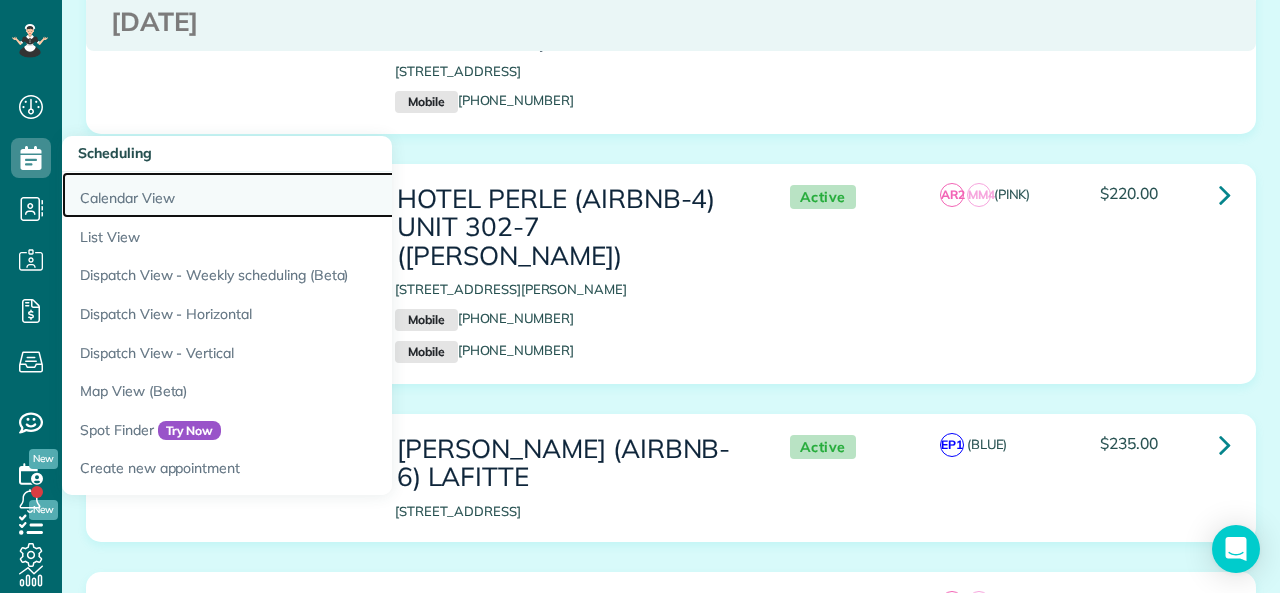 click on "Calendar View" at bounding box center [312, 195] 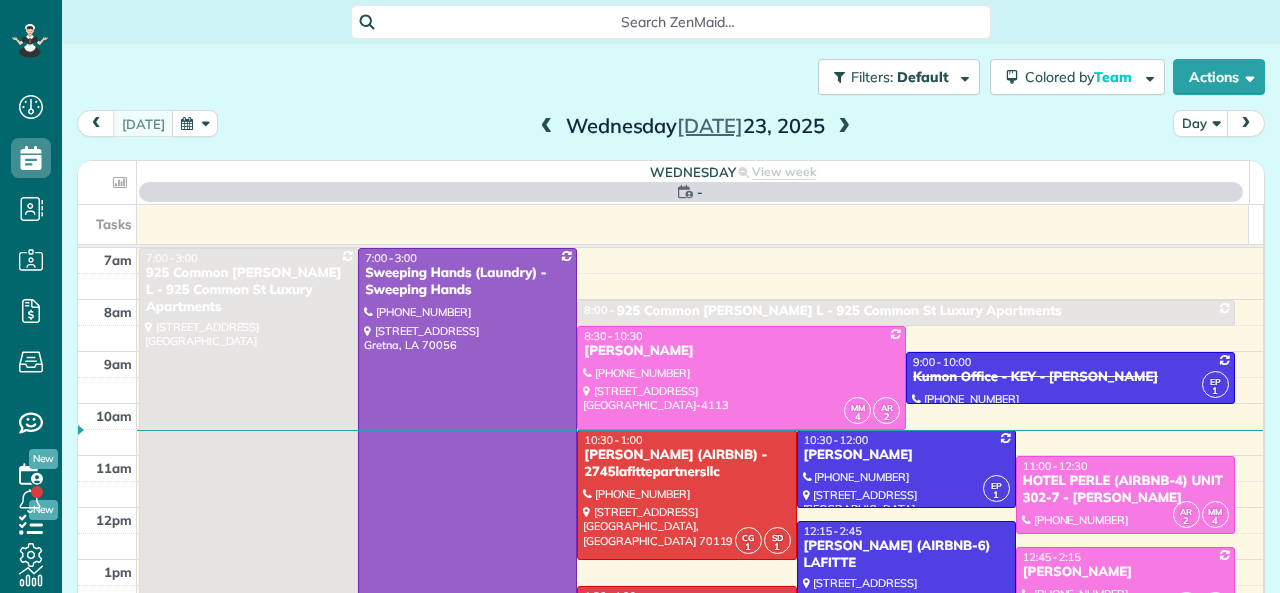 scroll, scrollTop: 0, scrollLeft: 0, axis: both 